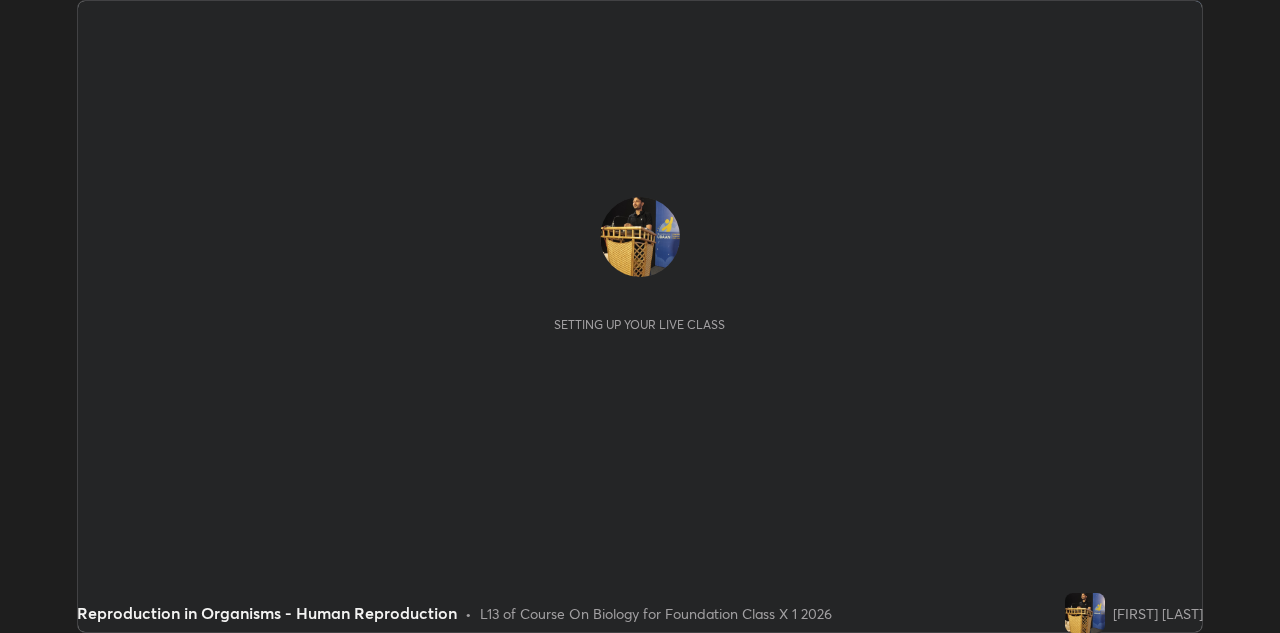 scroll, scrollTop: 0, scrollLeft: 0, axis: both 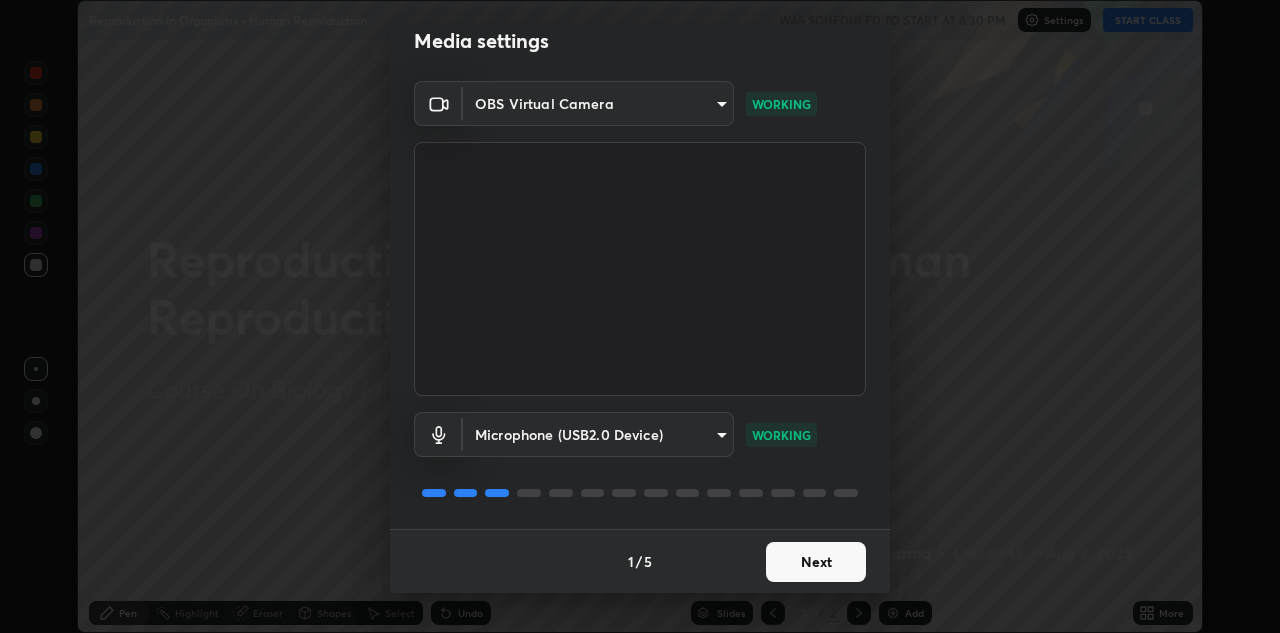 click on "Next" at bounding box center [816, 562] 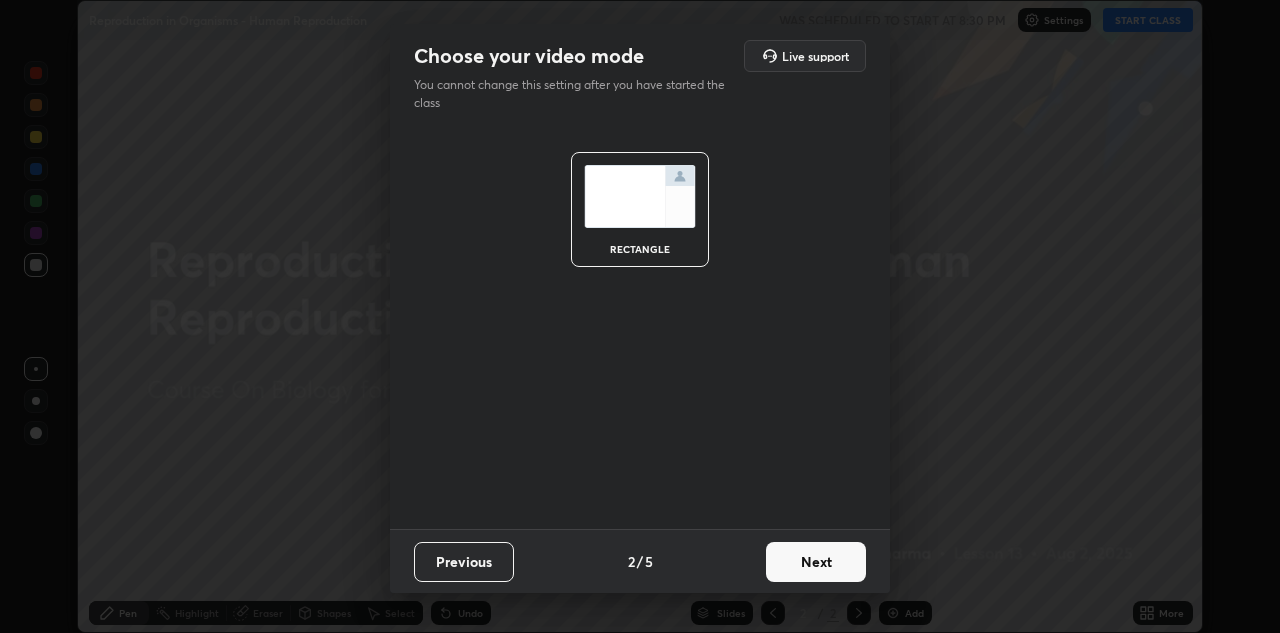 scroll, scrollTop: 0, scrollLeft: 0, axis: both 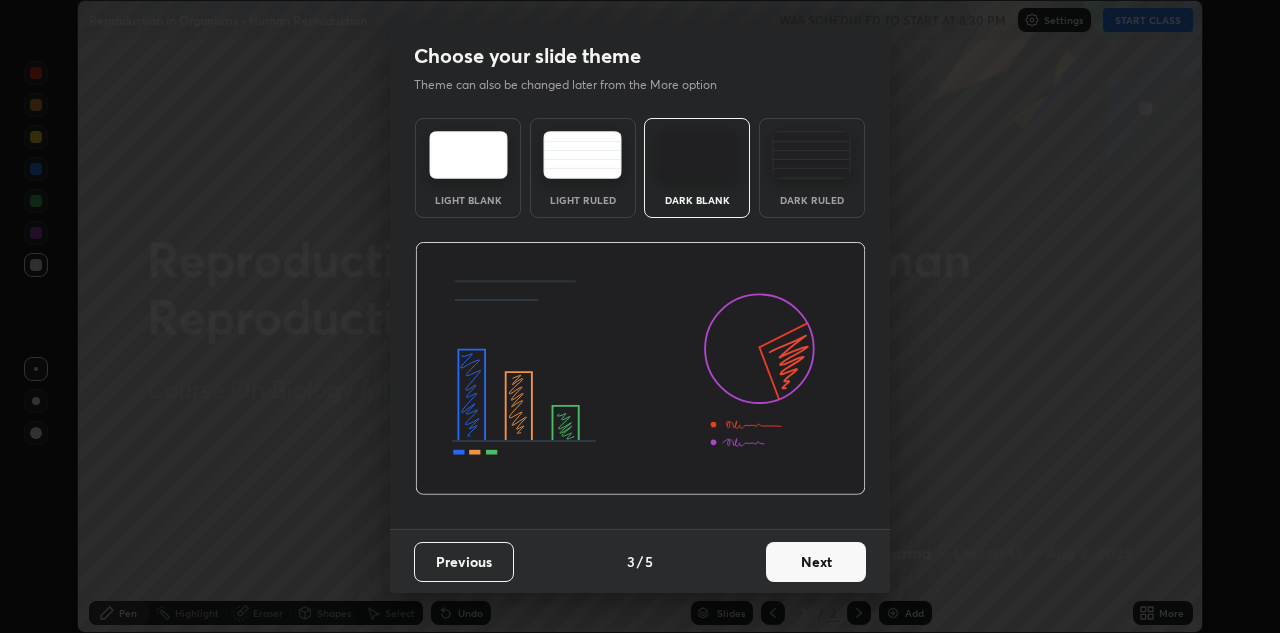 click on "Next" at bounding box center [816, 562] 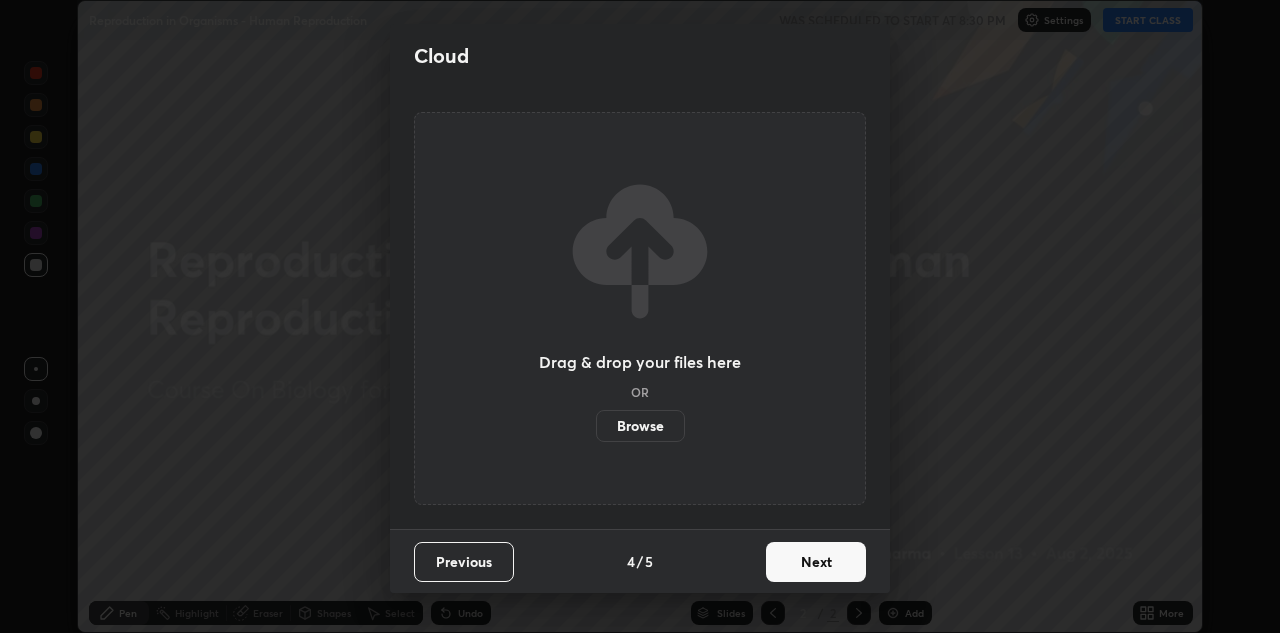 click on "Next" at bounding box center [816, 562] 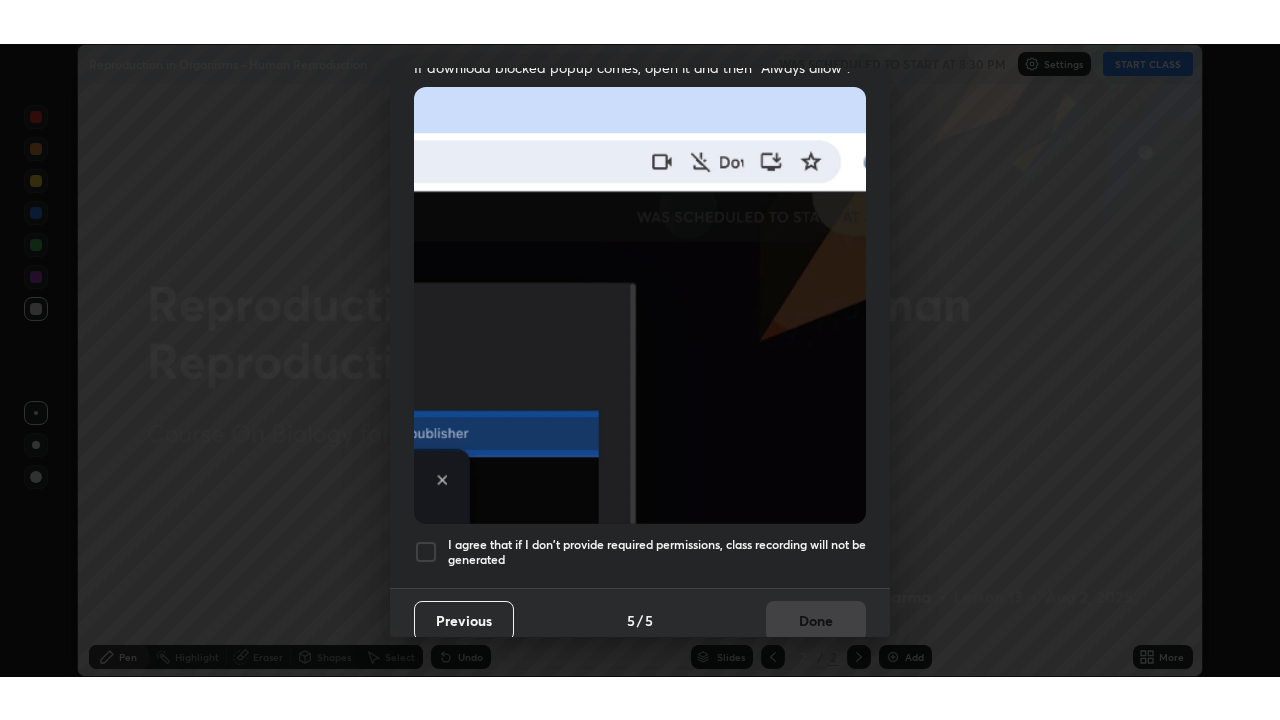 scroll, scrollTop: 431, scrollLeft: 0, axis: vertical 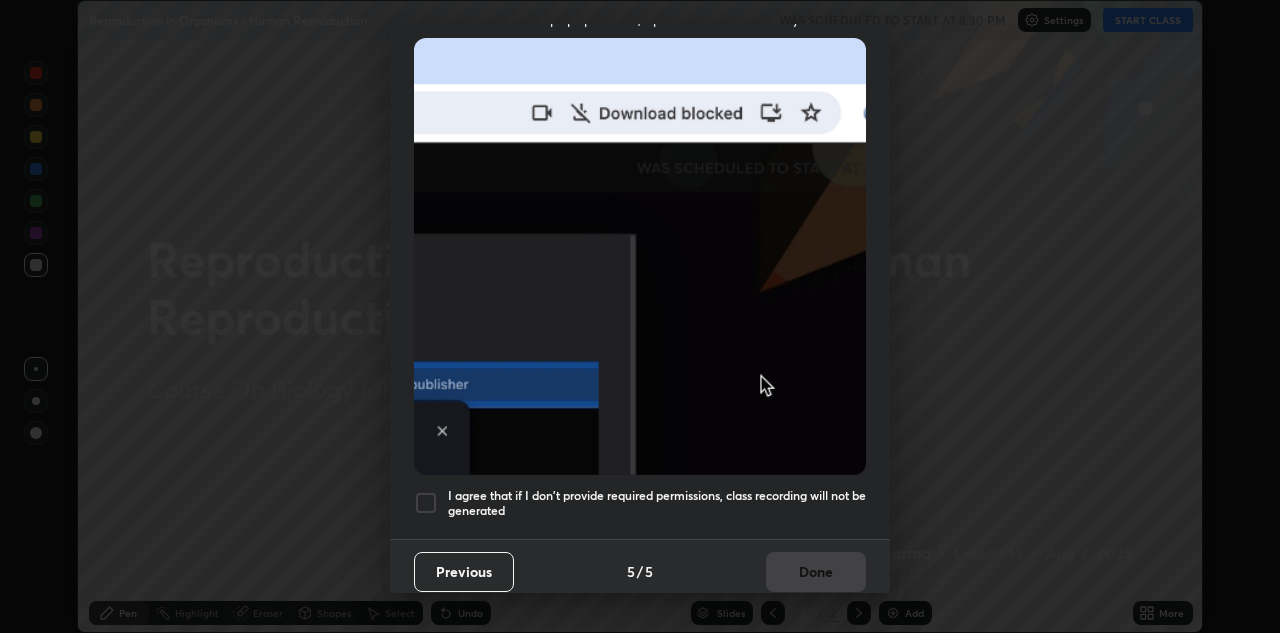 click at bounding box center (426, 503) 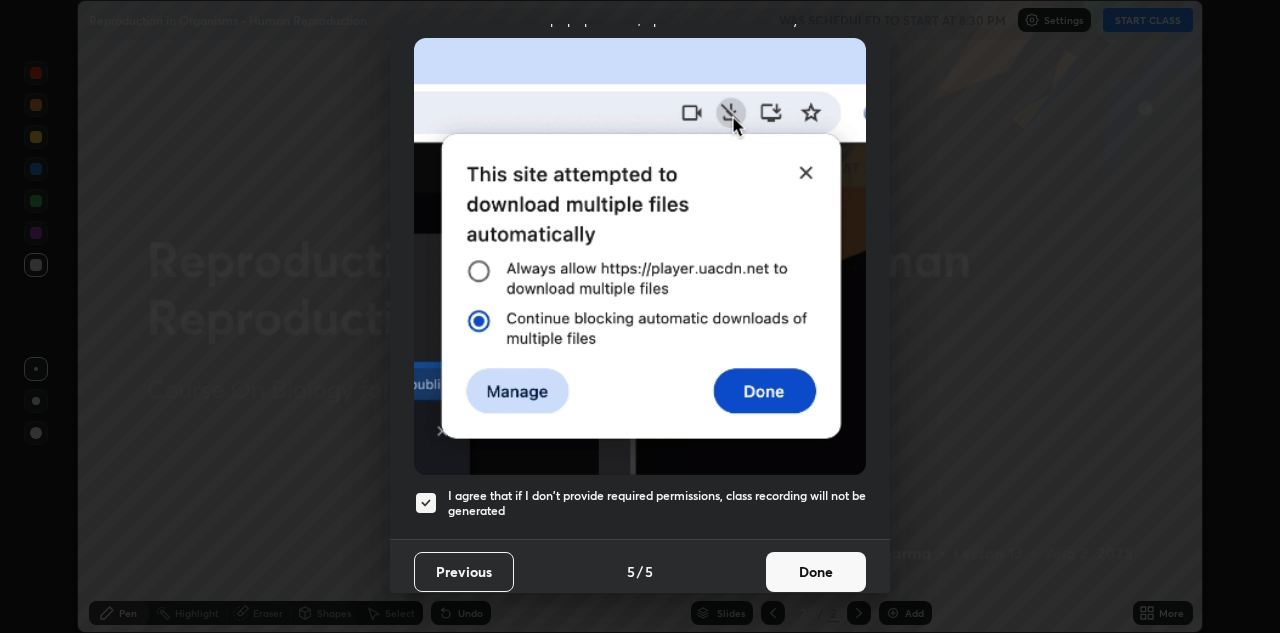 click on "Done" at bounding box center (816, 572) 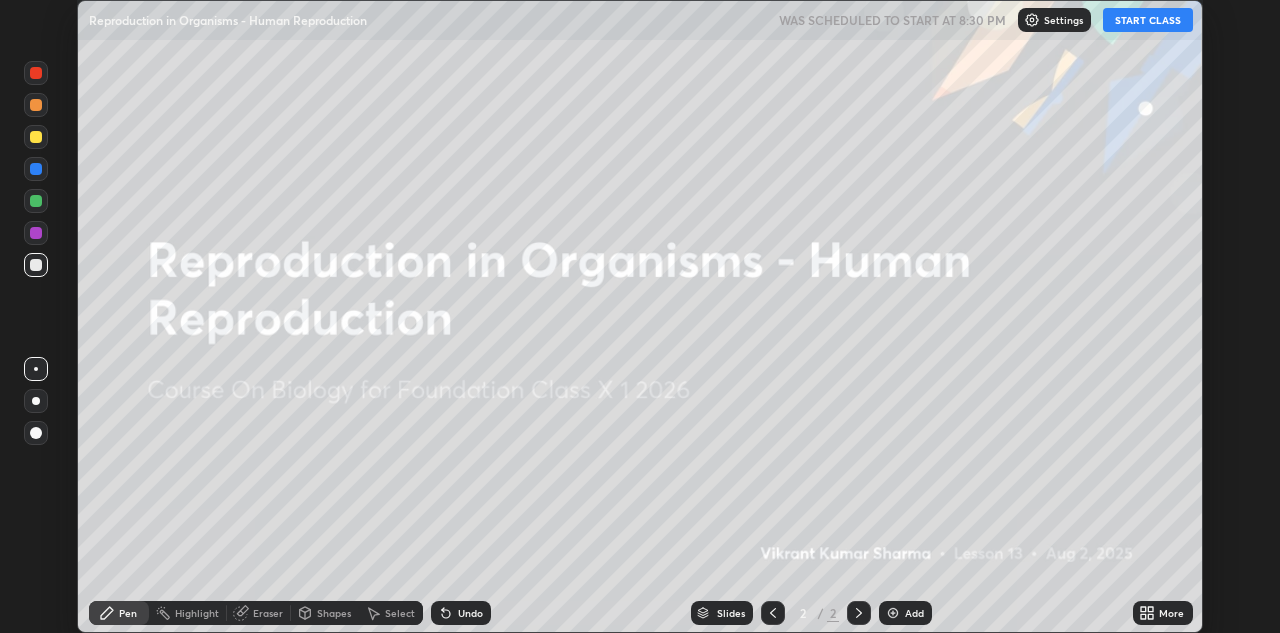 click on "Add" at bounding box center (914, 613) 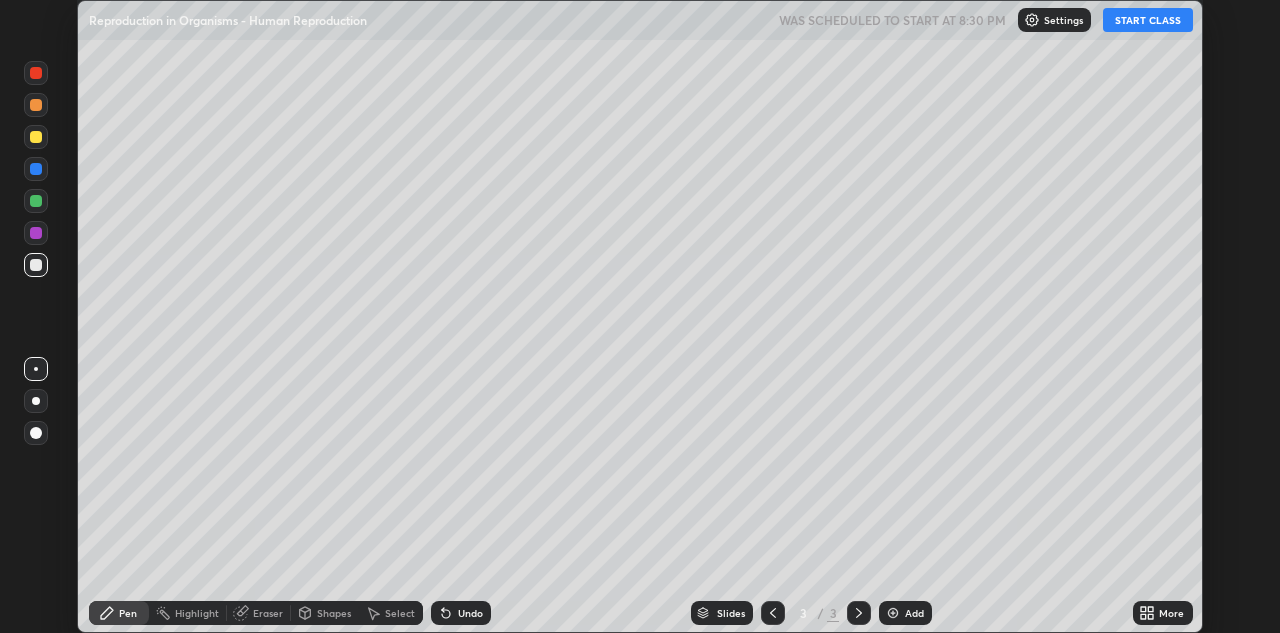 click 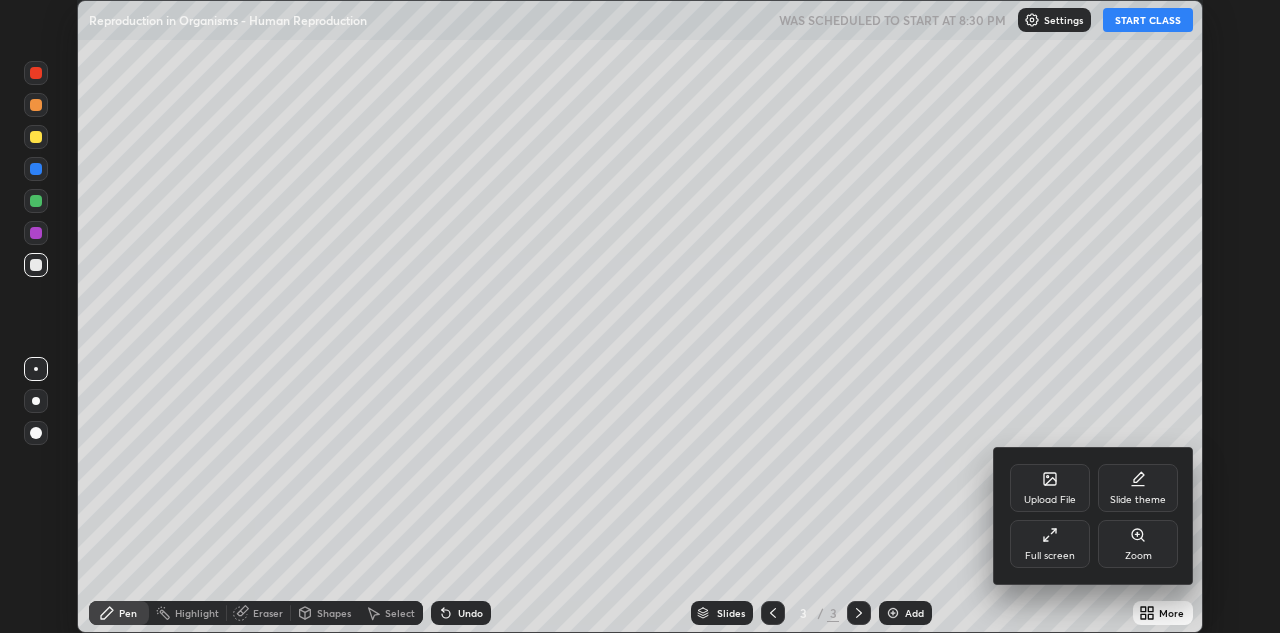 click 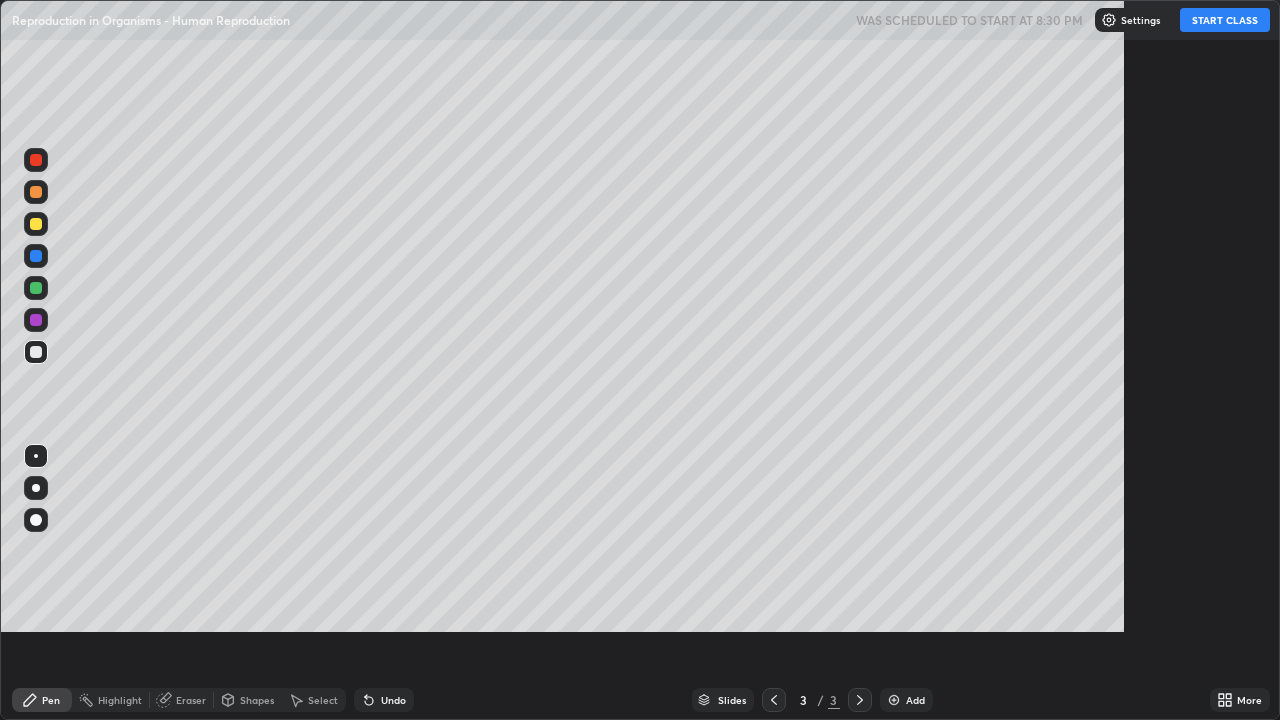 scroll, scrollTop: 99280, scrollLeft: 98720, axis: both 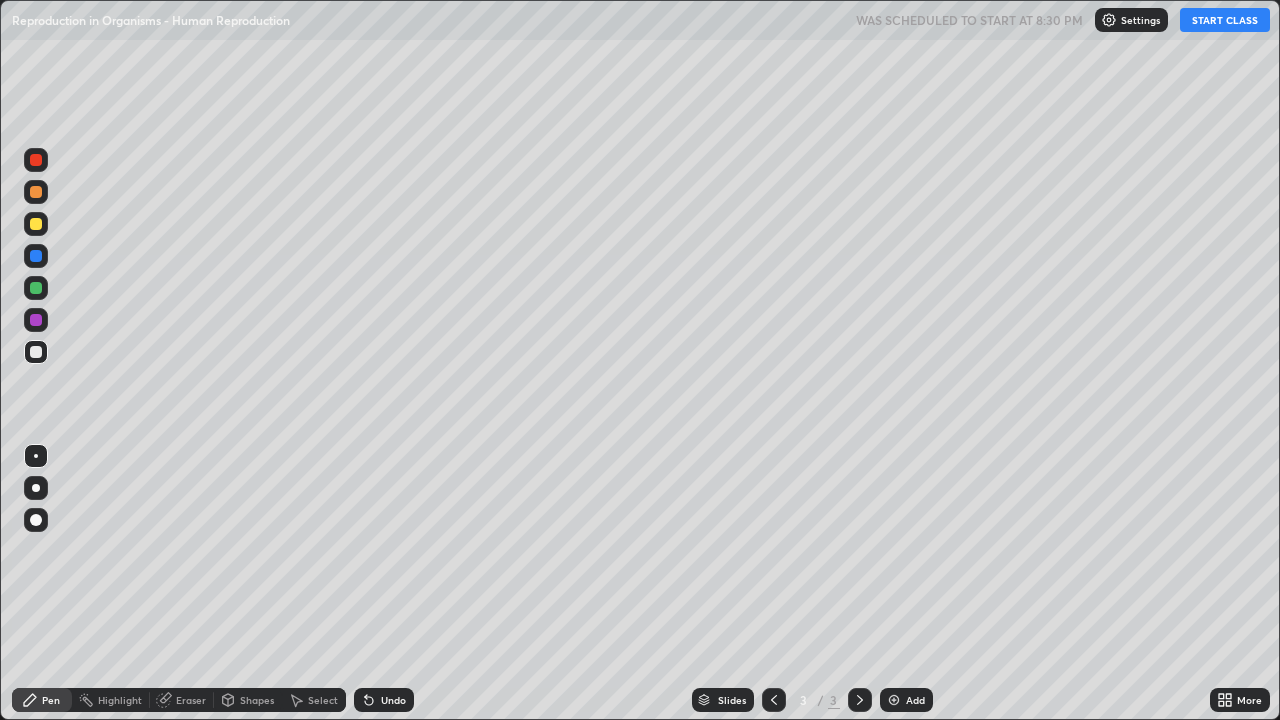 click on "START CLASS" at bounding box center (1225, 20) 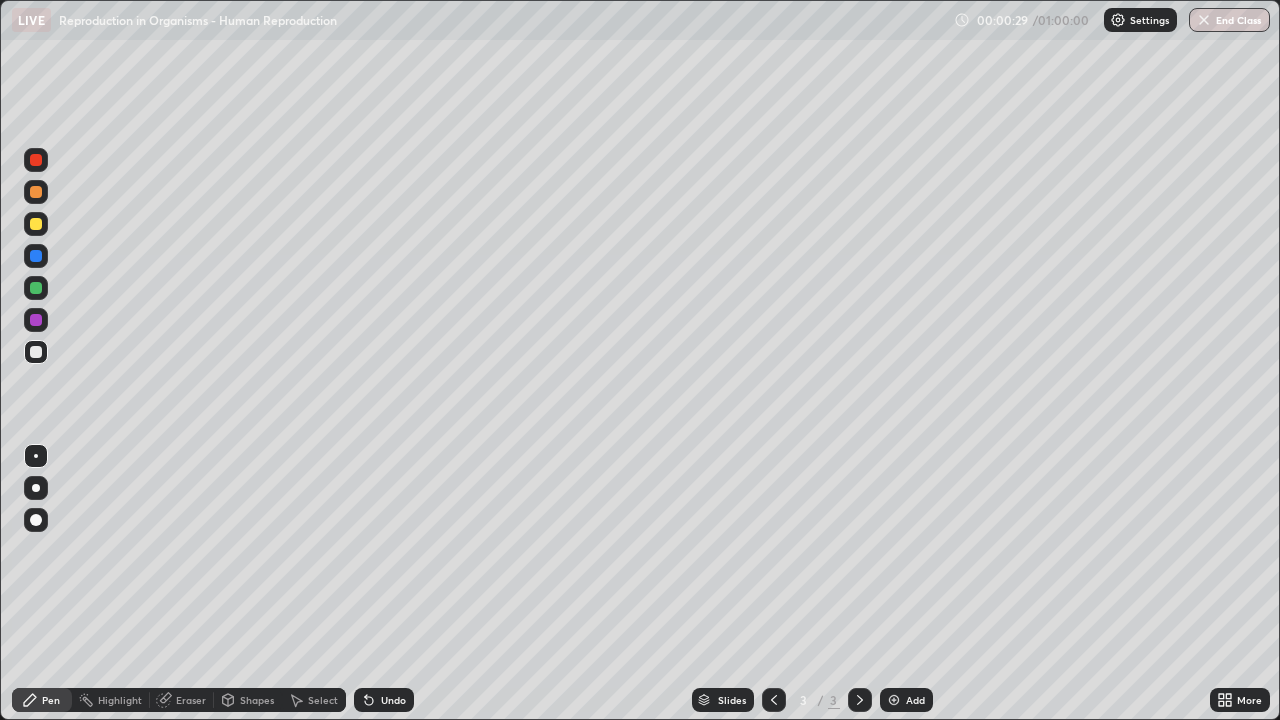 click at bounding box center [36, 488] 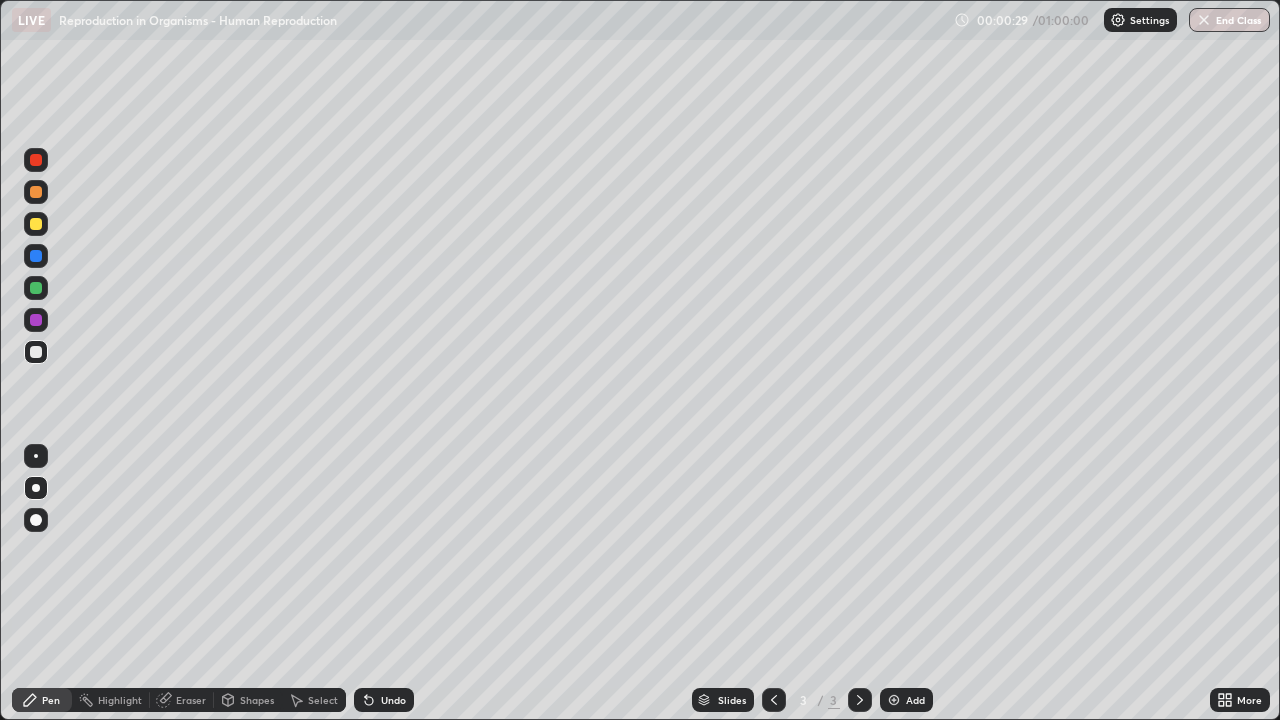 click at bounding box center (36, 256) 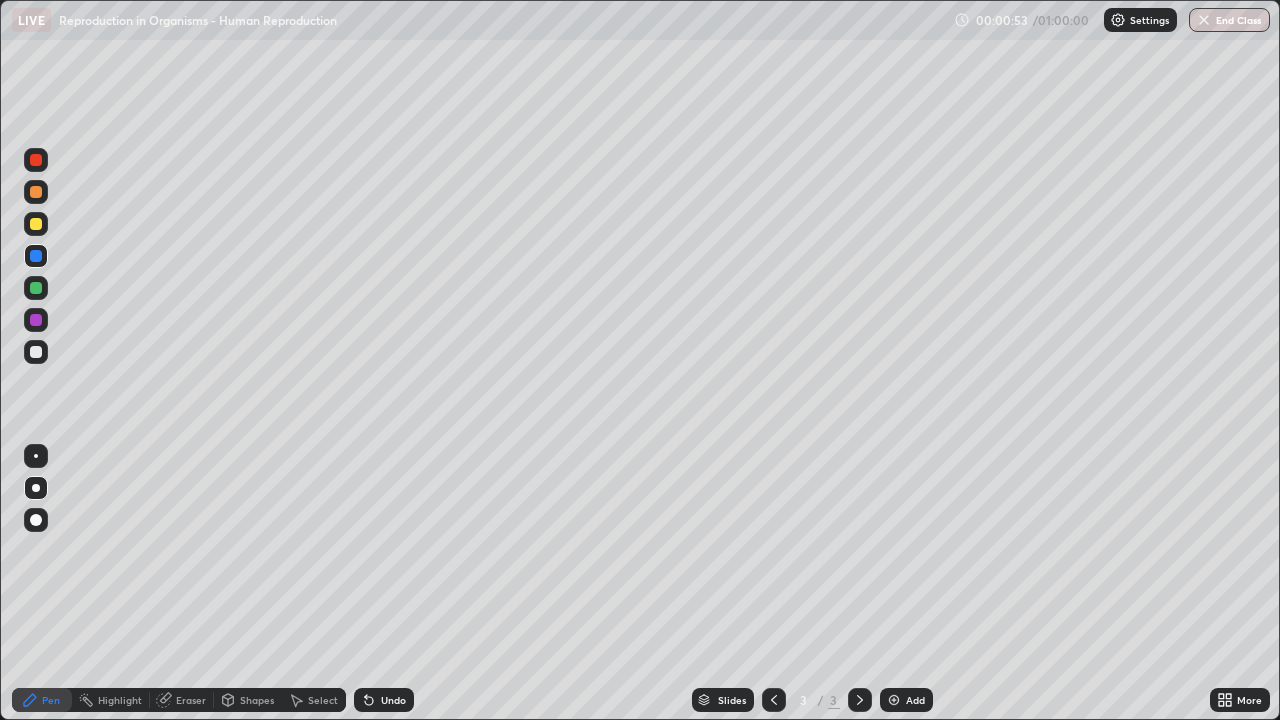 click at bounding box center (36, 456) 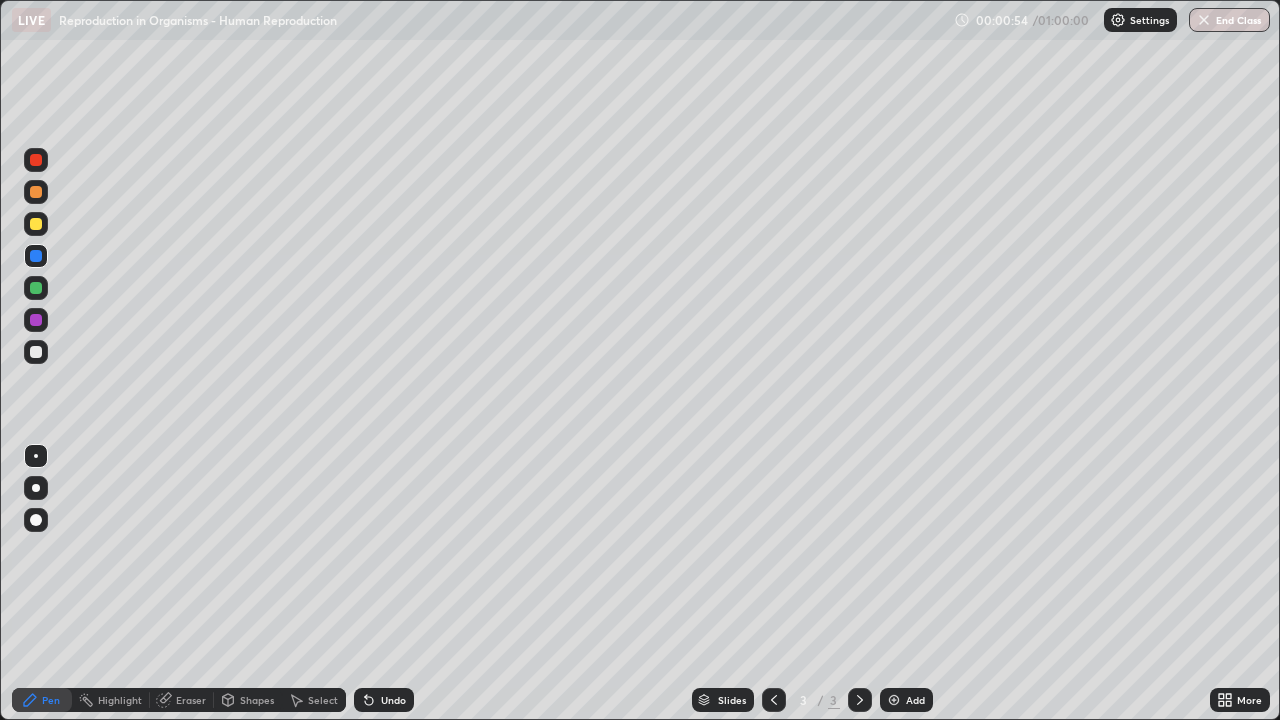 click at bounding box center [36, 352] 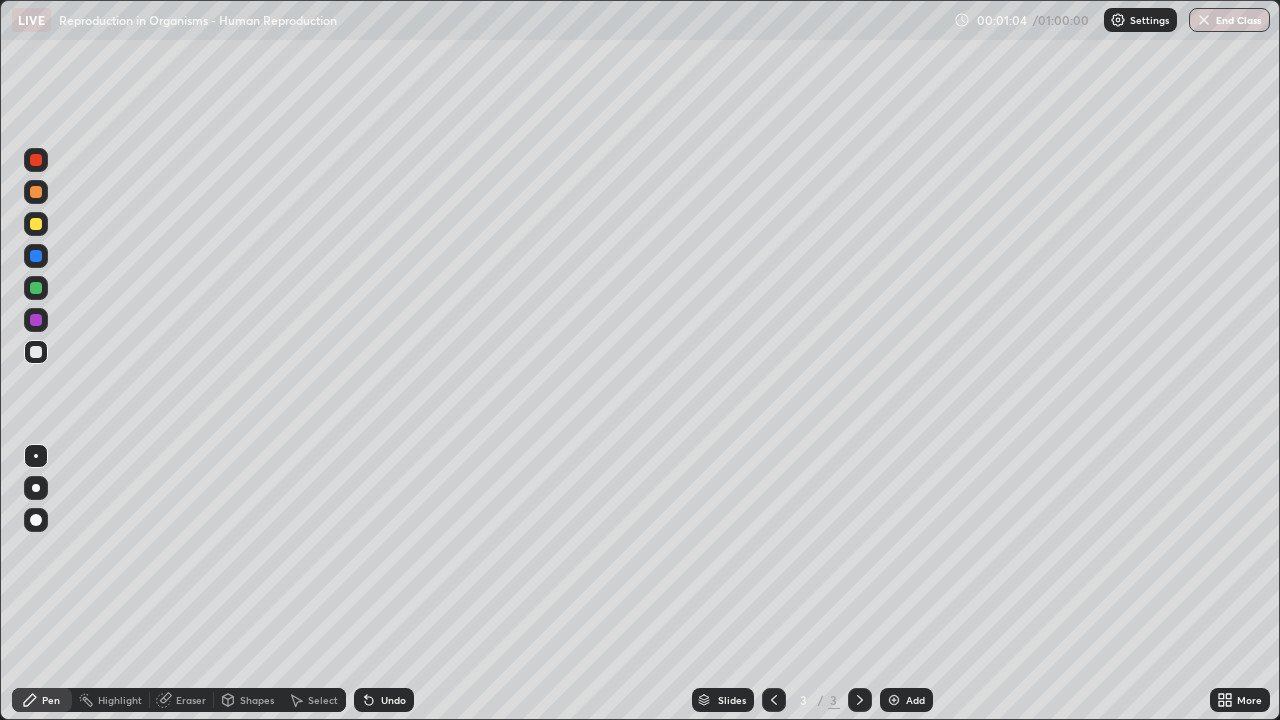 click 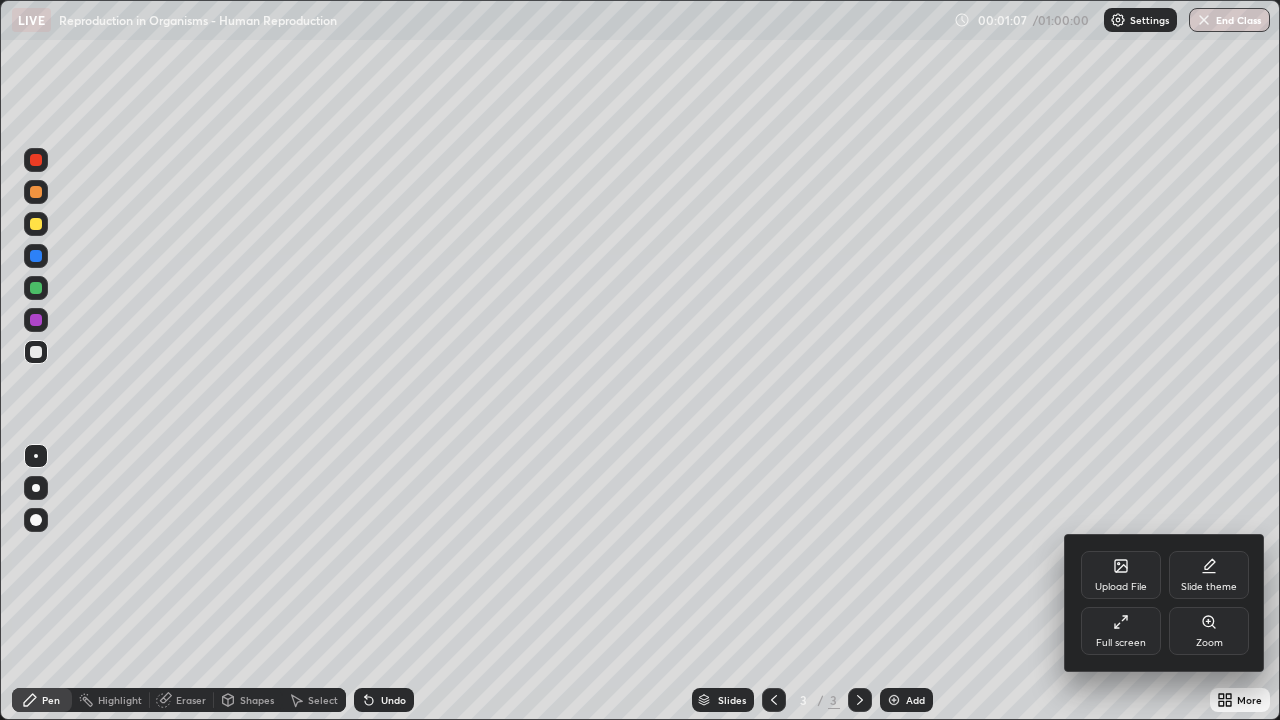 click on "Upload File" at bounding box center [1121, 575] 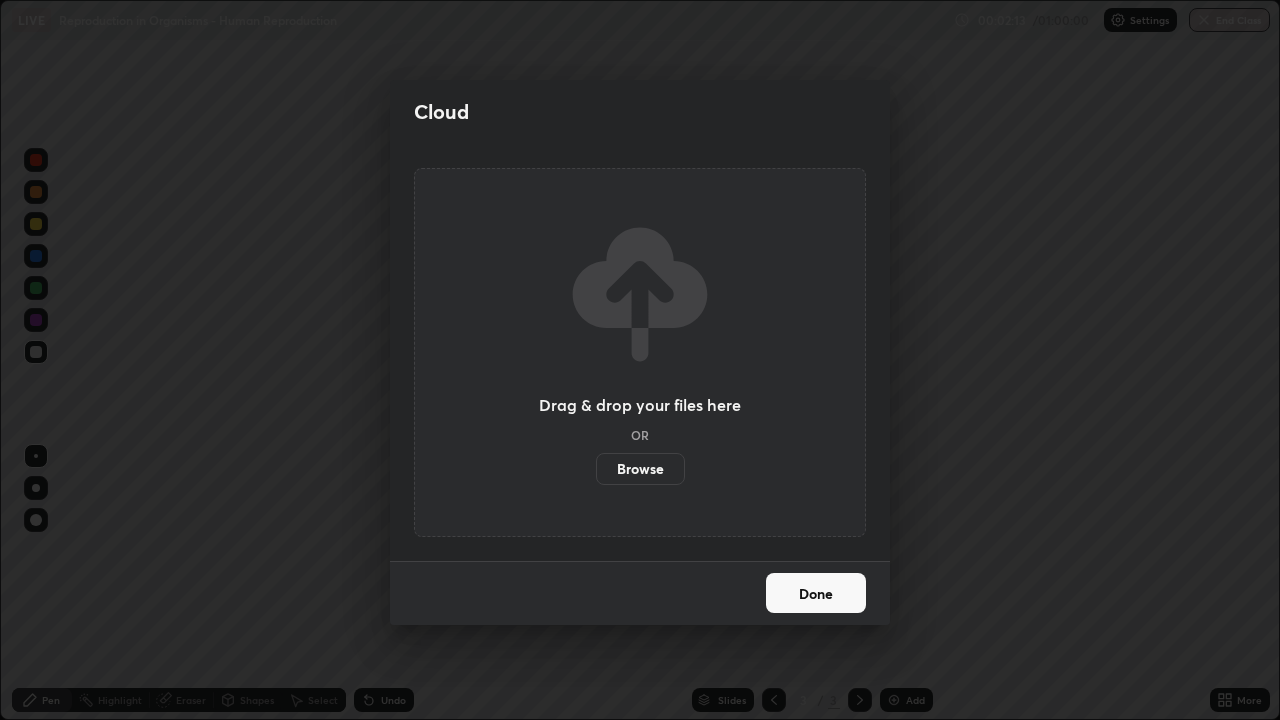 click on "Done" at bounding box center (816, 593) 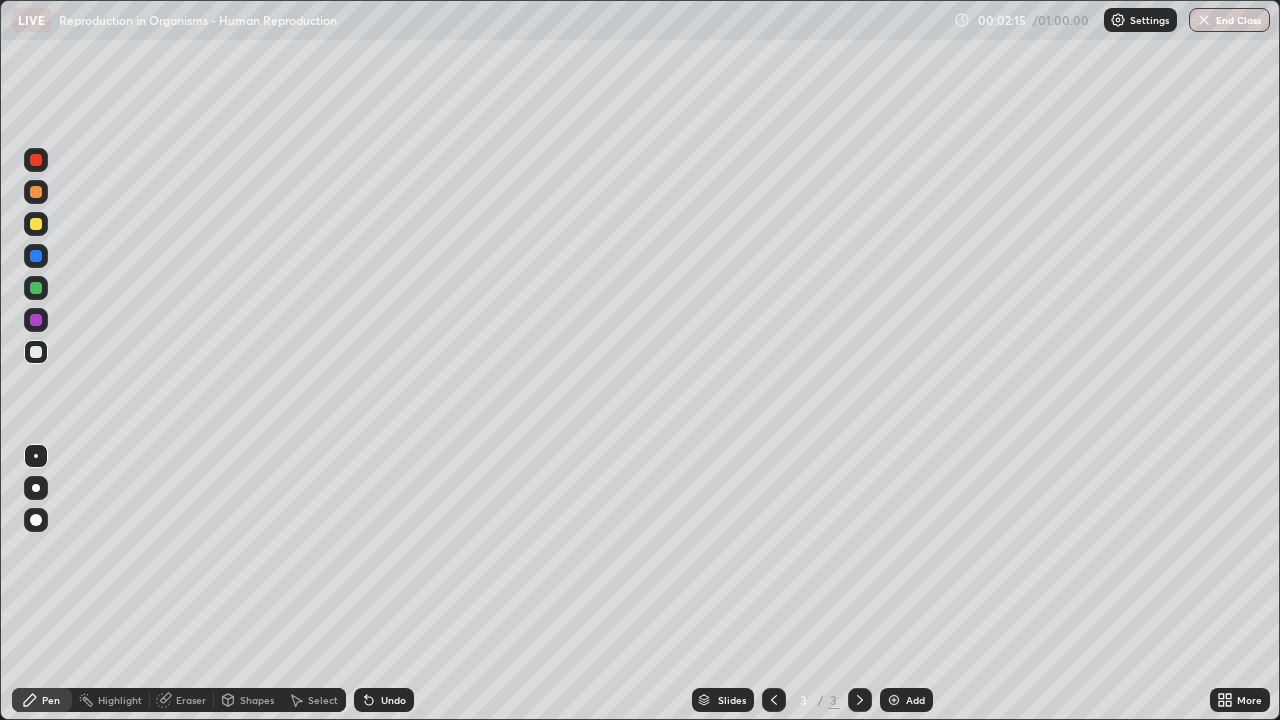click at bounding box center [36, 288] 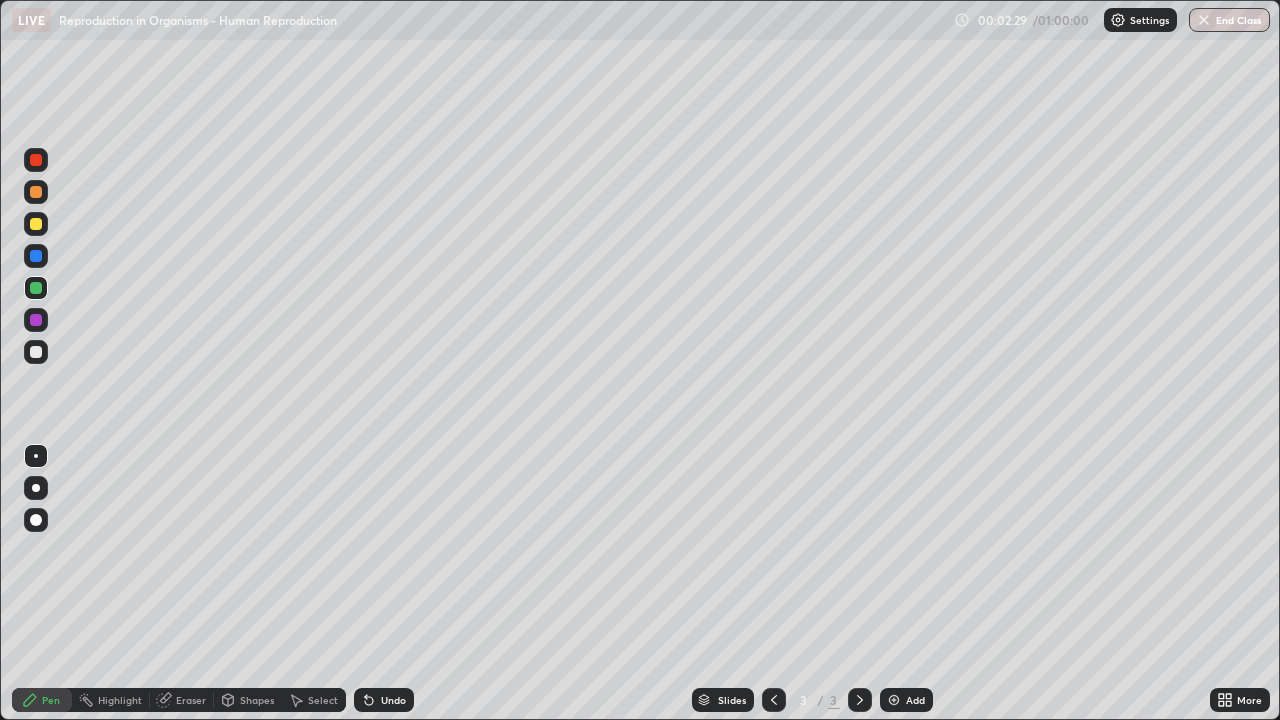 click 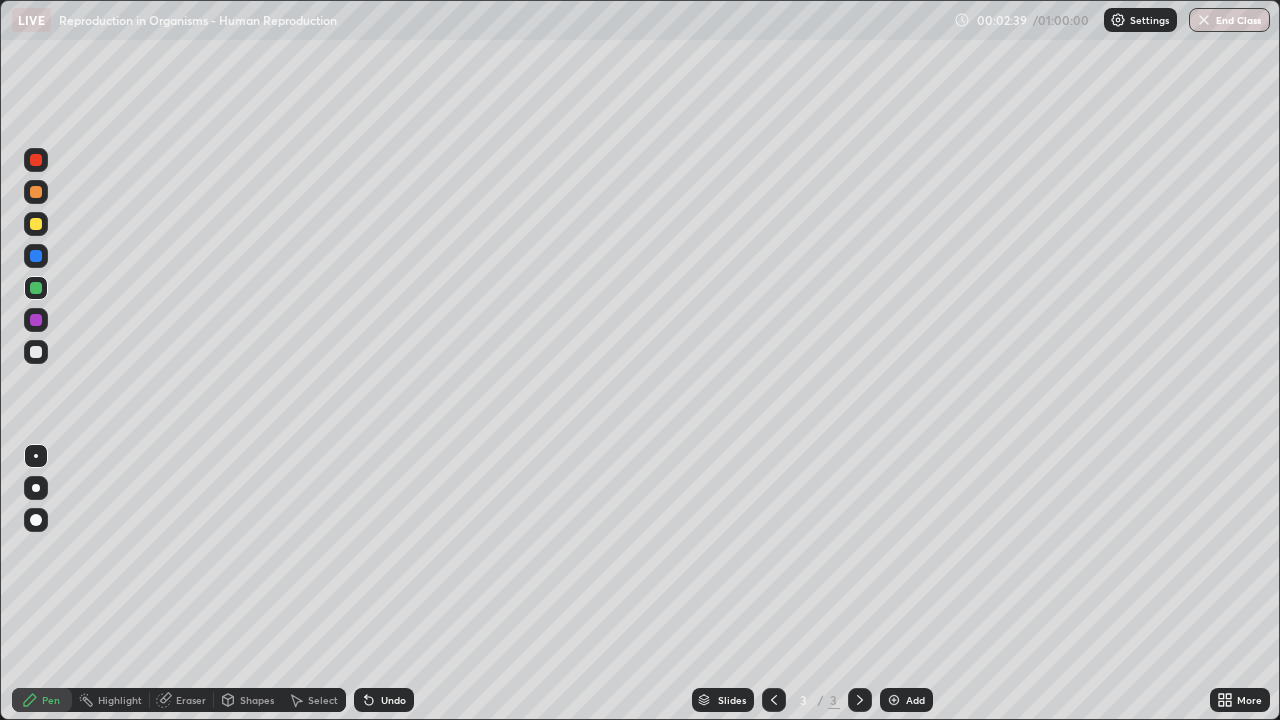 click at bounding box center [36, 192] 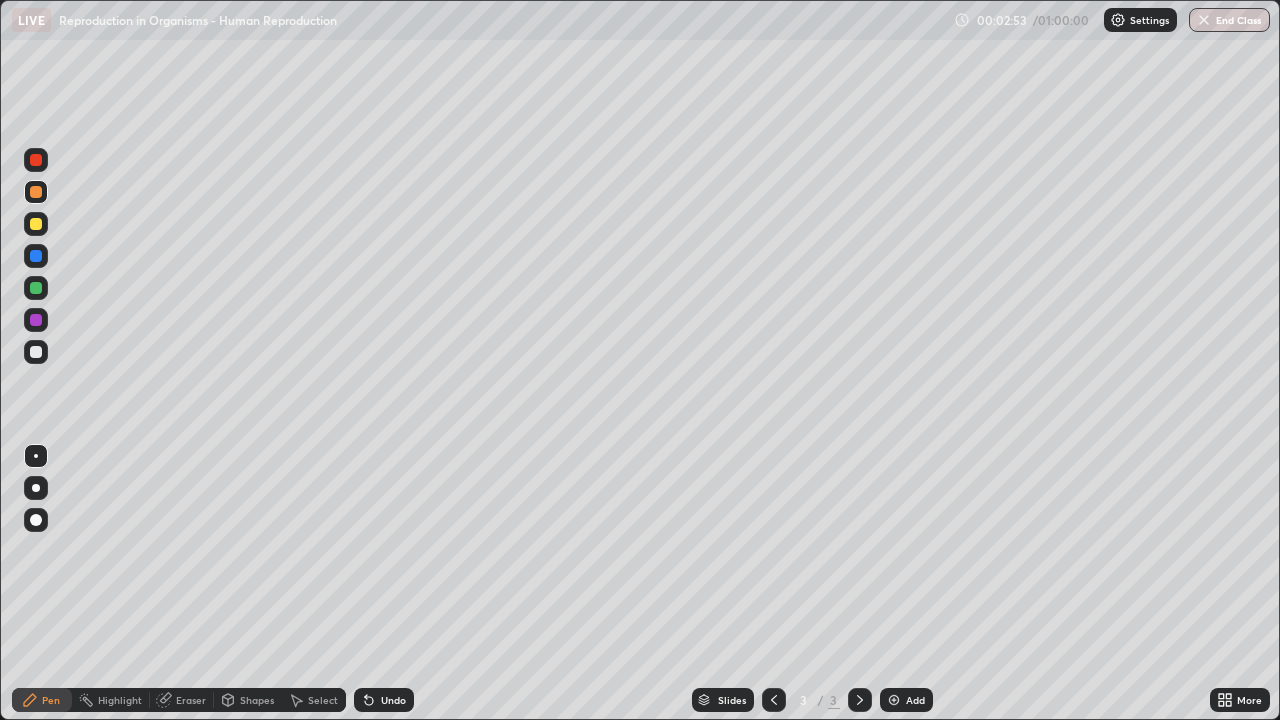 click on "Select" at bounding box center (323, 700) 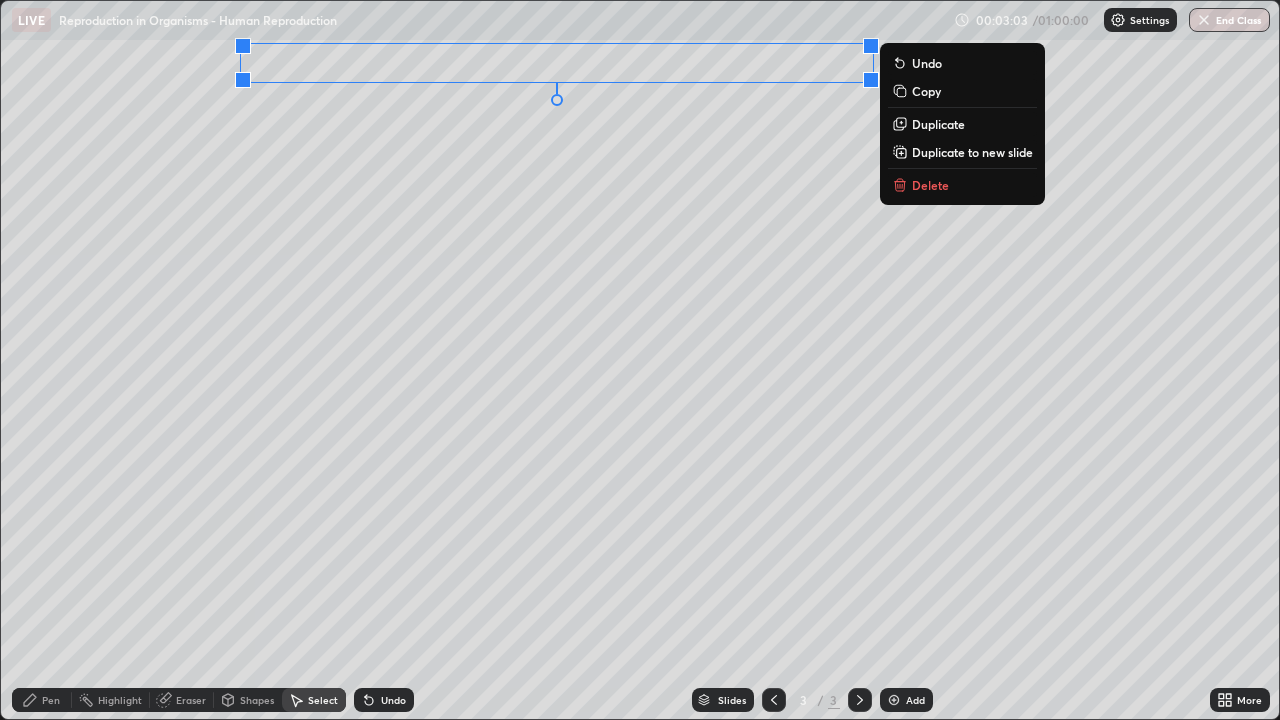 click on "0 ° Undo Copy Duplicate Duplicate to new slide Delete" at bounding box center (640, 360) 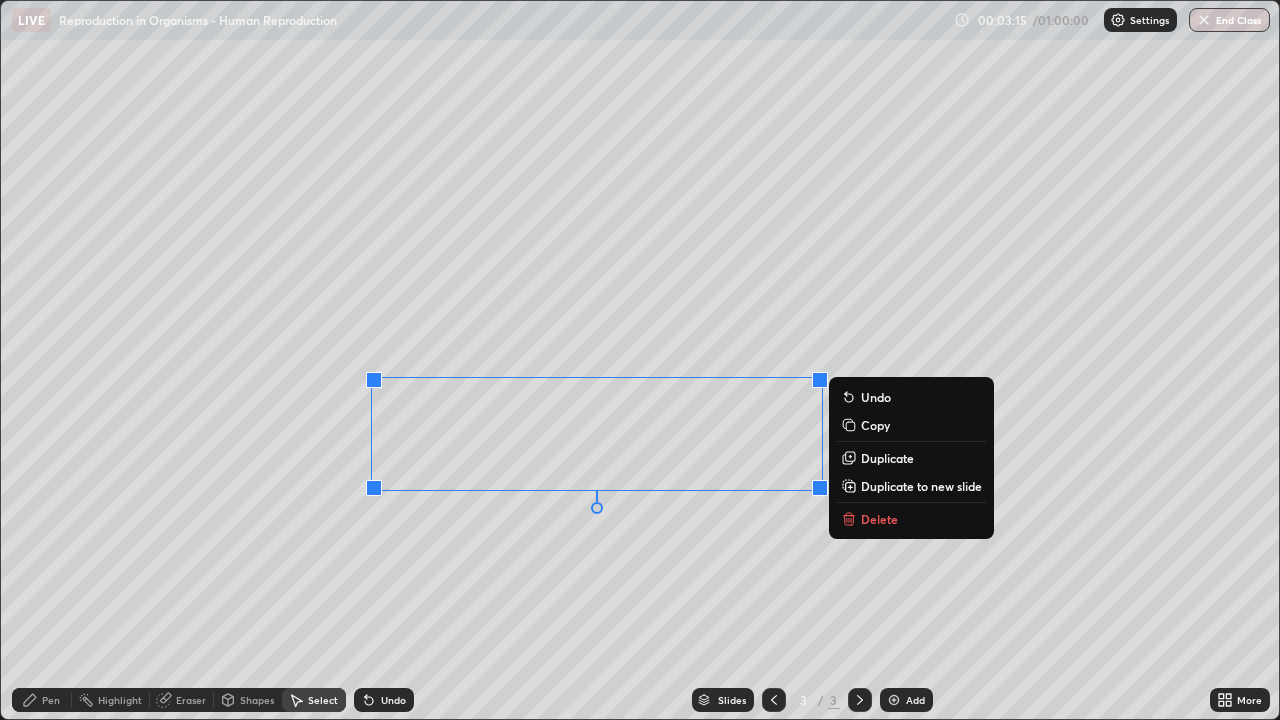 click on "Undo" at bounding box center (393, 700) 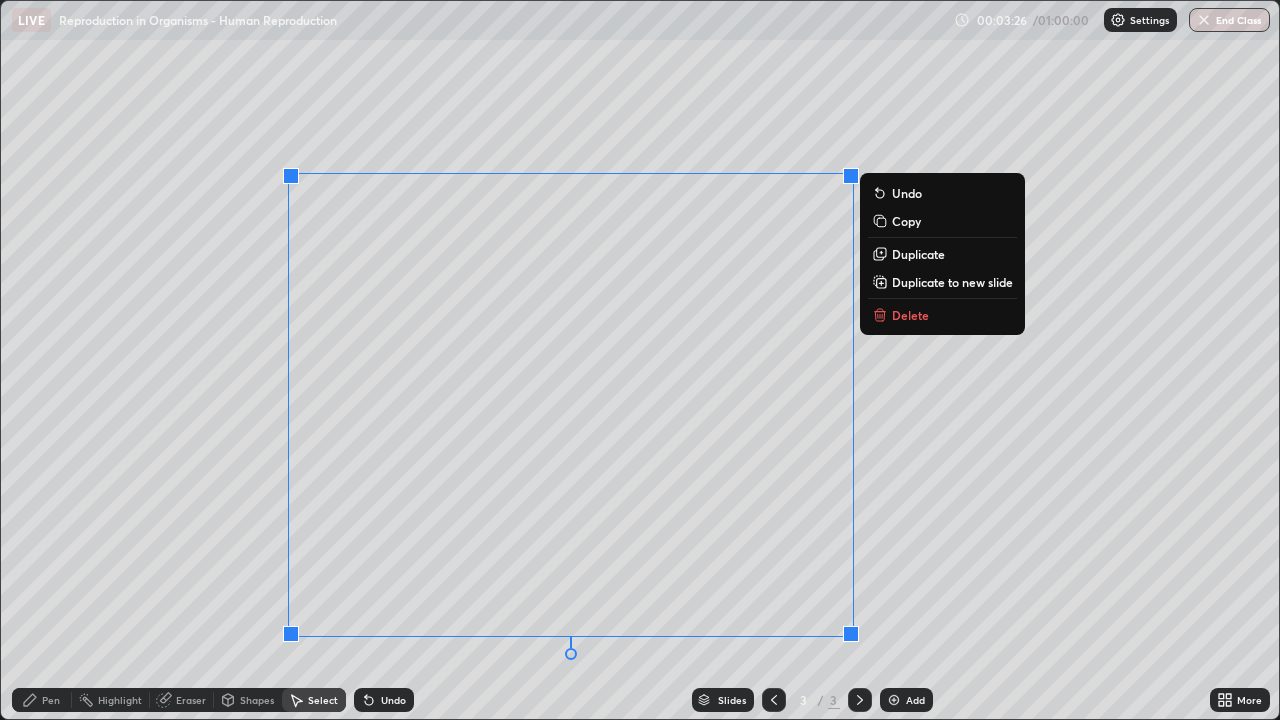click on "0 ° Undo Copy Duplicate Duplicate to new slide Delete" at bounding box center (640, 360) 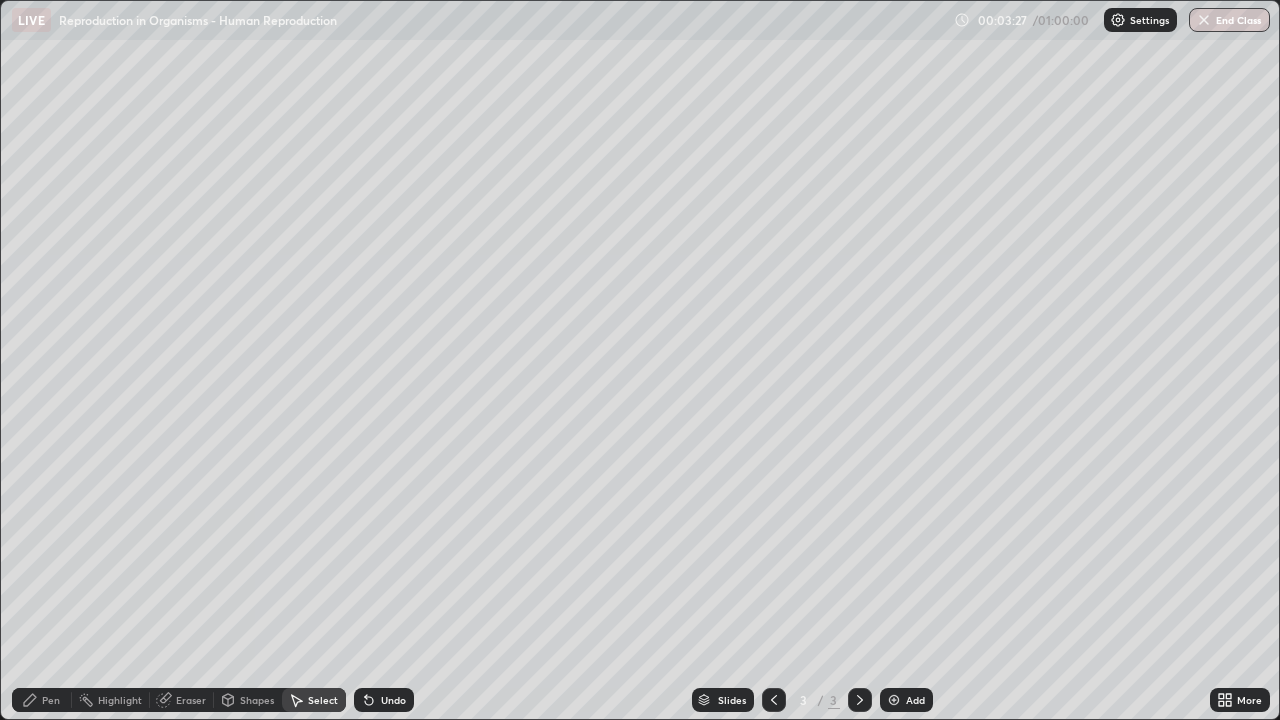 click on "Pen" at bounding box center (51, 700) 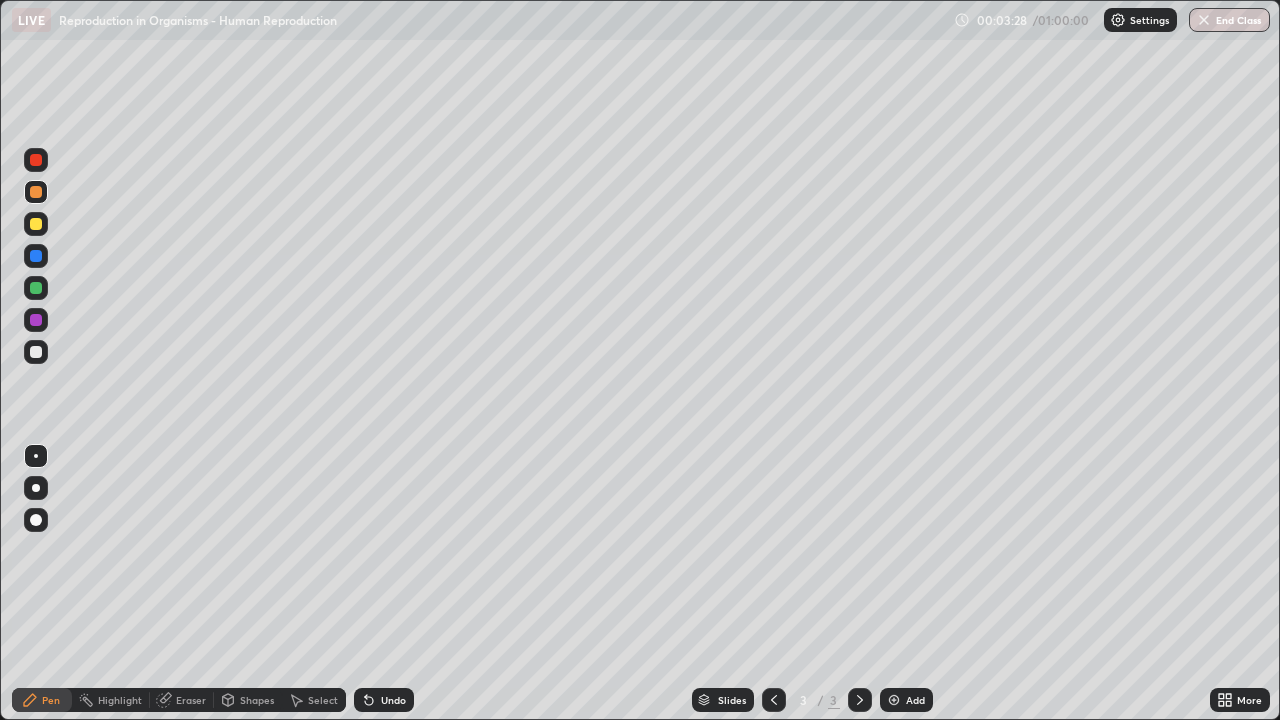 click at bounding box center (36, 224) 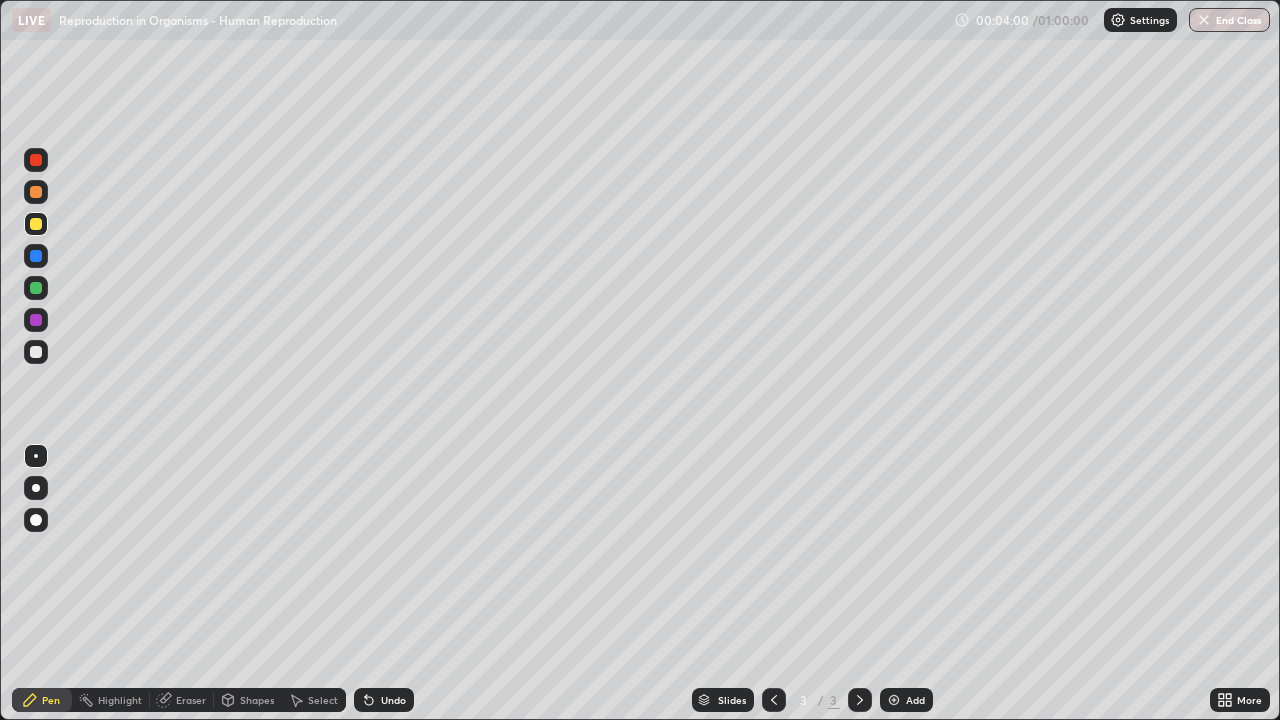 click at bounding box center (36, 352) 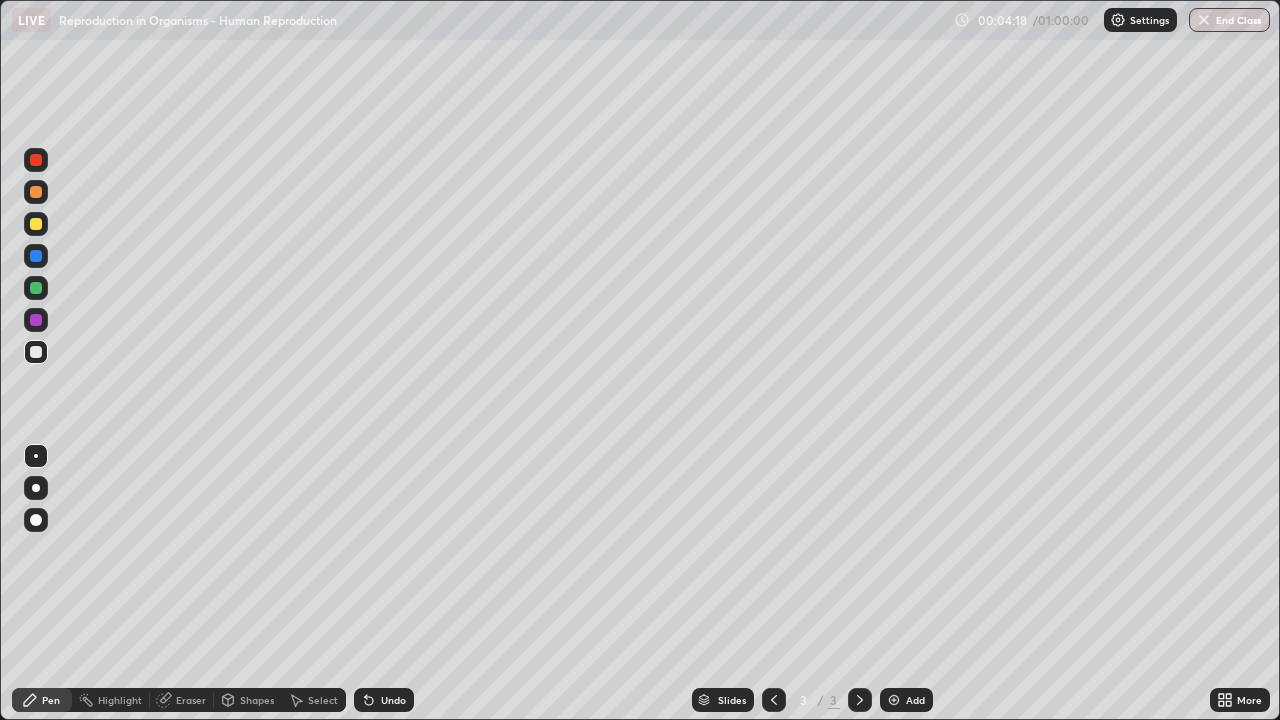 click at bounding box center (36, 288) 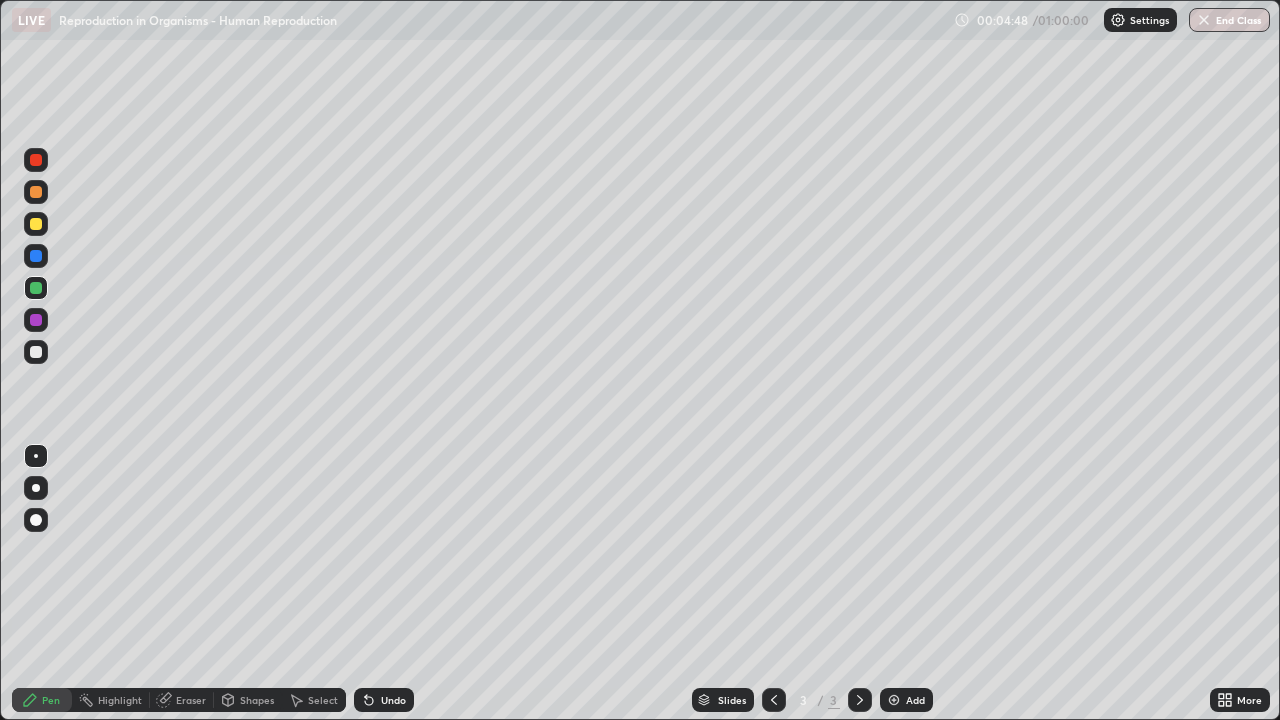 click at bounding box center [36, 192] 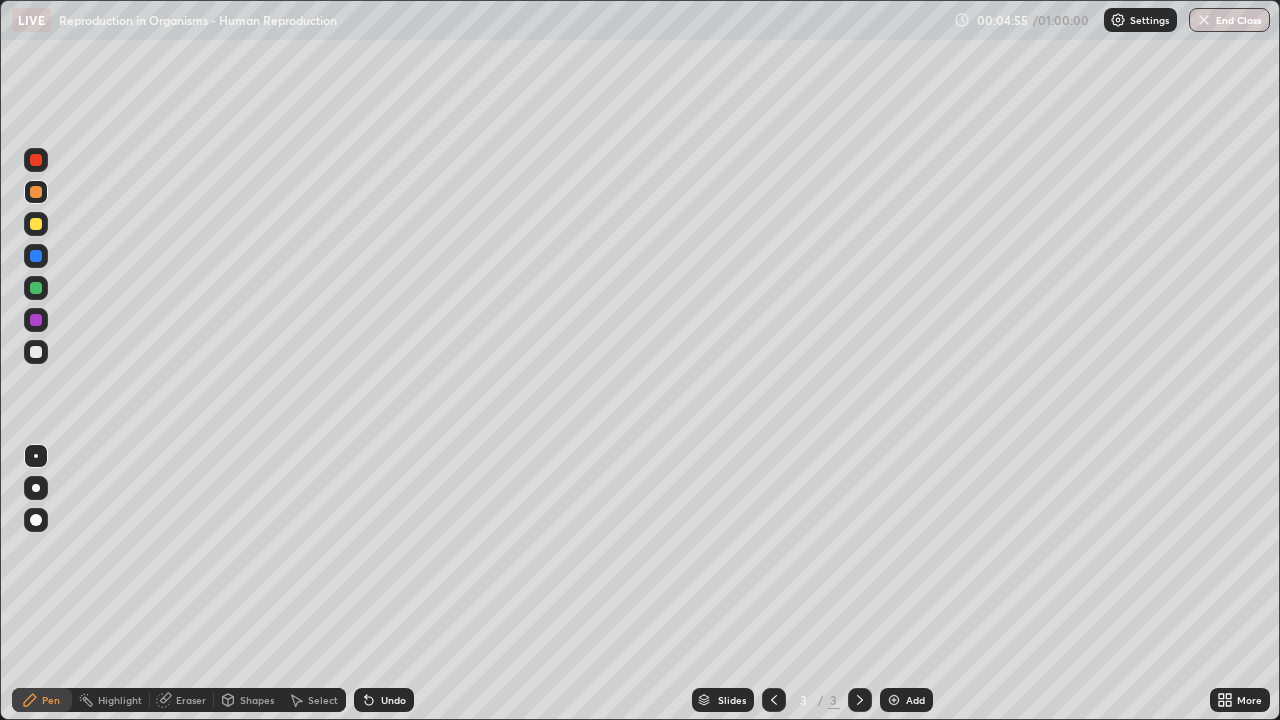 click at bounding box center (36, 224) 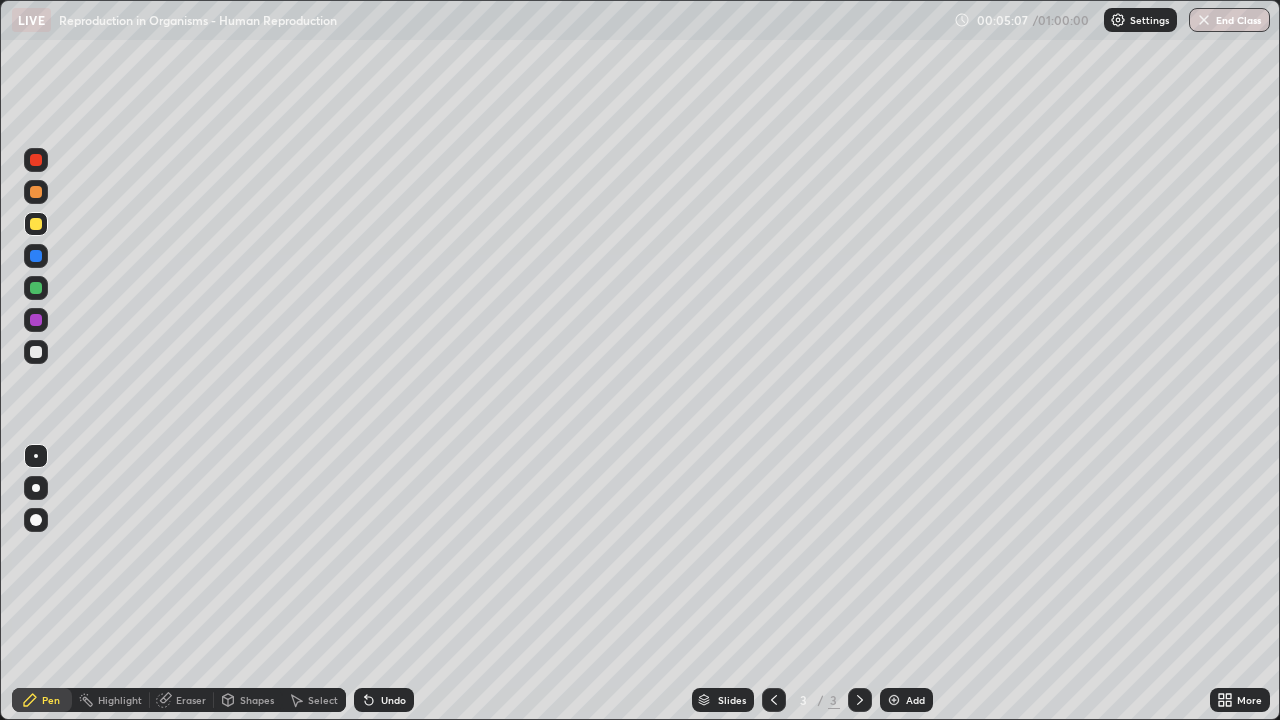 click at bounding box center (36, 352) 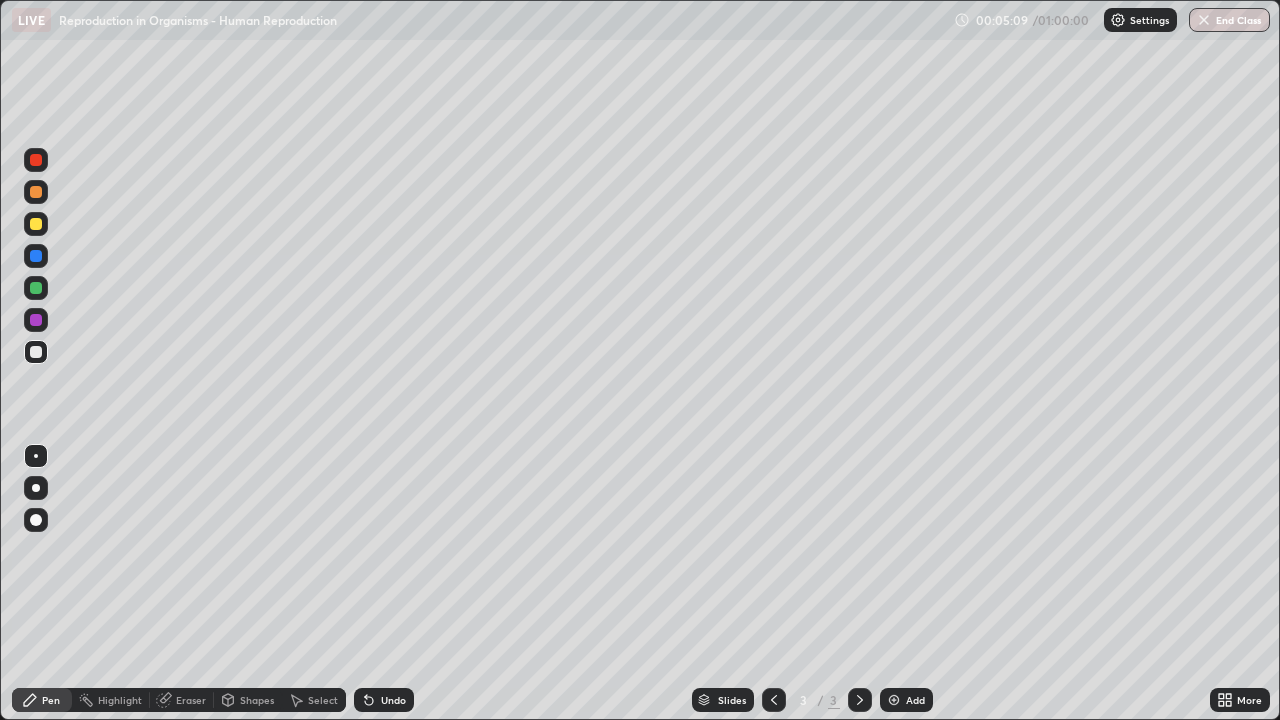 click at bounding box center (36, 224) 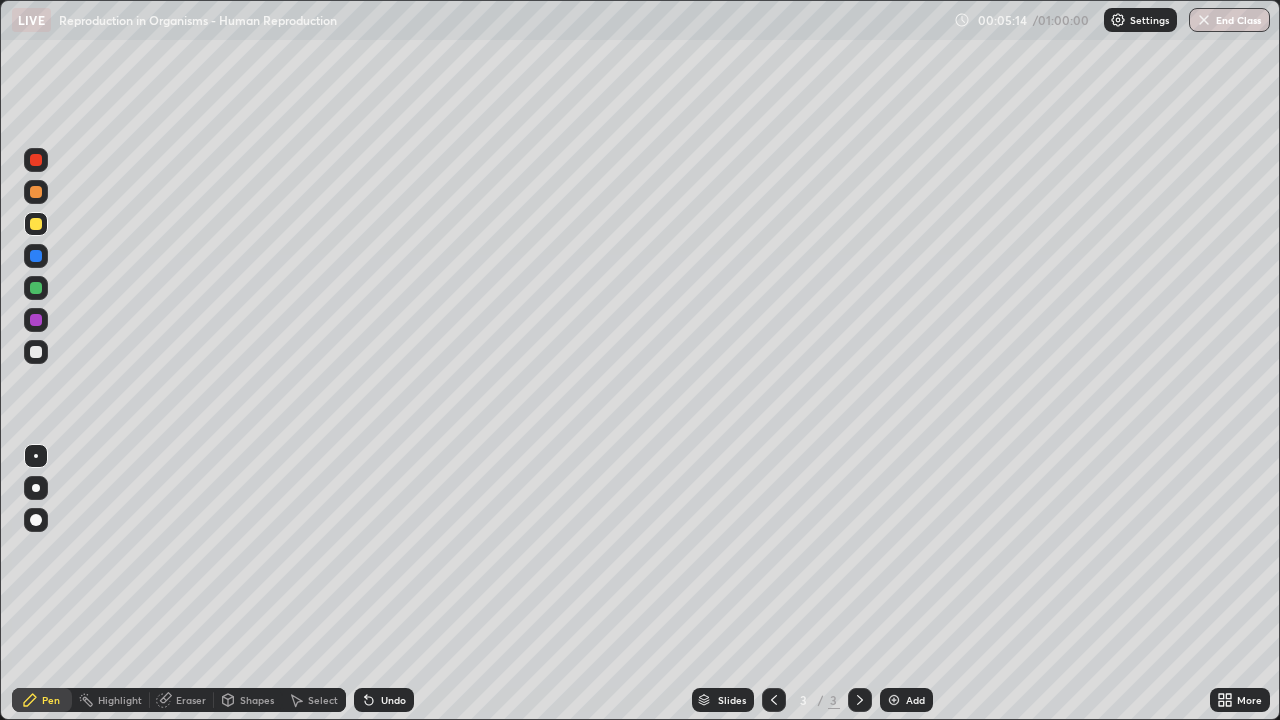 click at bounding box center (36, 224) 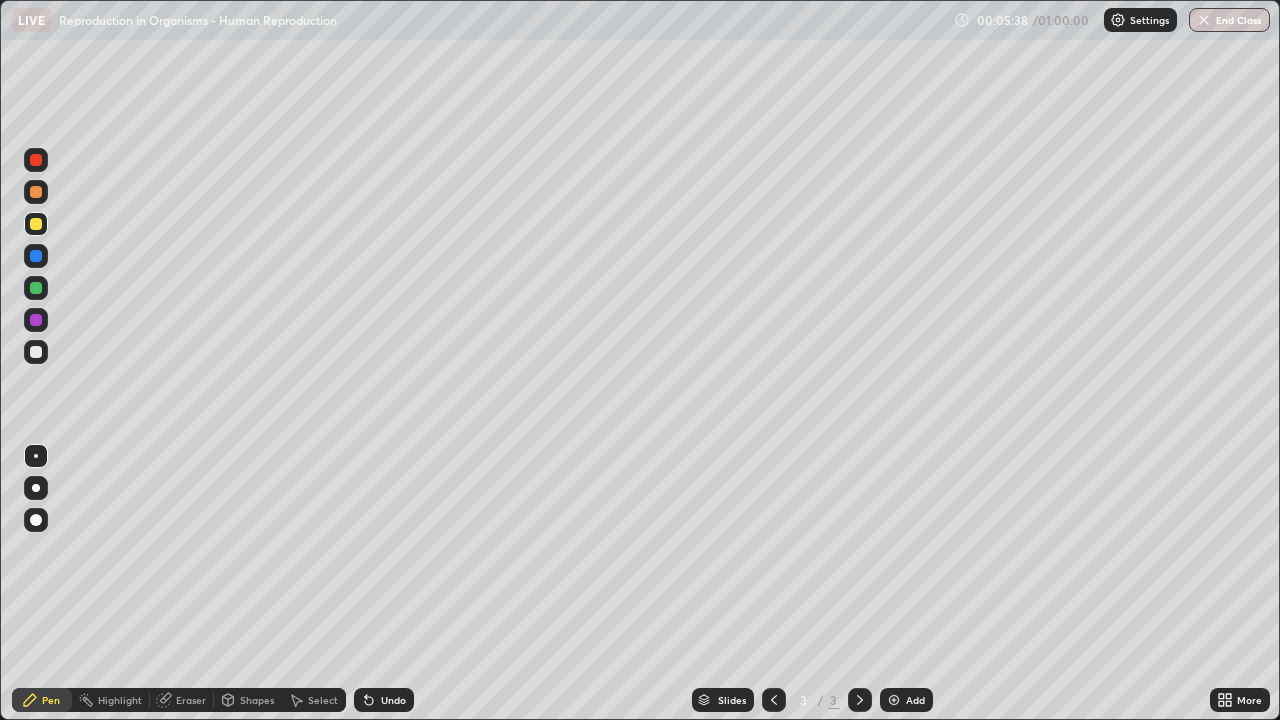 click at bounding box center (36, 352) 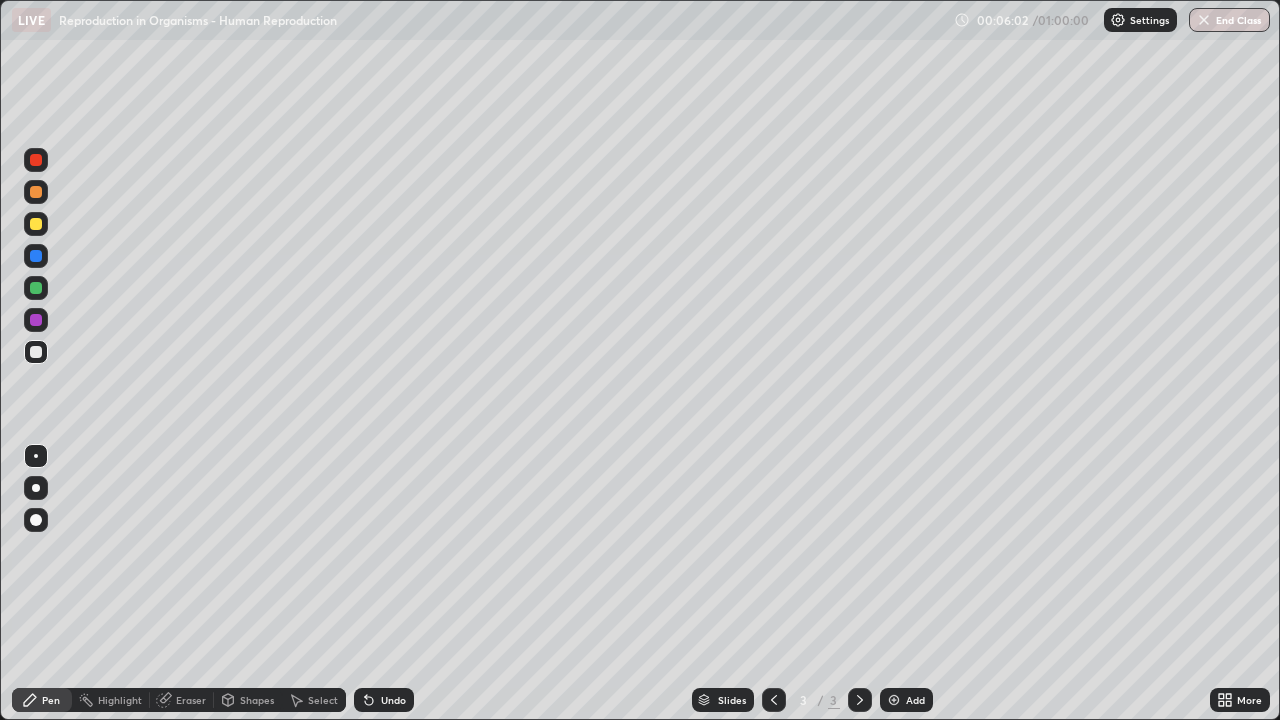 click at bounding box center (36, 288) 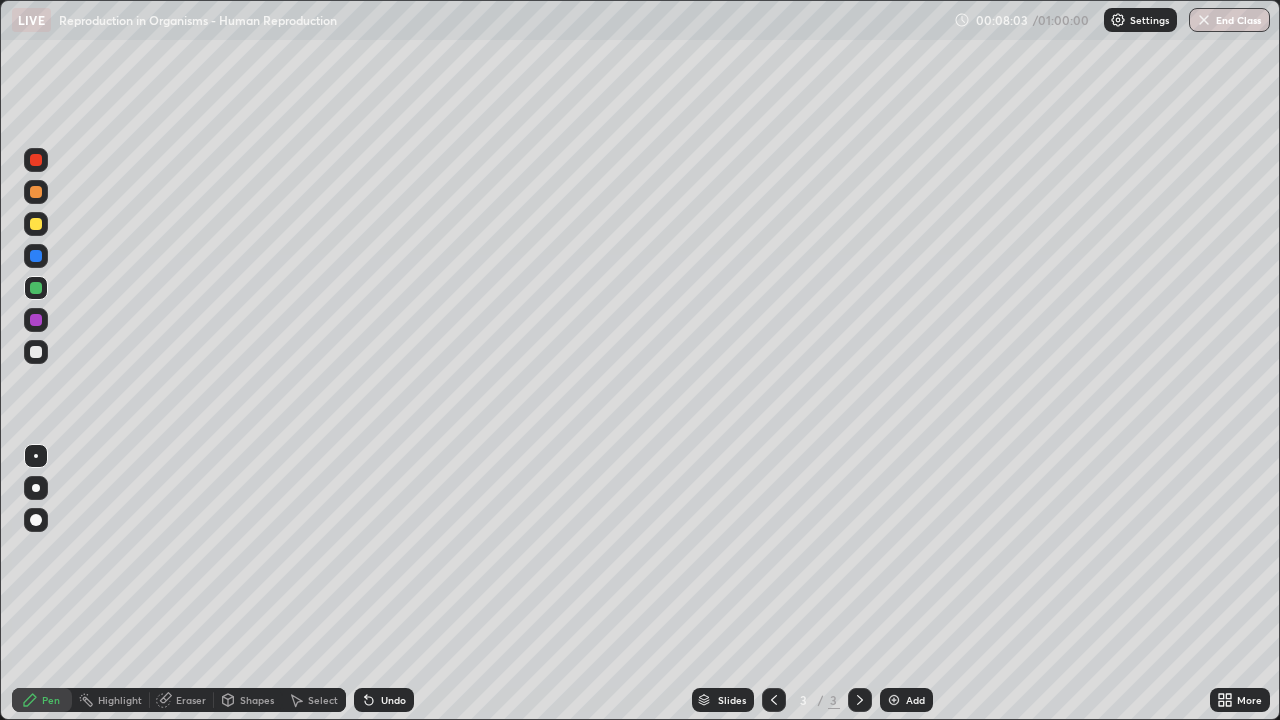 click 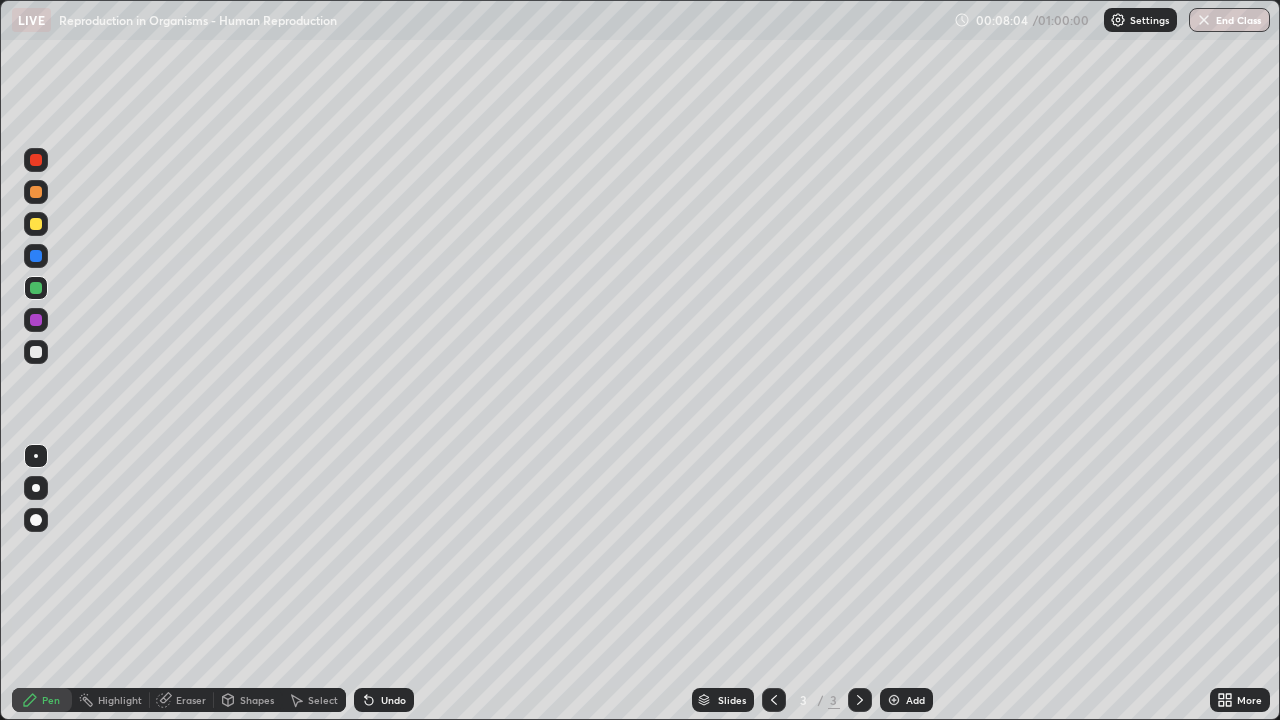 click at bounding box center [894, 700] 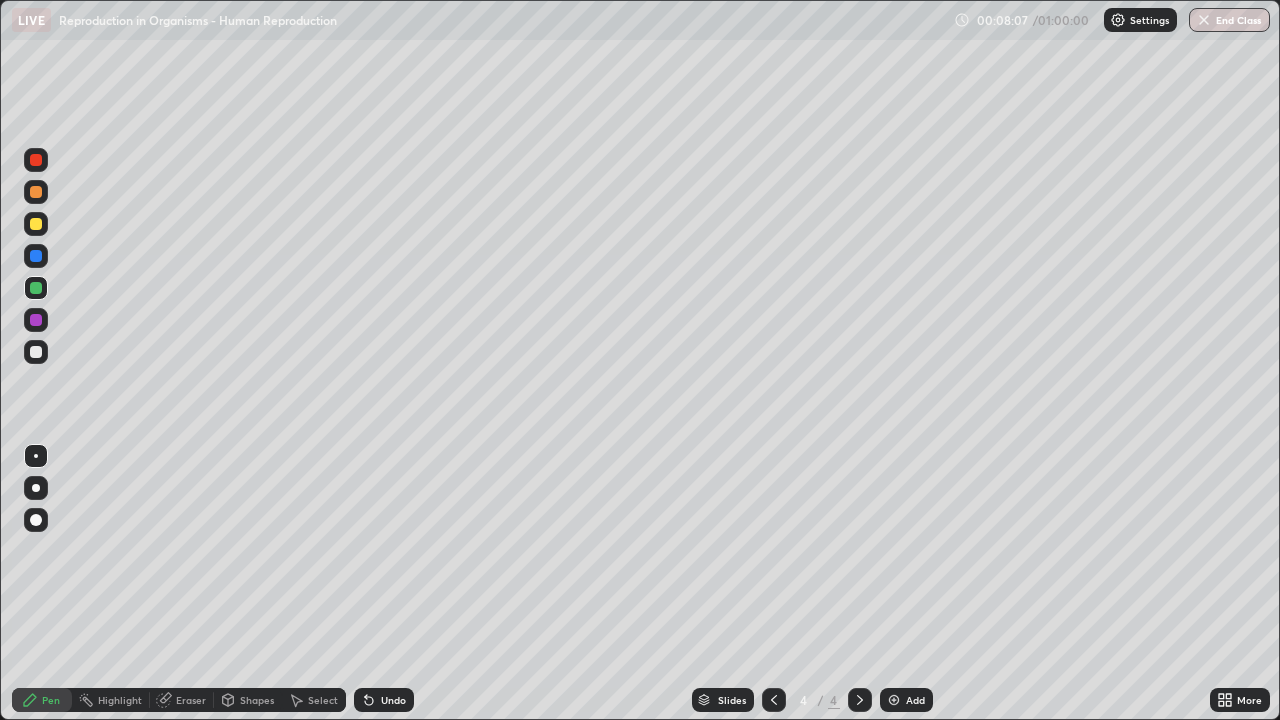 click at bounding box center (36, 352) 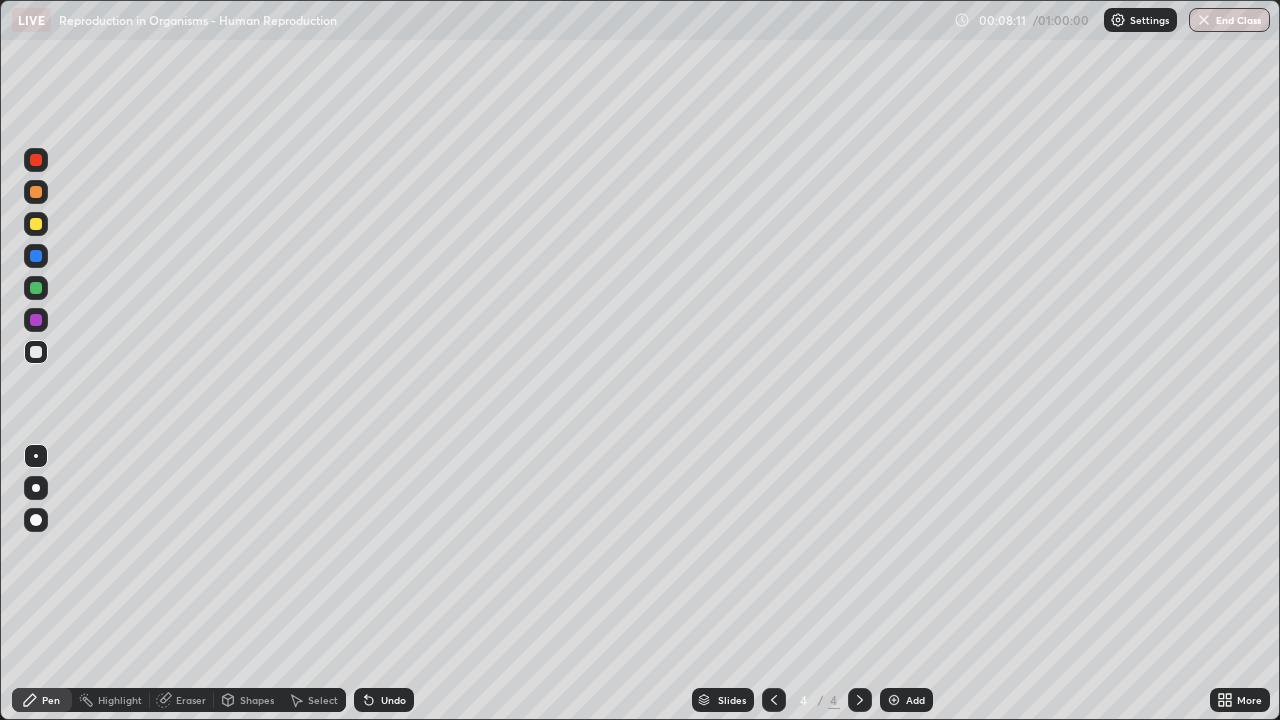 click at bounding box center (36, 256) 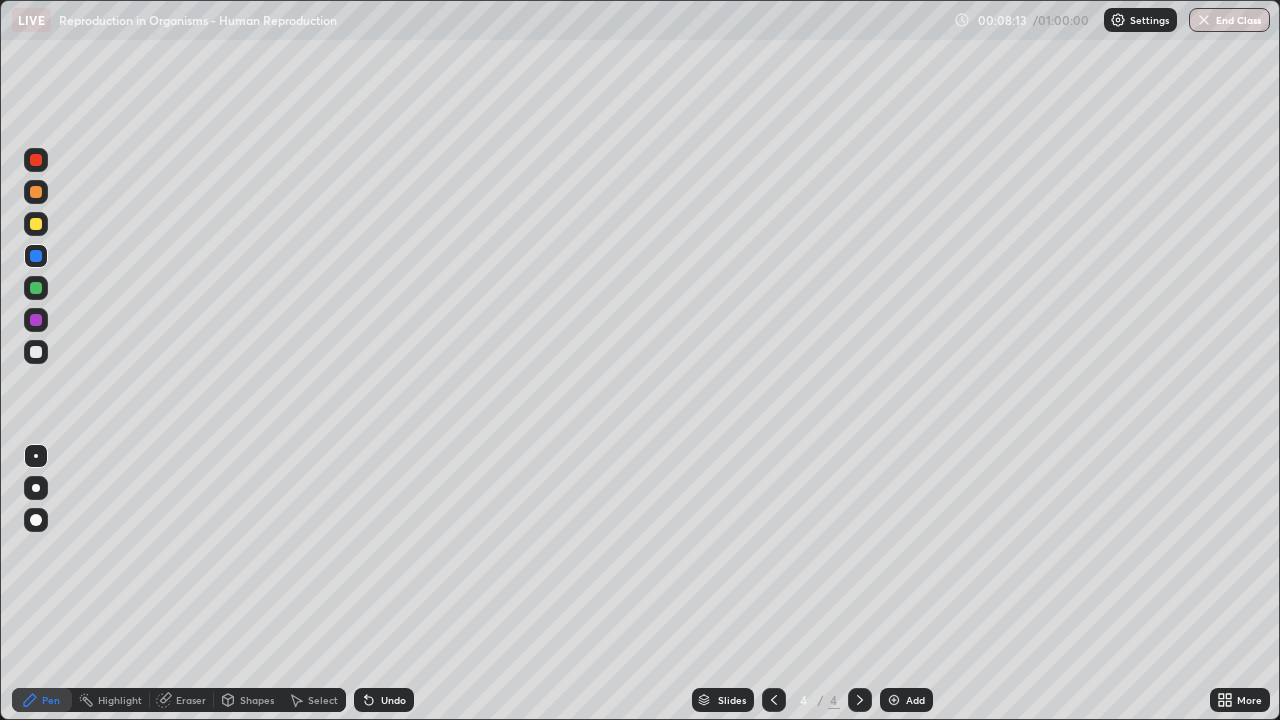 click at bounding box center (36, 488) 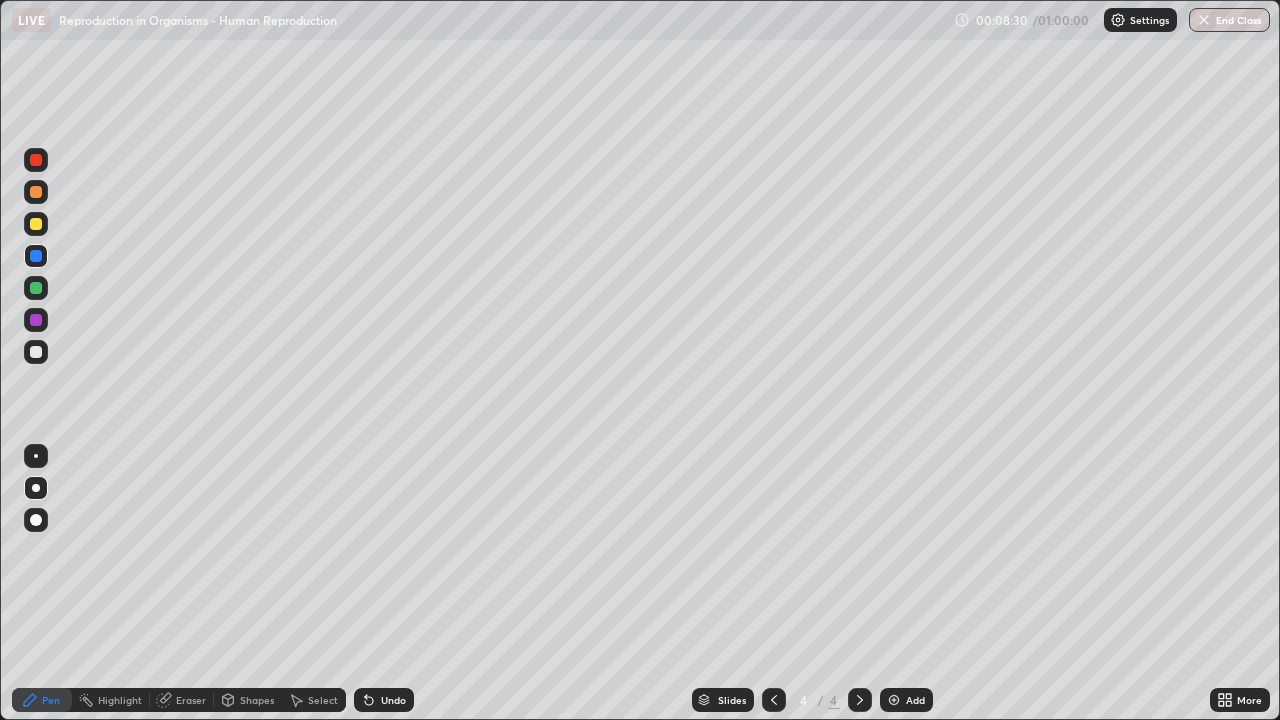 click at bounding box center [36, 352] 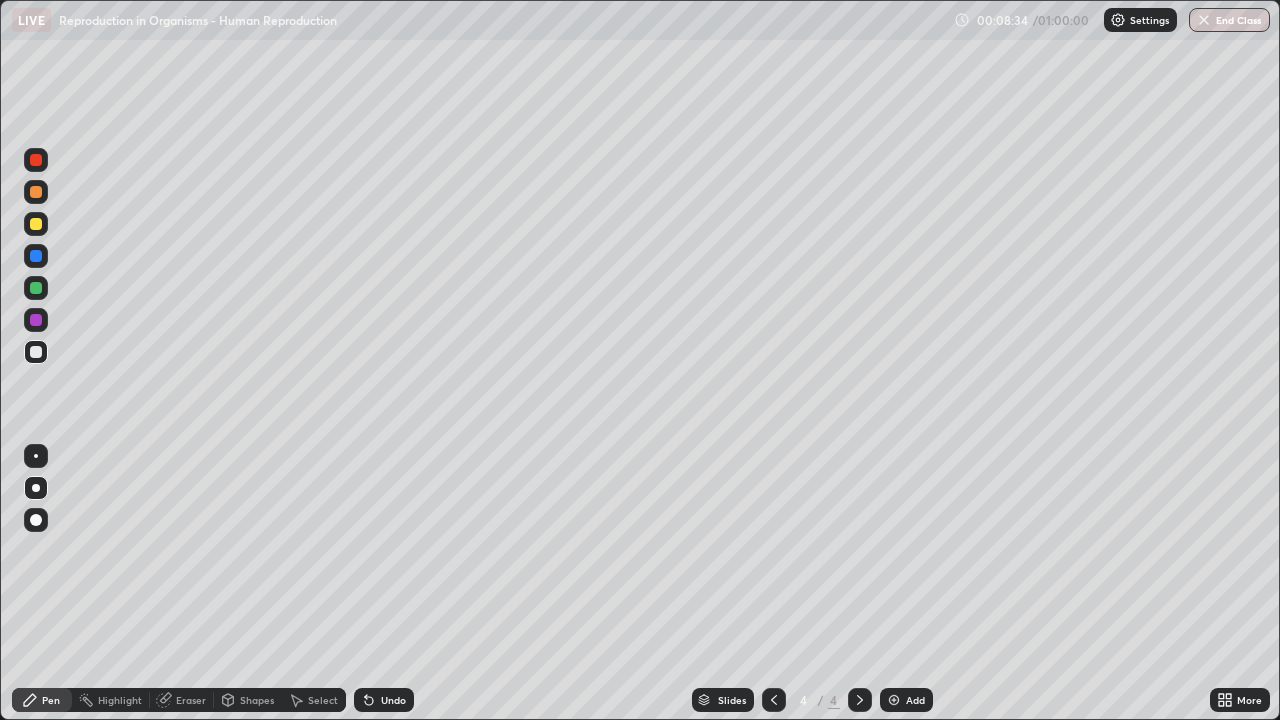 click at bounding box center [36, 224] 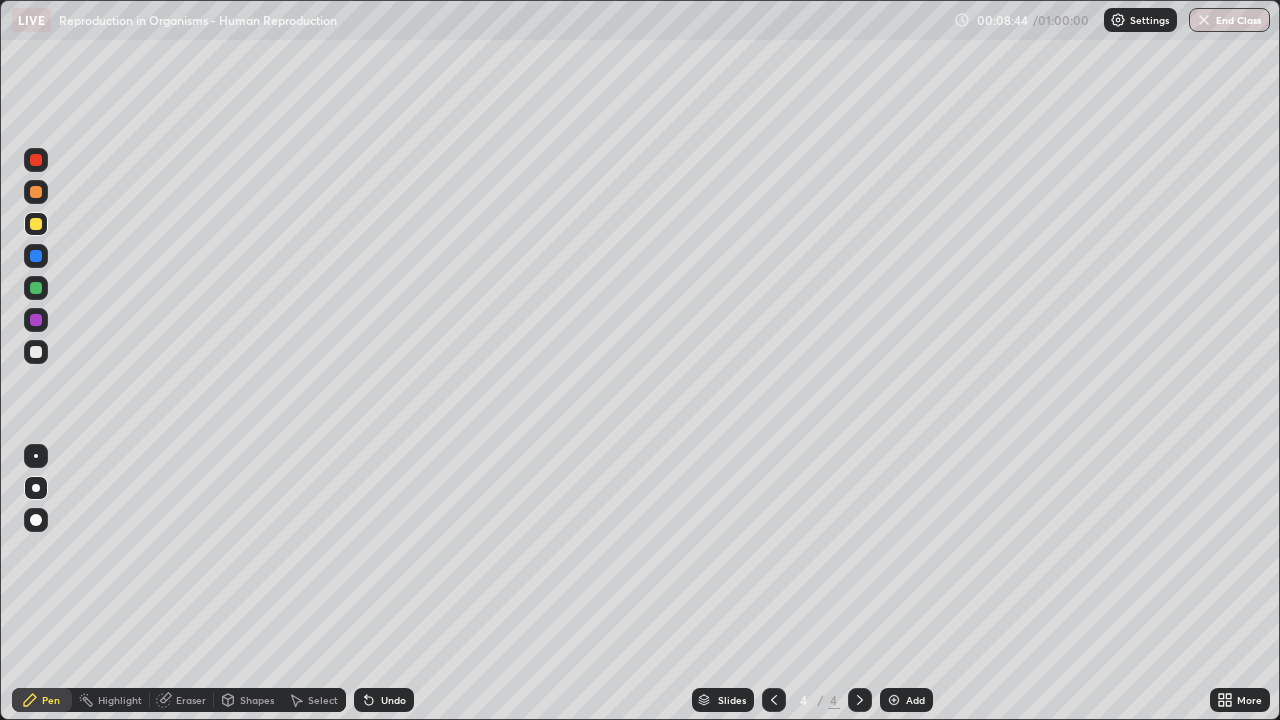 click at bounding box center (36, 352) 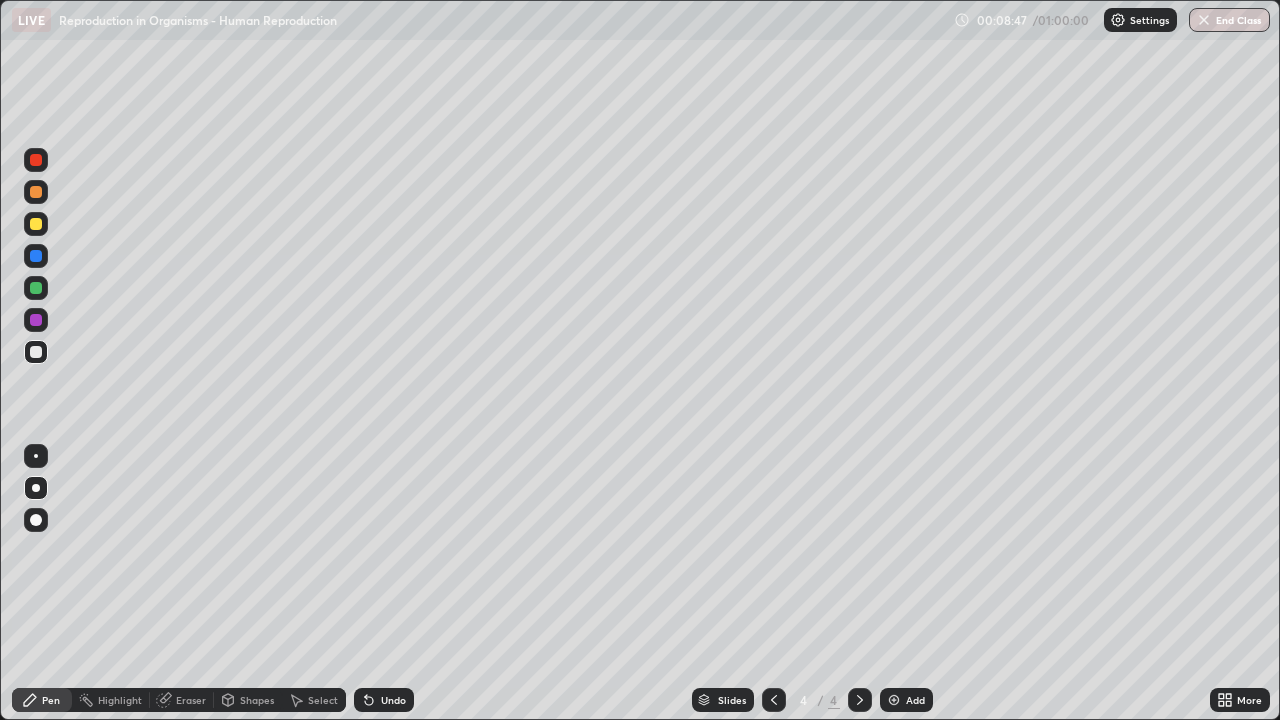 click at bounding box center (36, 456) 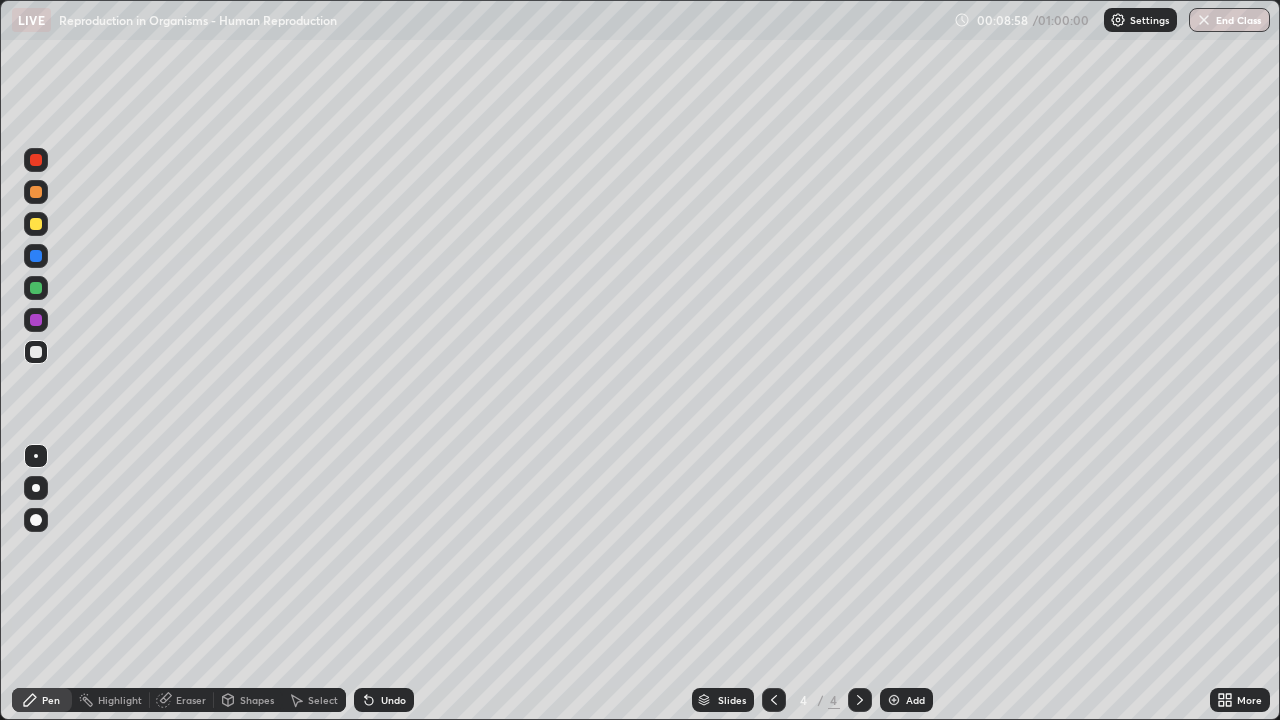 click at bounding box center [36, 320] 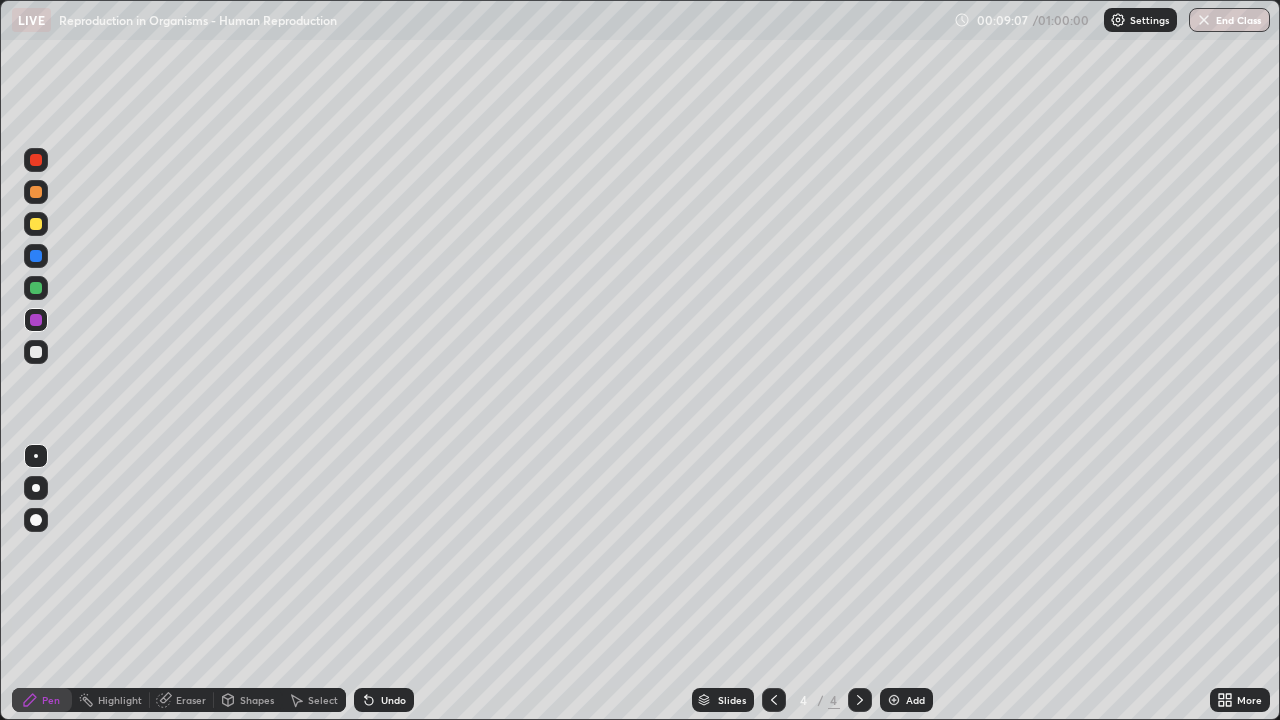 click at bounding box center [36, 224] 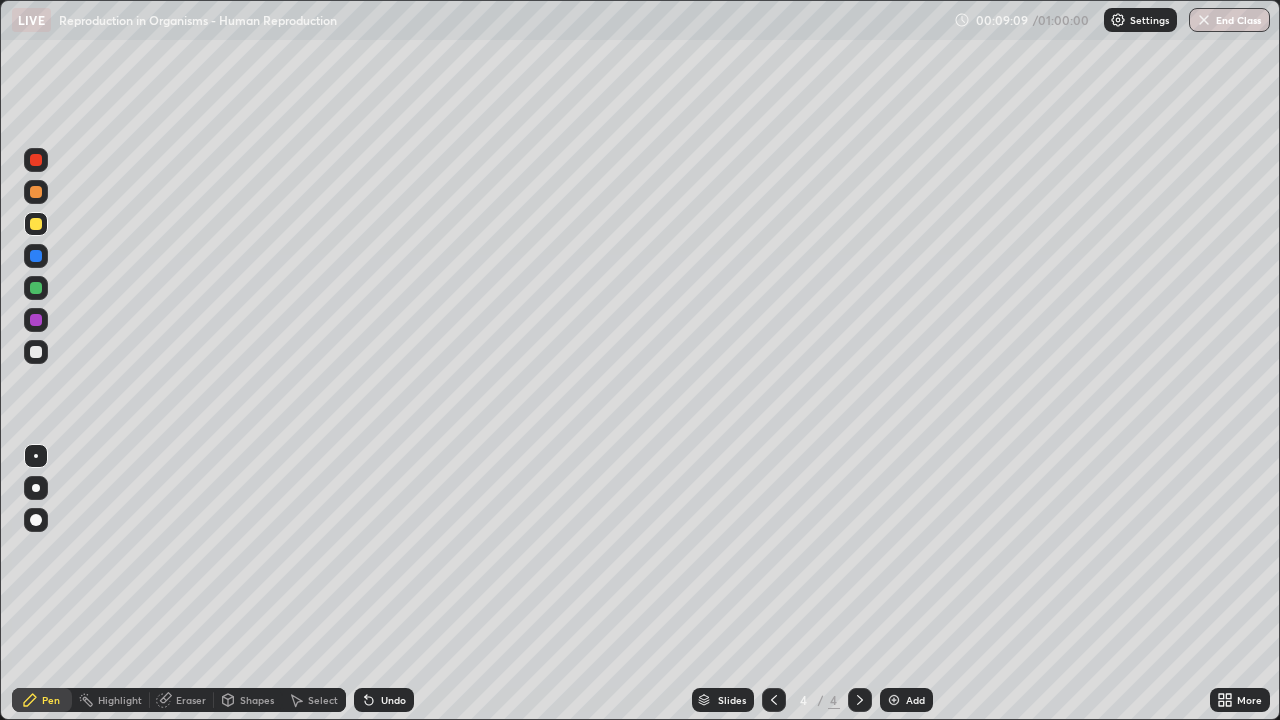 click at bounding box center (36, 160) 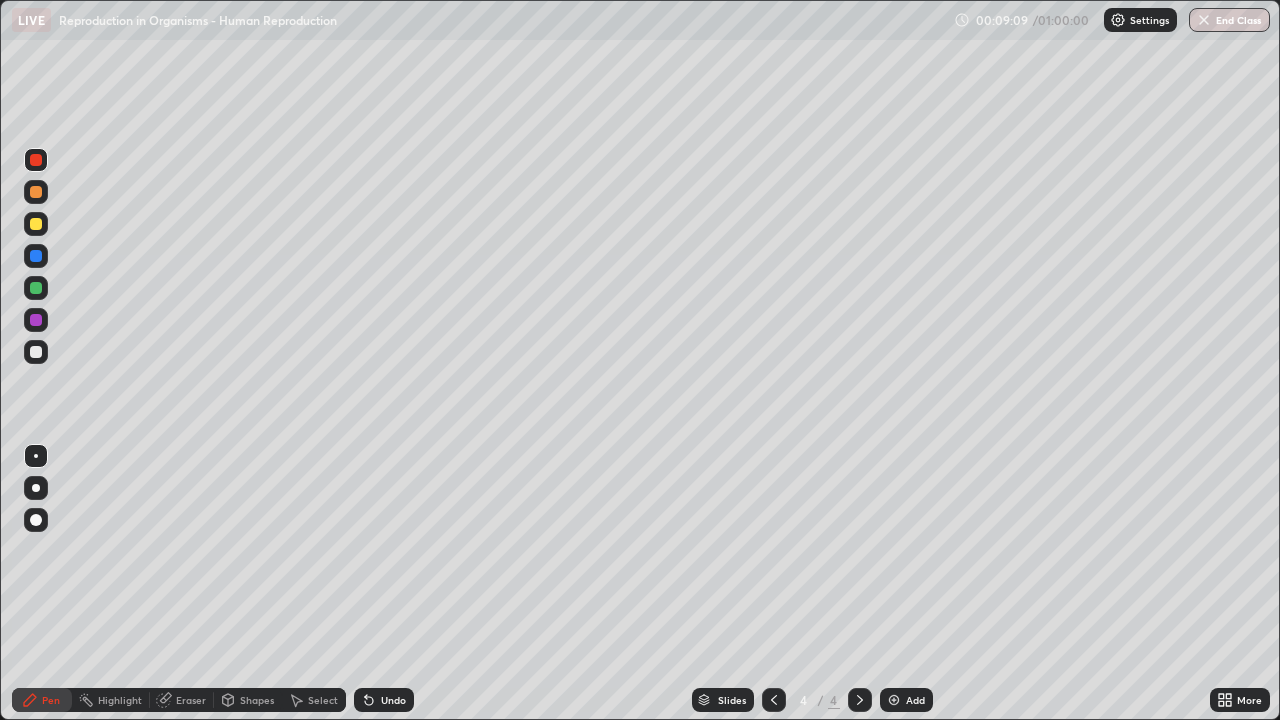 click at bounding box center (36, 456) 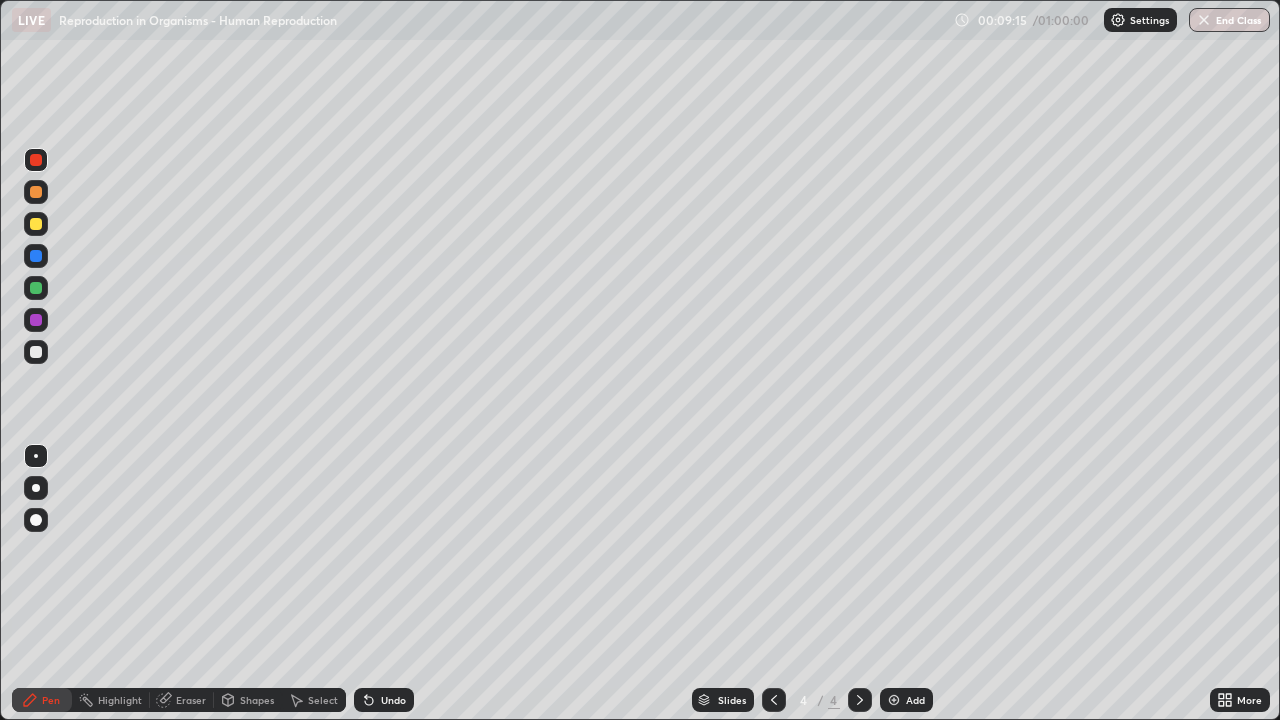 click at bounding box center (36, 224) 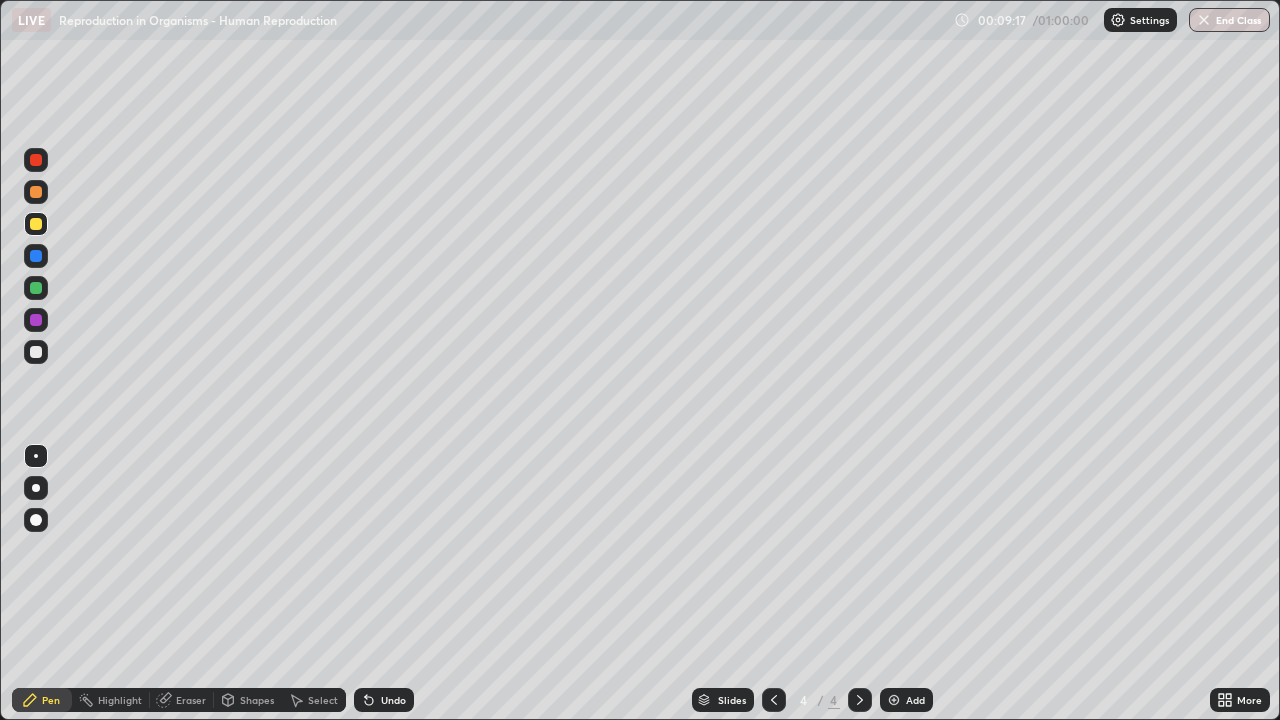 click at bounding box center [36, 488] 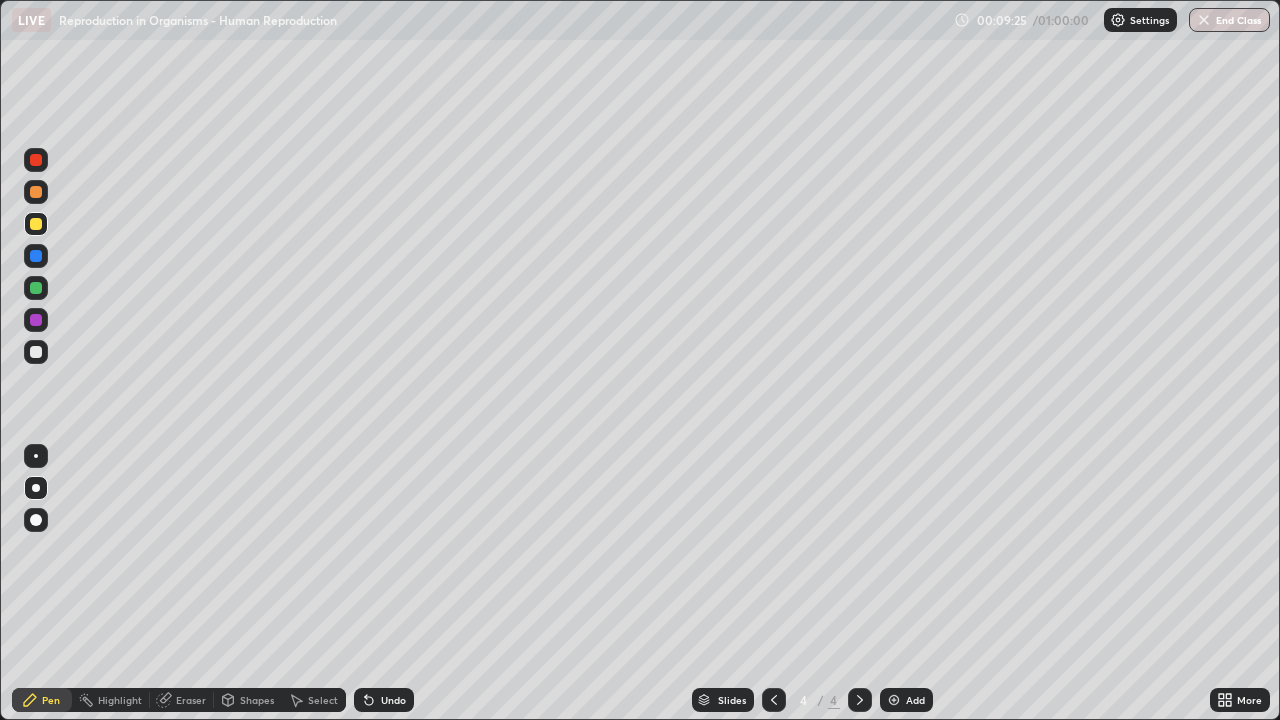 click at bounding box center [36, 224] 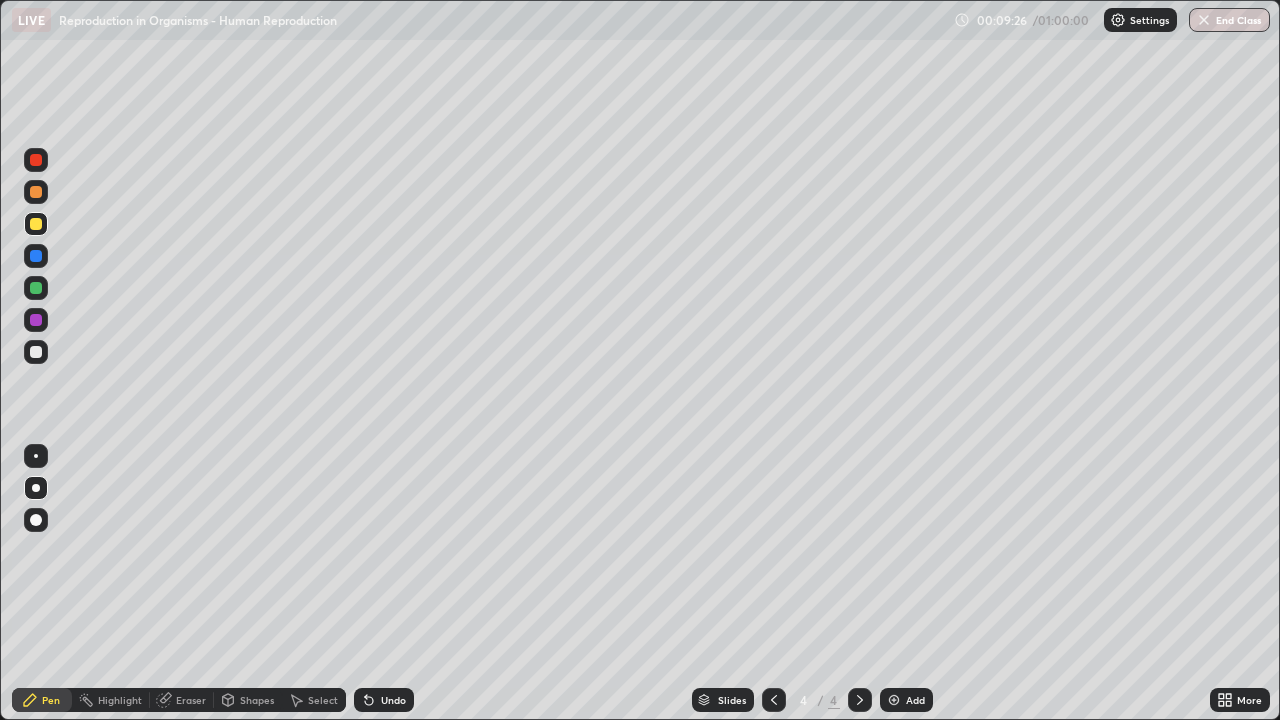 click at bounding box center [36, 456] 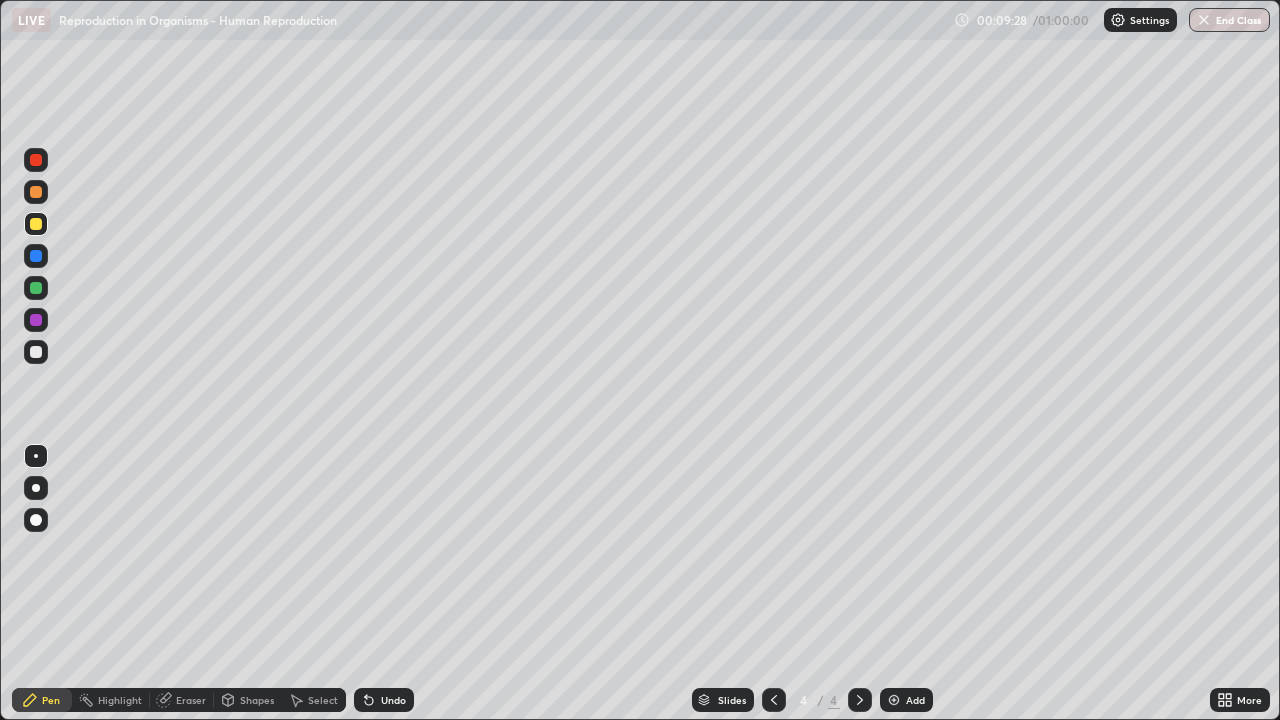 click at bounding box center (36, 192) 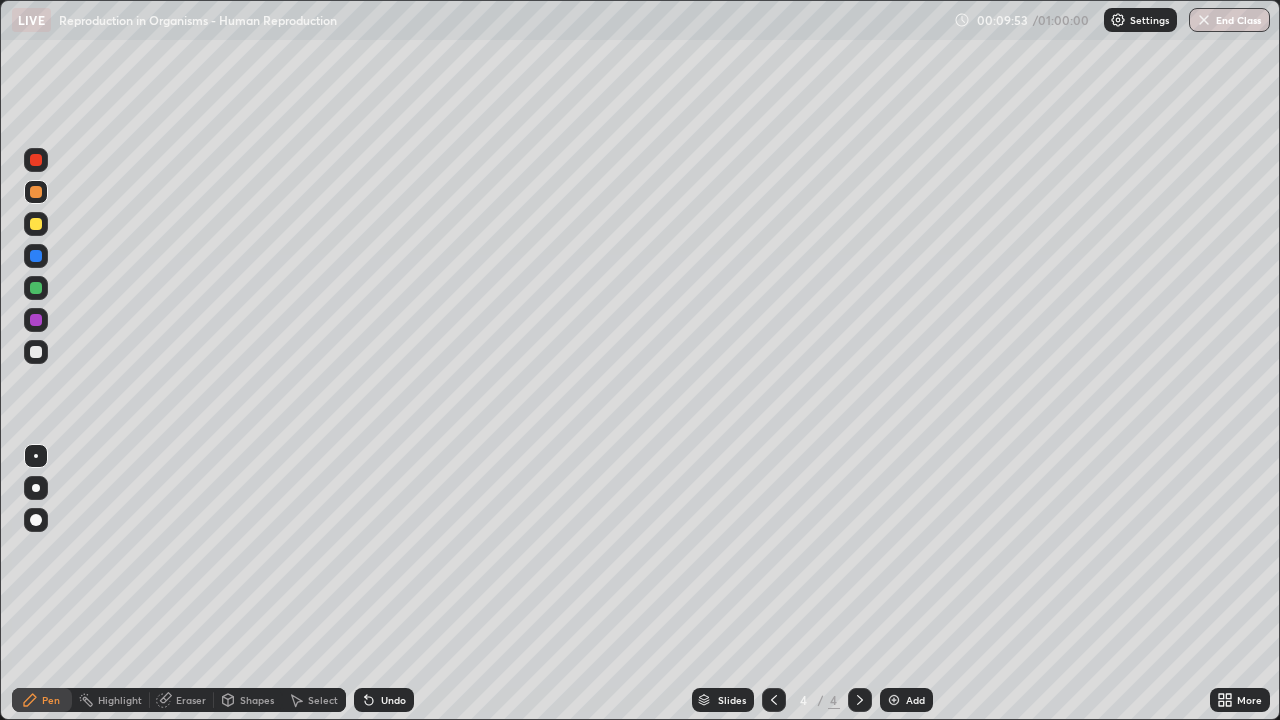 click at bounding box center [36, 160] 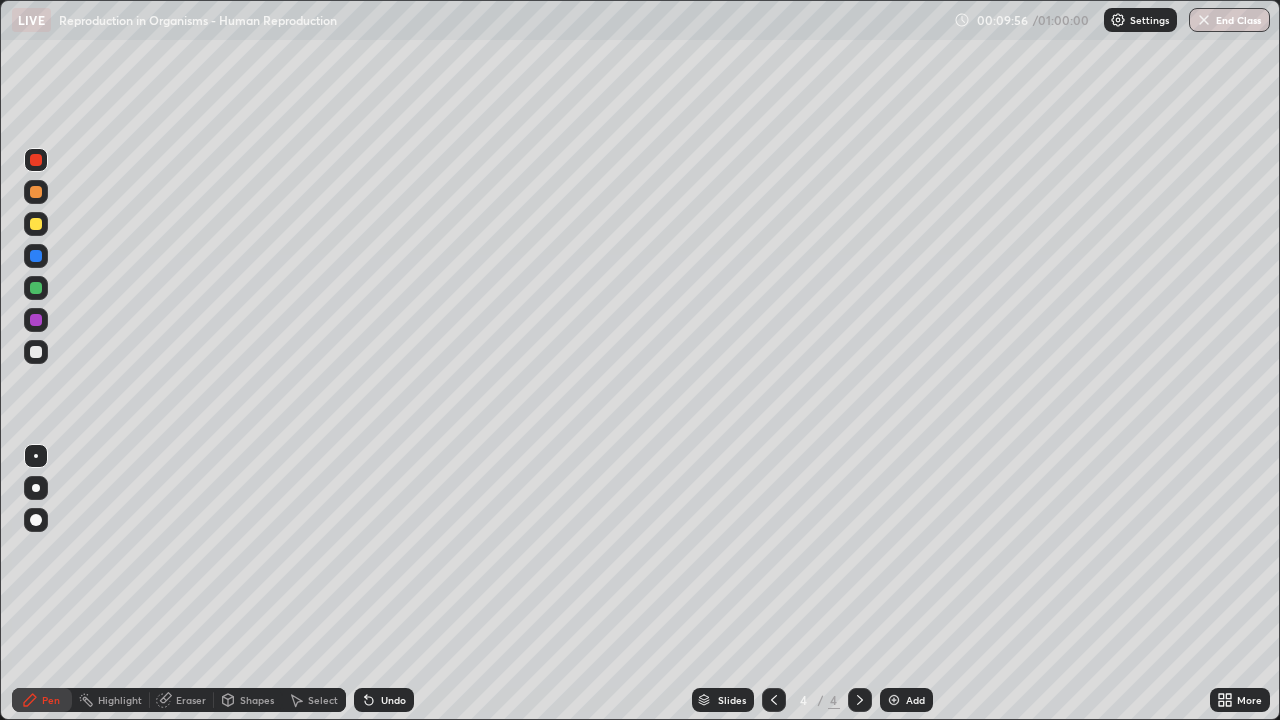 click at bounding box center [36, 224] 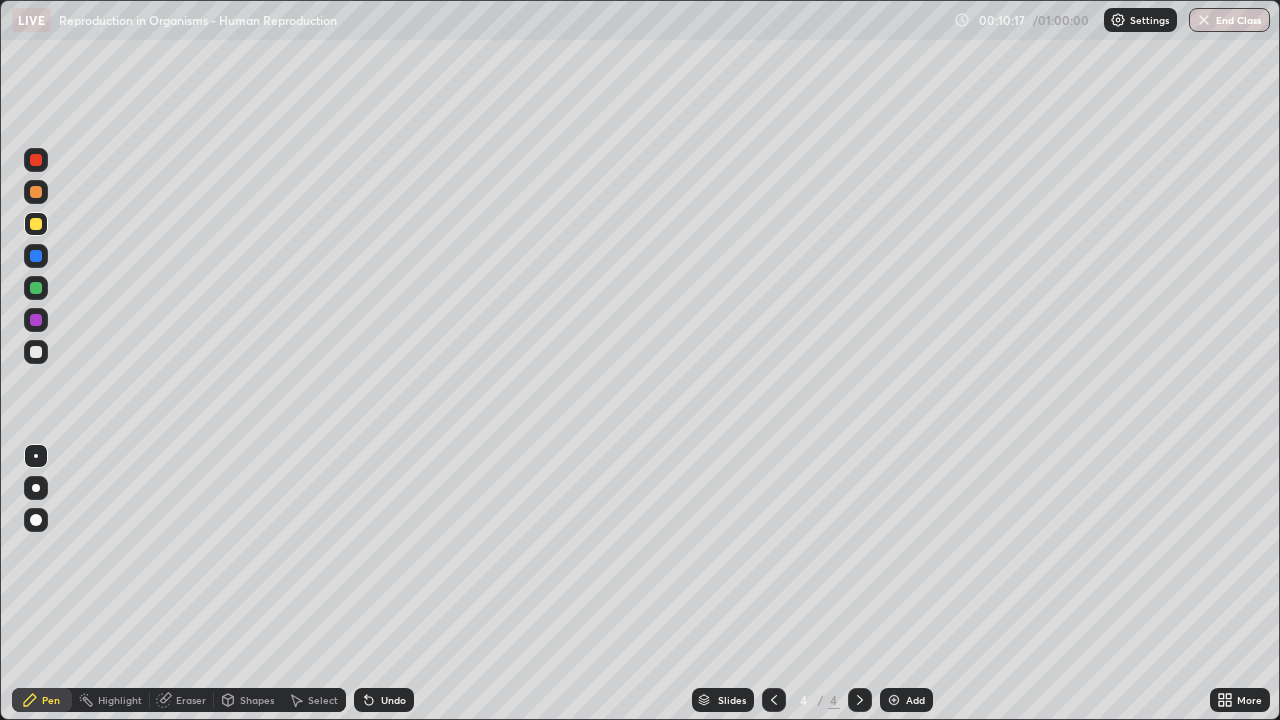 click at bounding box center [36, 192] 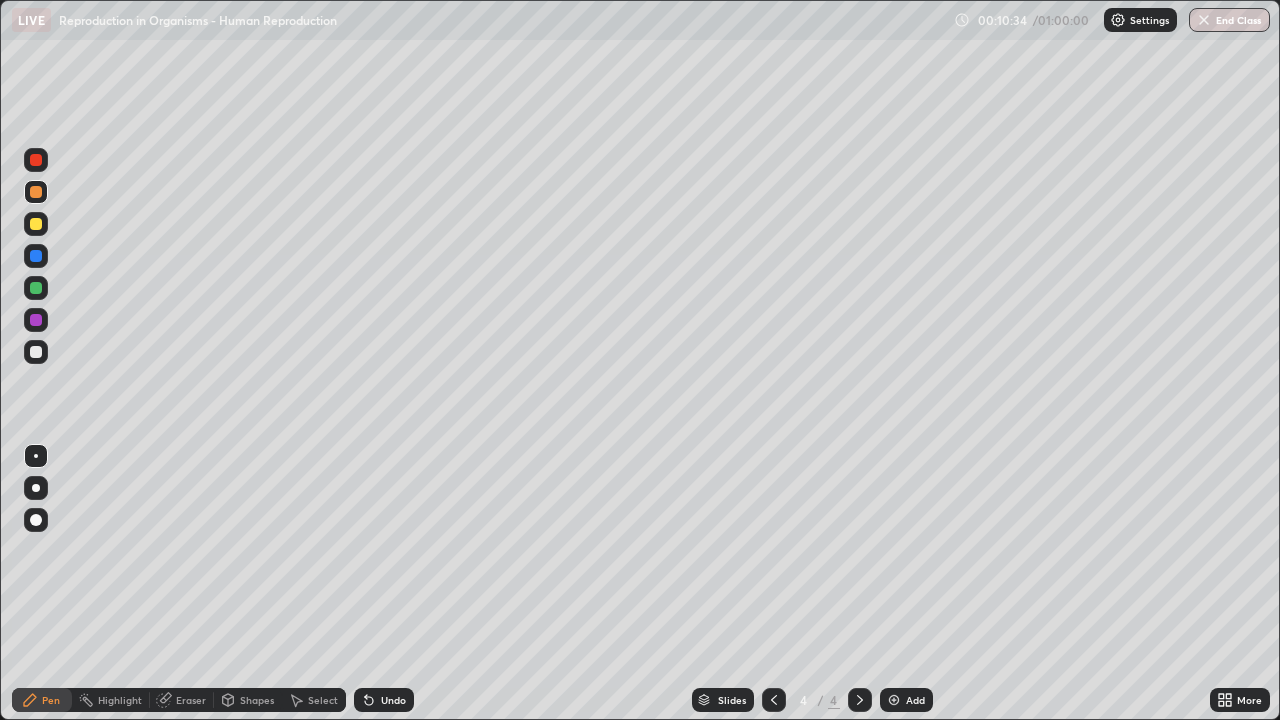 click at bounding box center [36, 352] 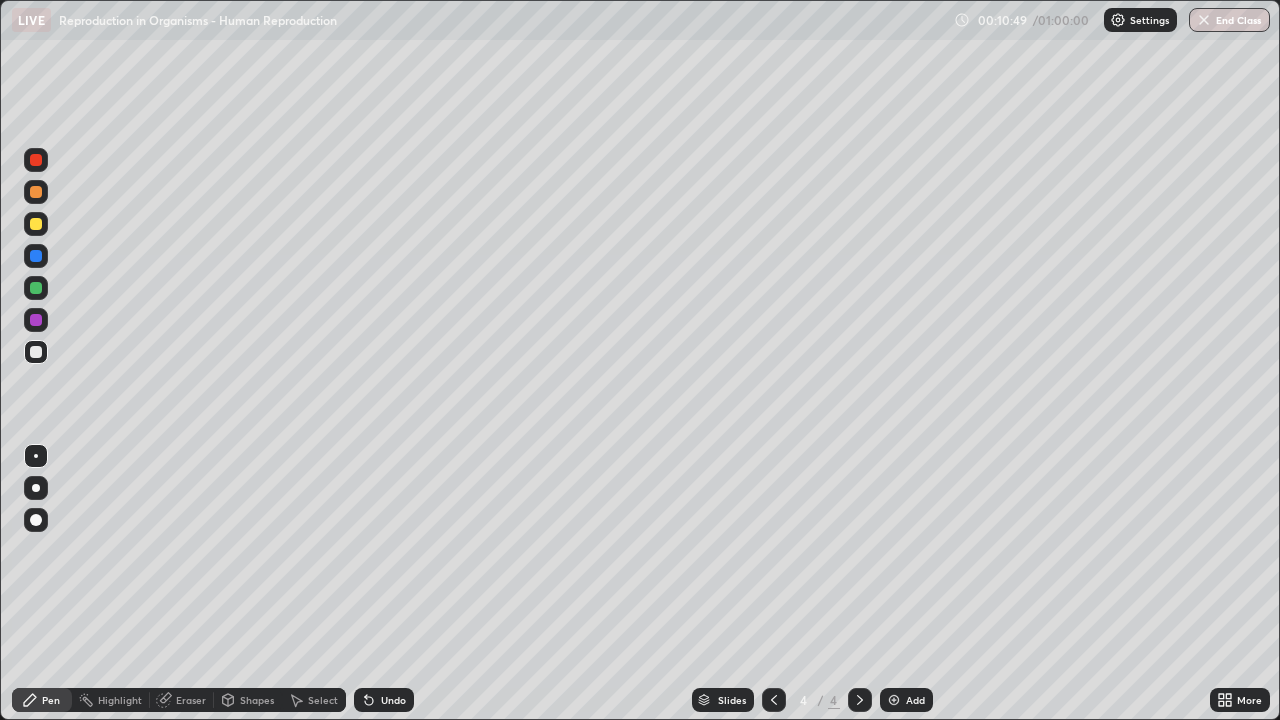 click at bounding box center (36, 288) 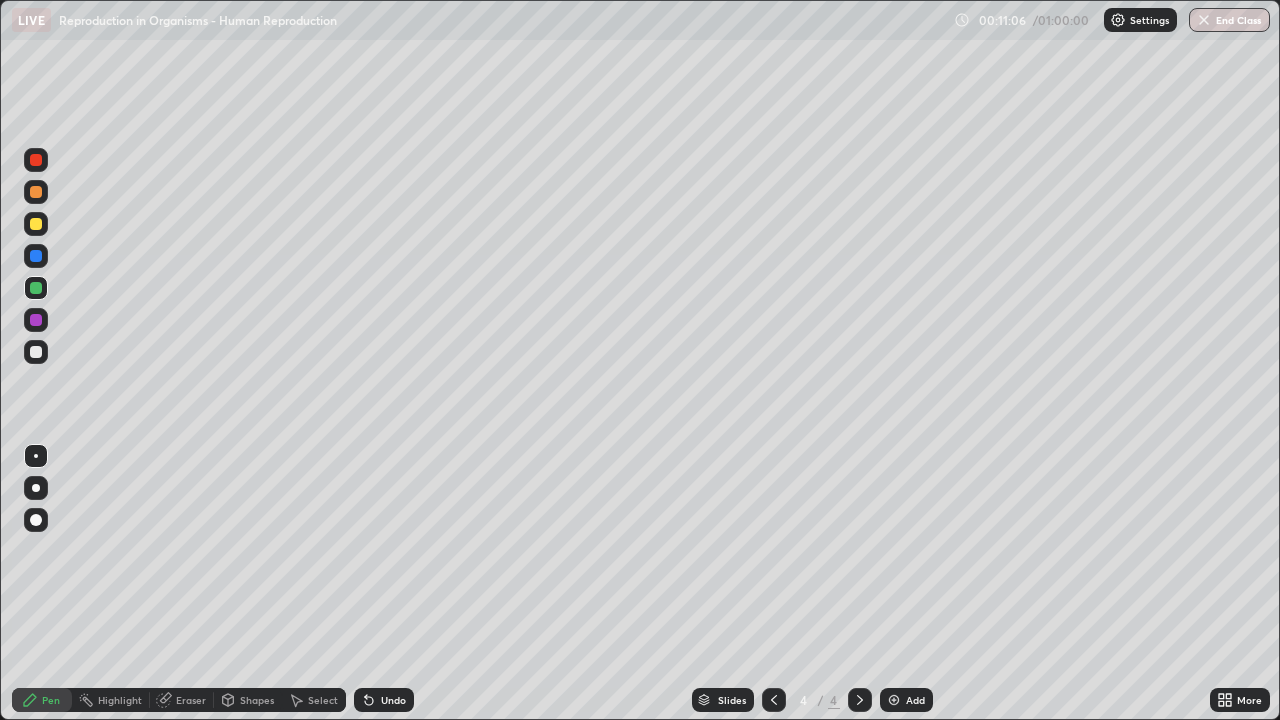click at bounding box center [36, 352] 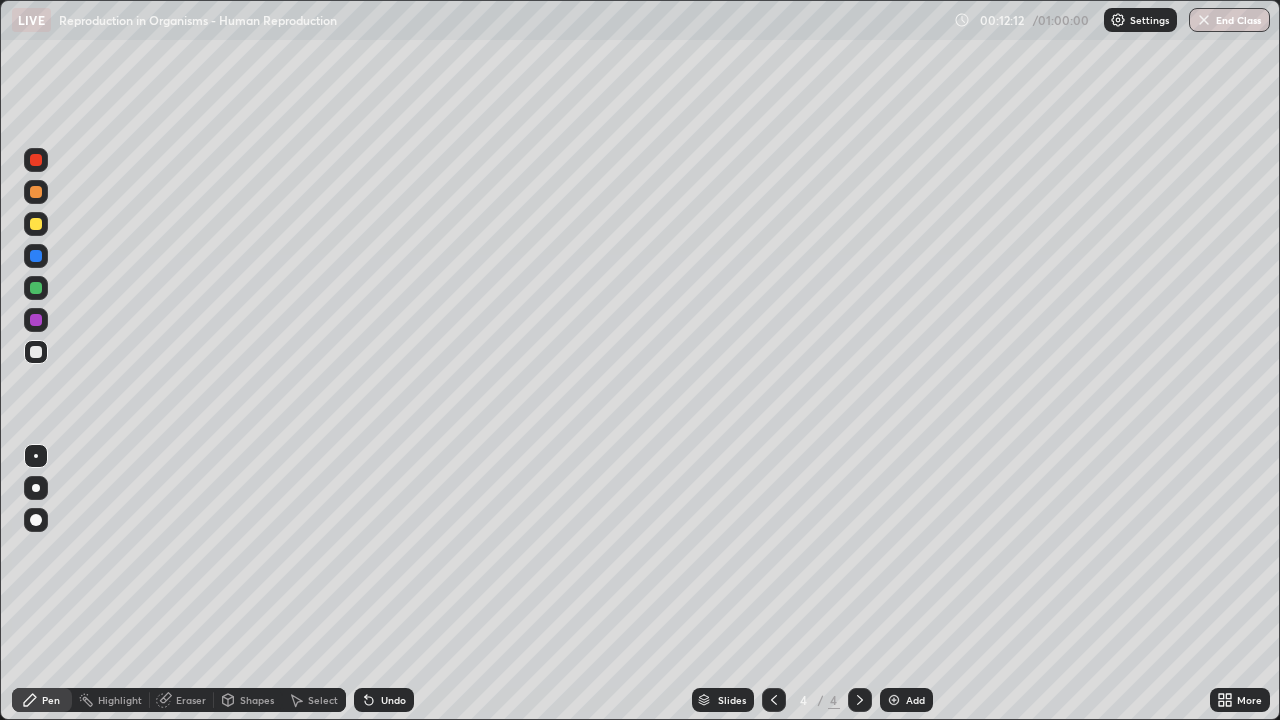 click at bounding box center (36, 192) 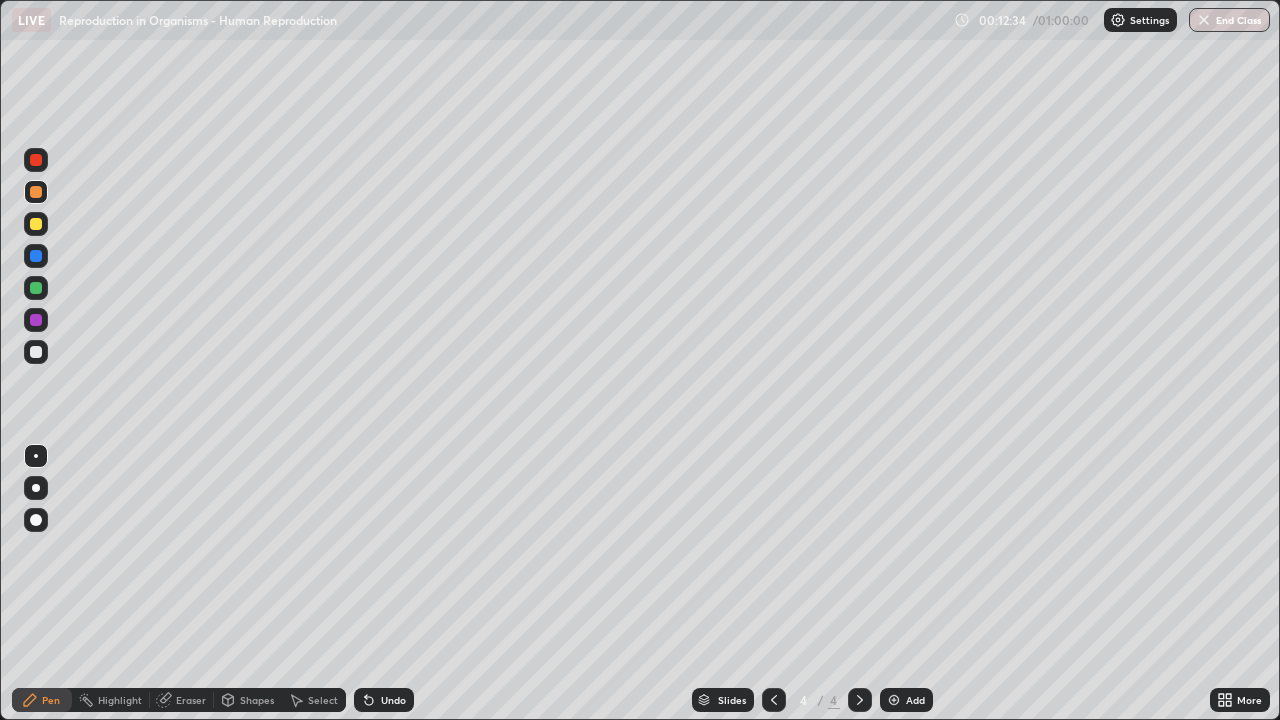 click 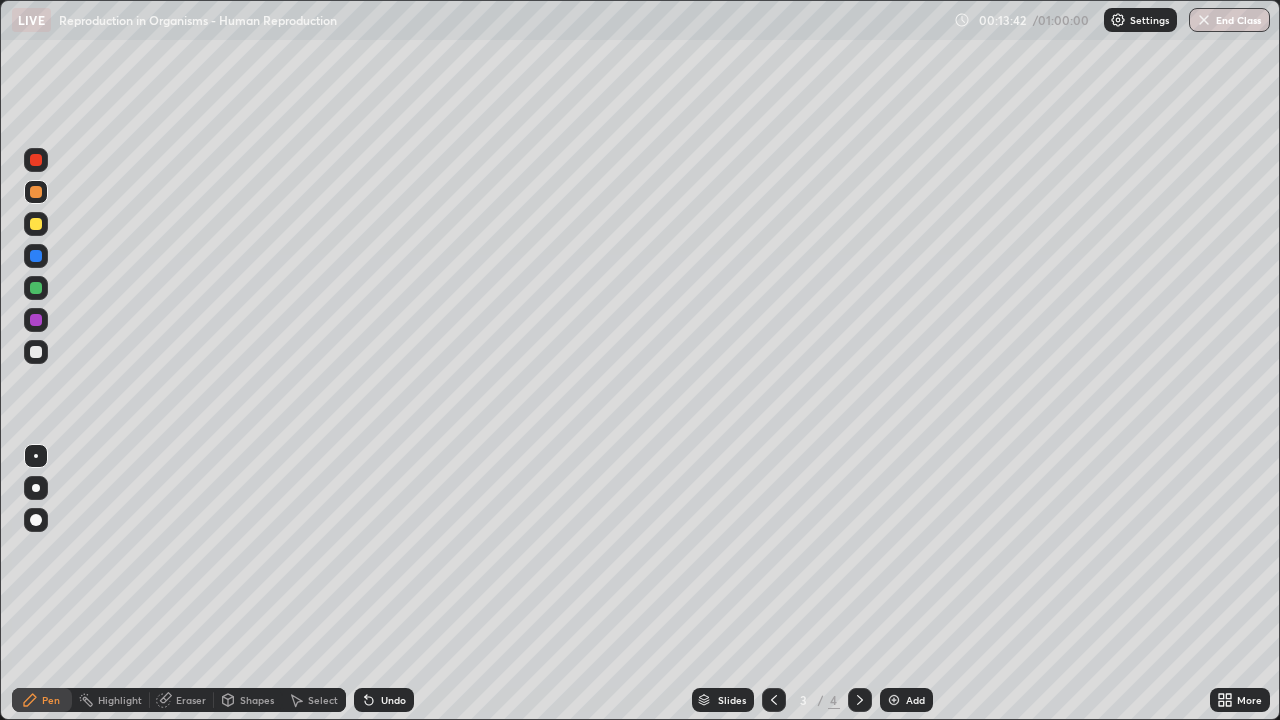 click 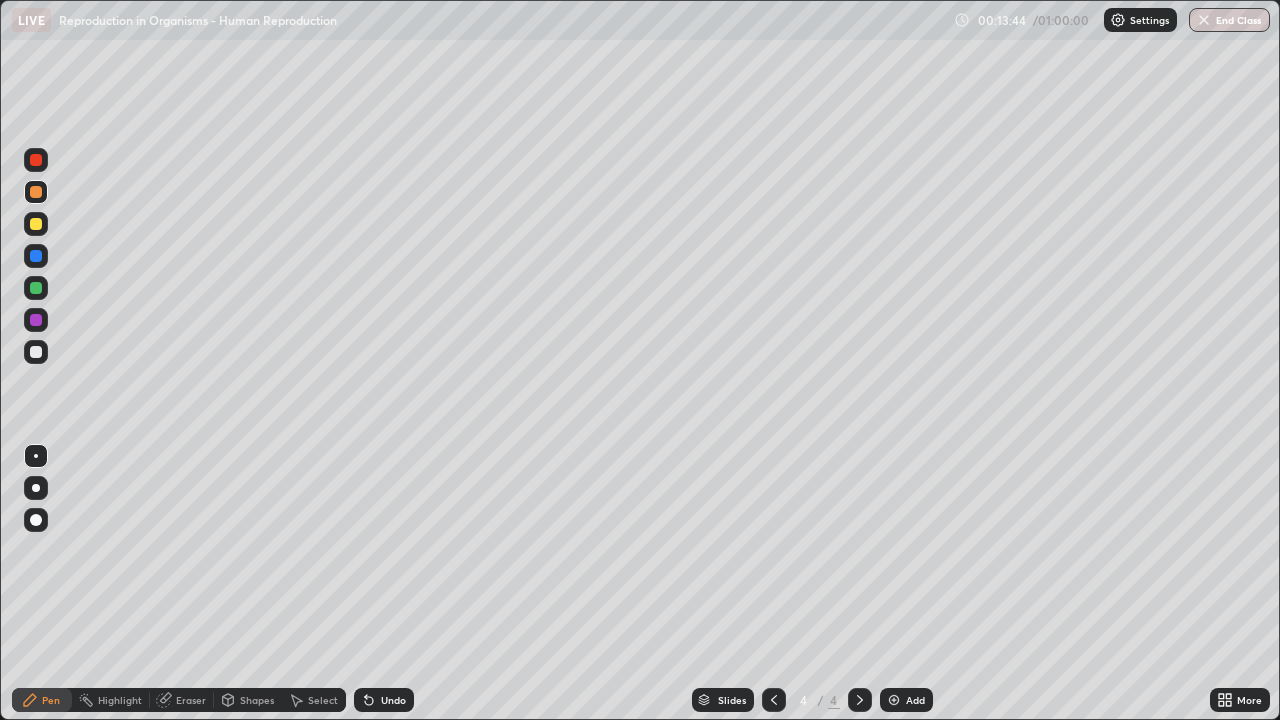 click 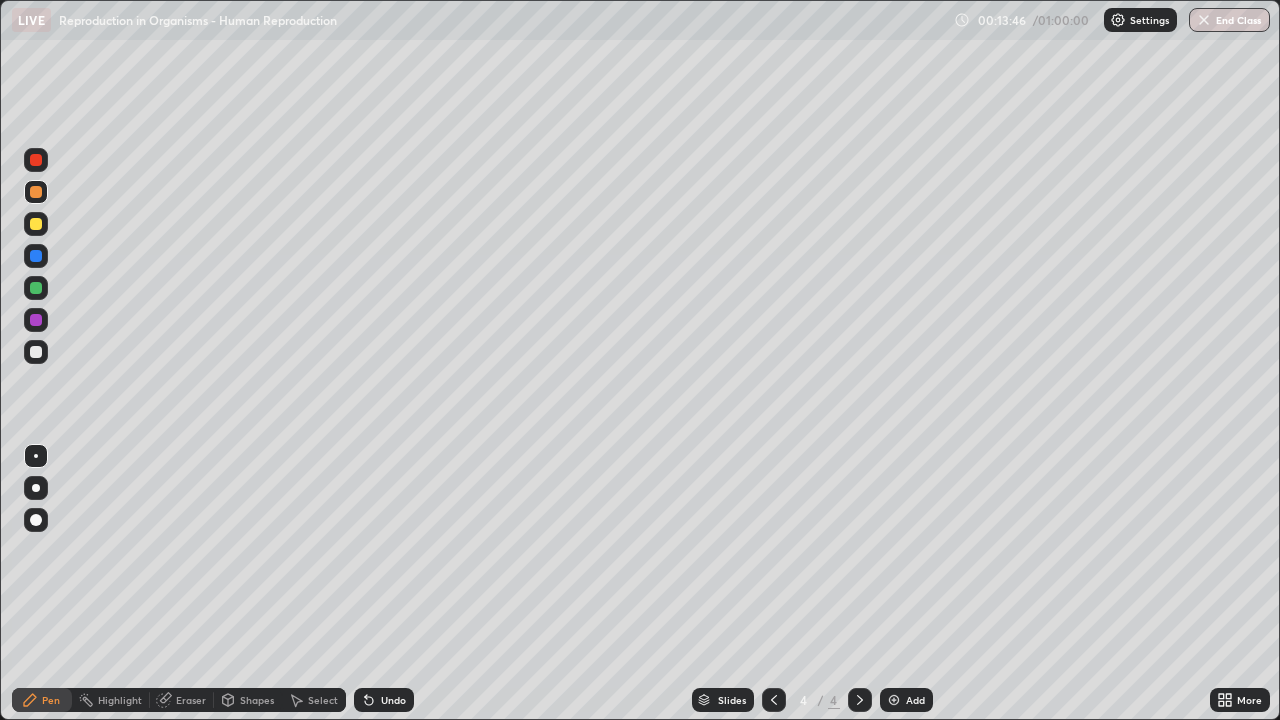 click on "Add" at bounding box center (906, 700) 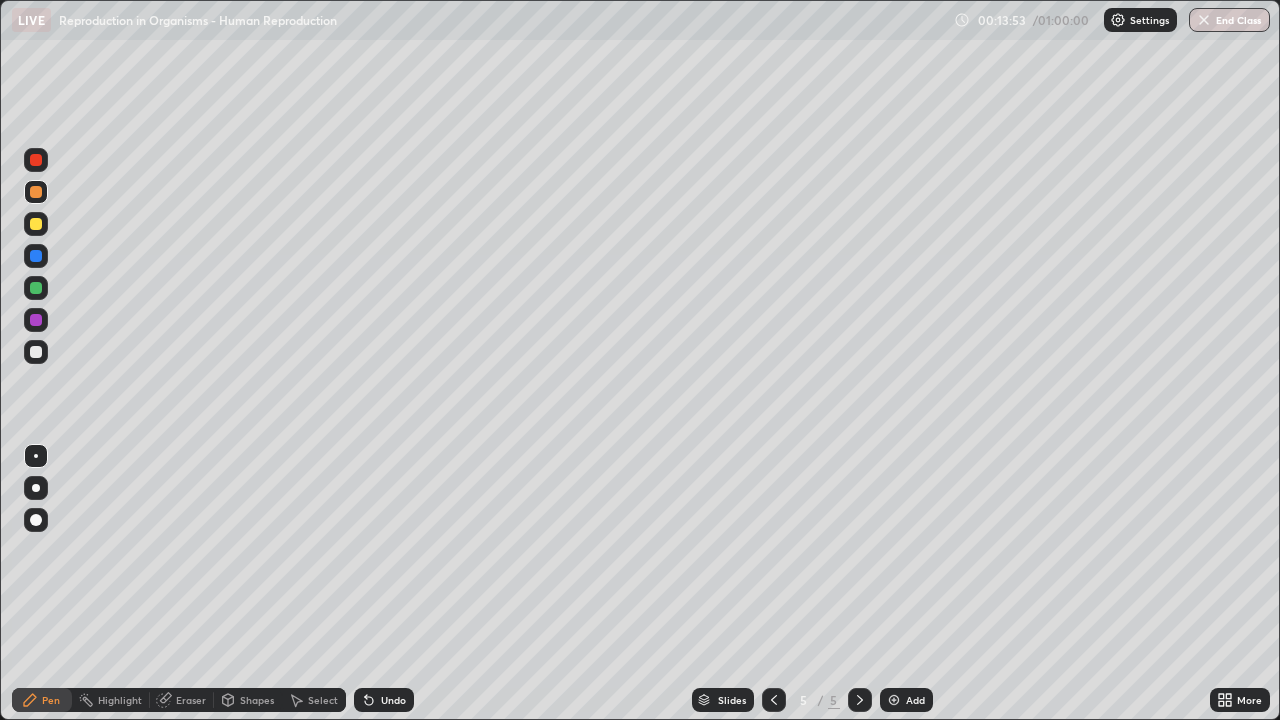 click at bounding box center [36, 256] 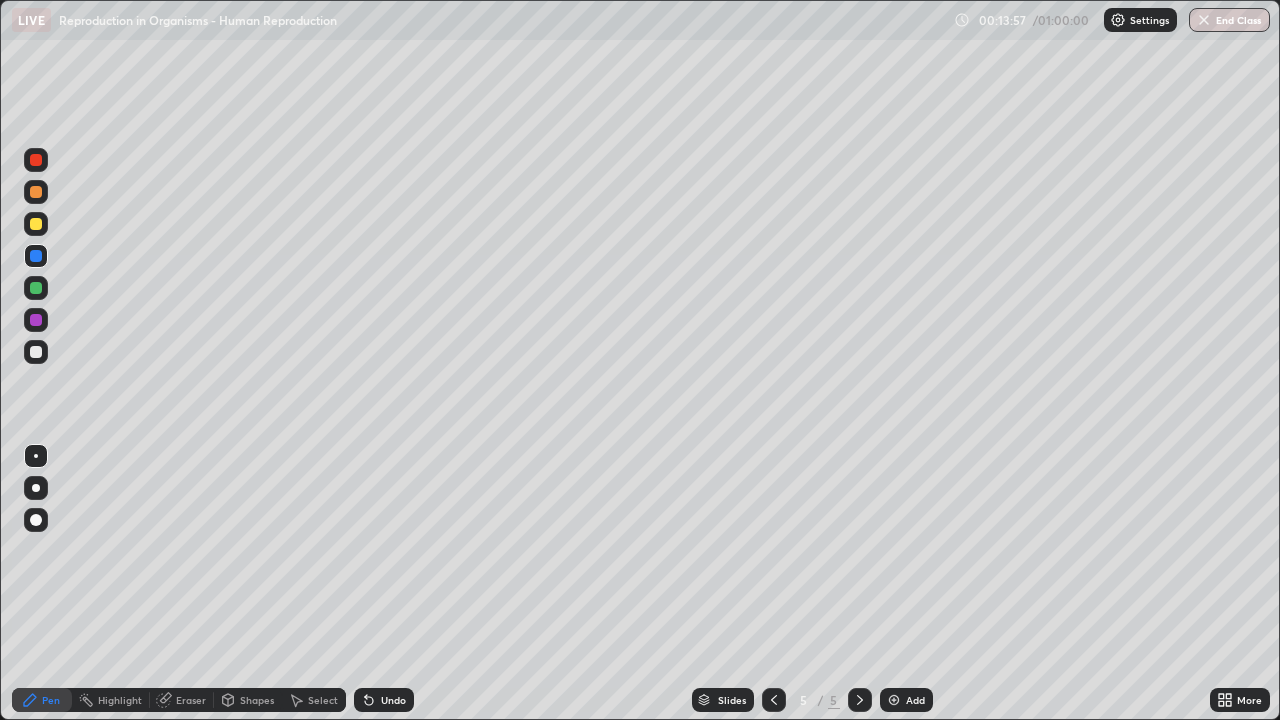 click 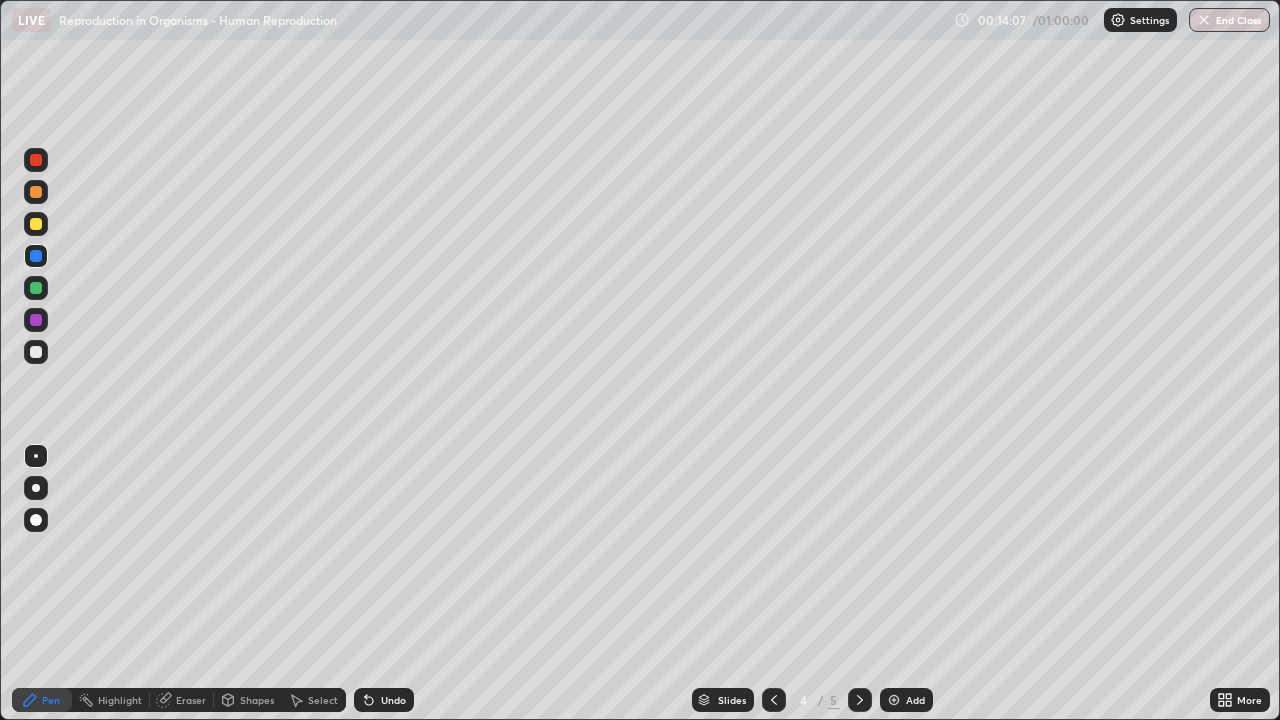 click at bounding box center [36, 320] 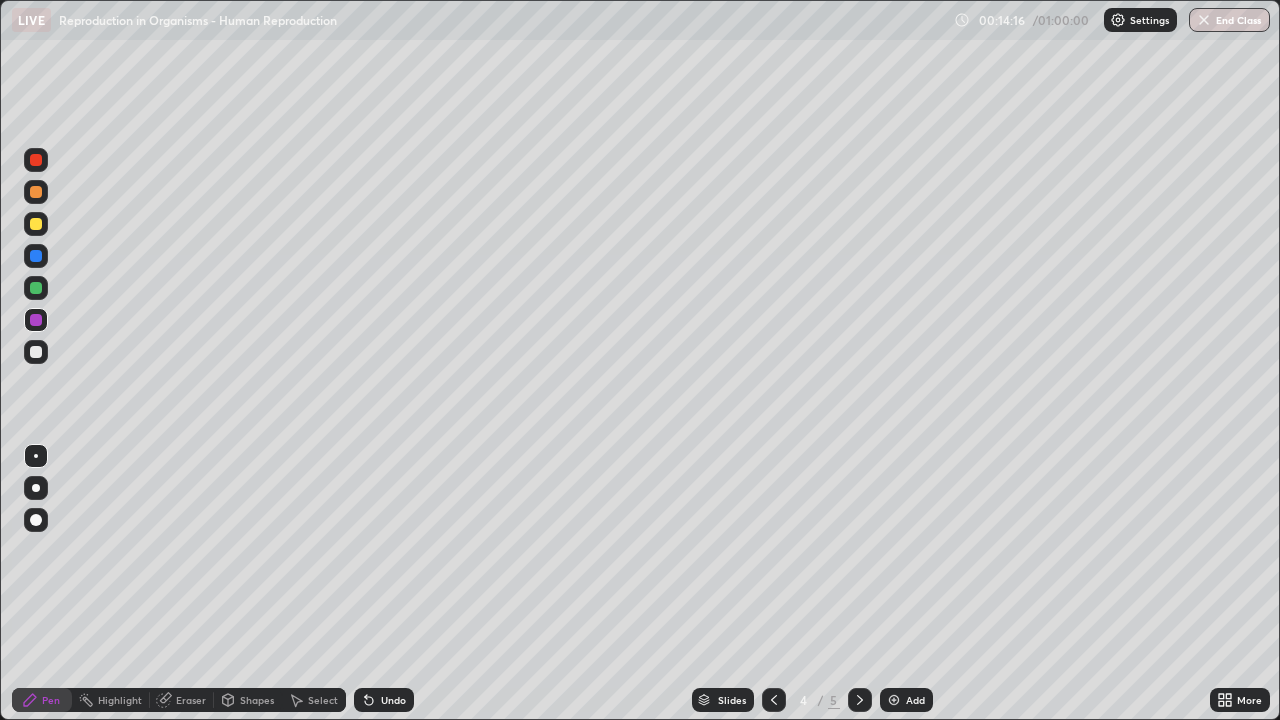 click 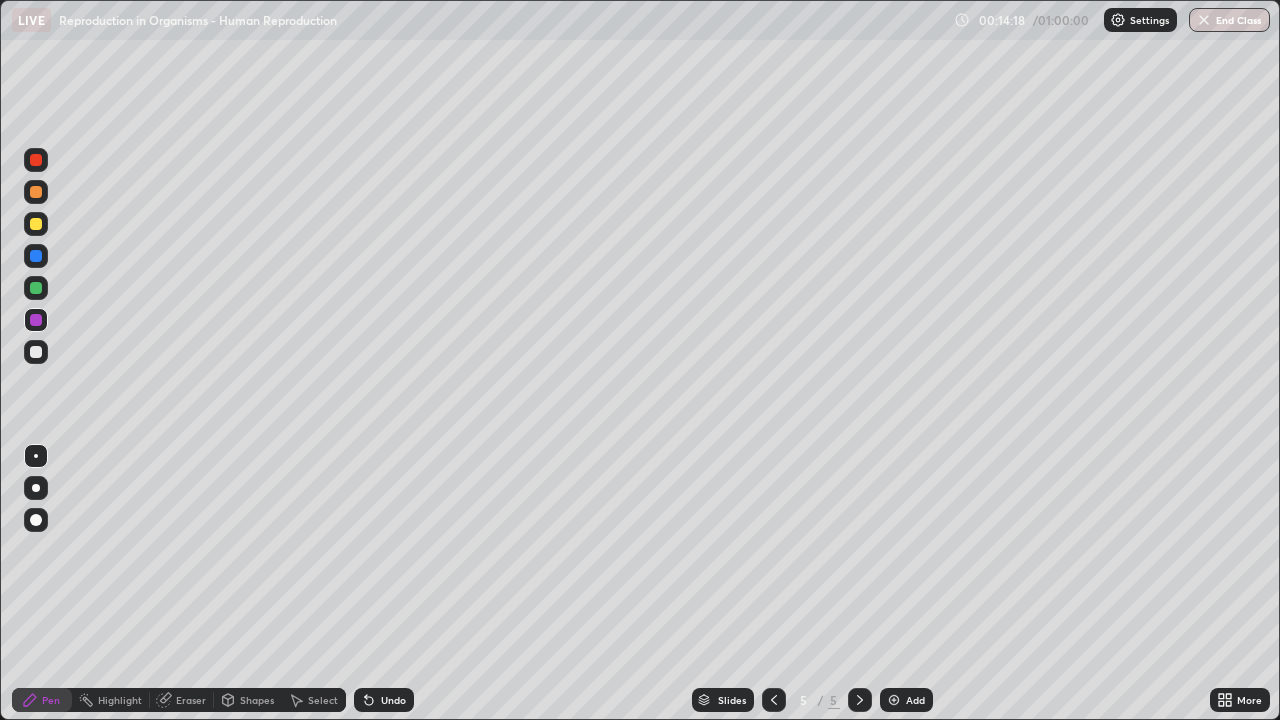 click at bounding box center [36, 256] 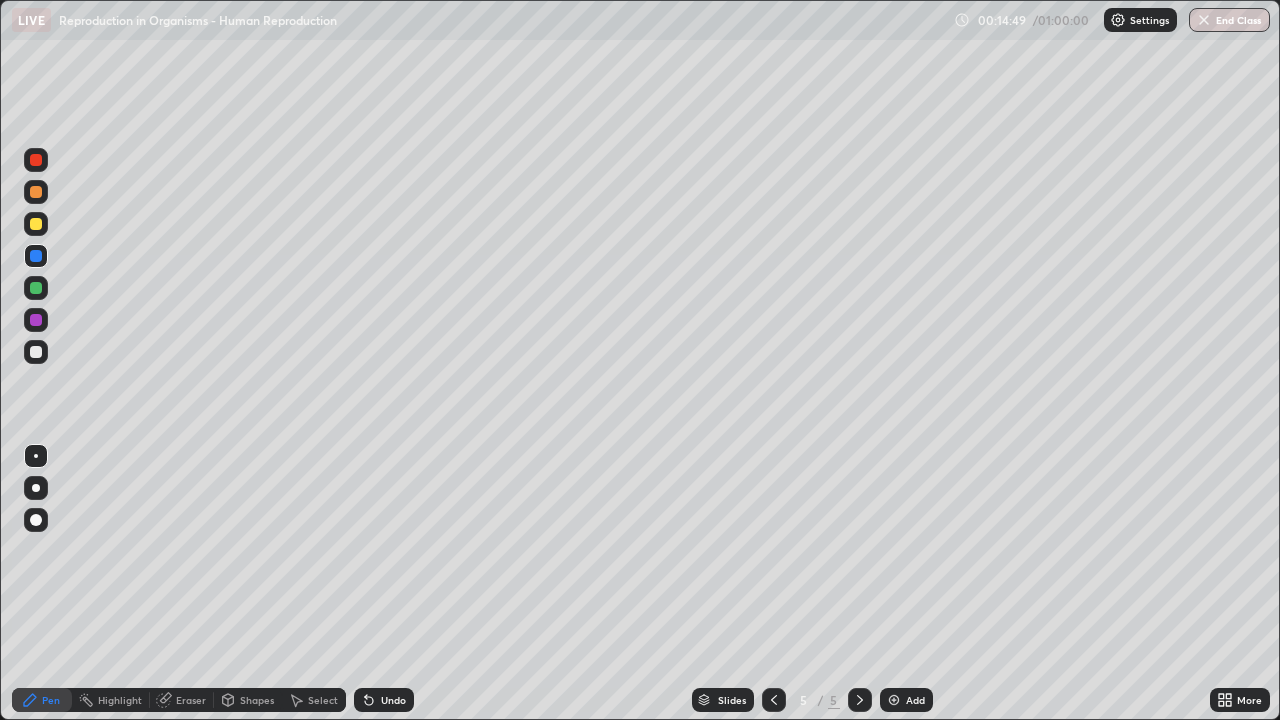 click at bounding box center [36, 192] 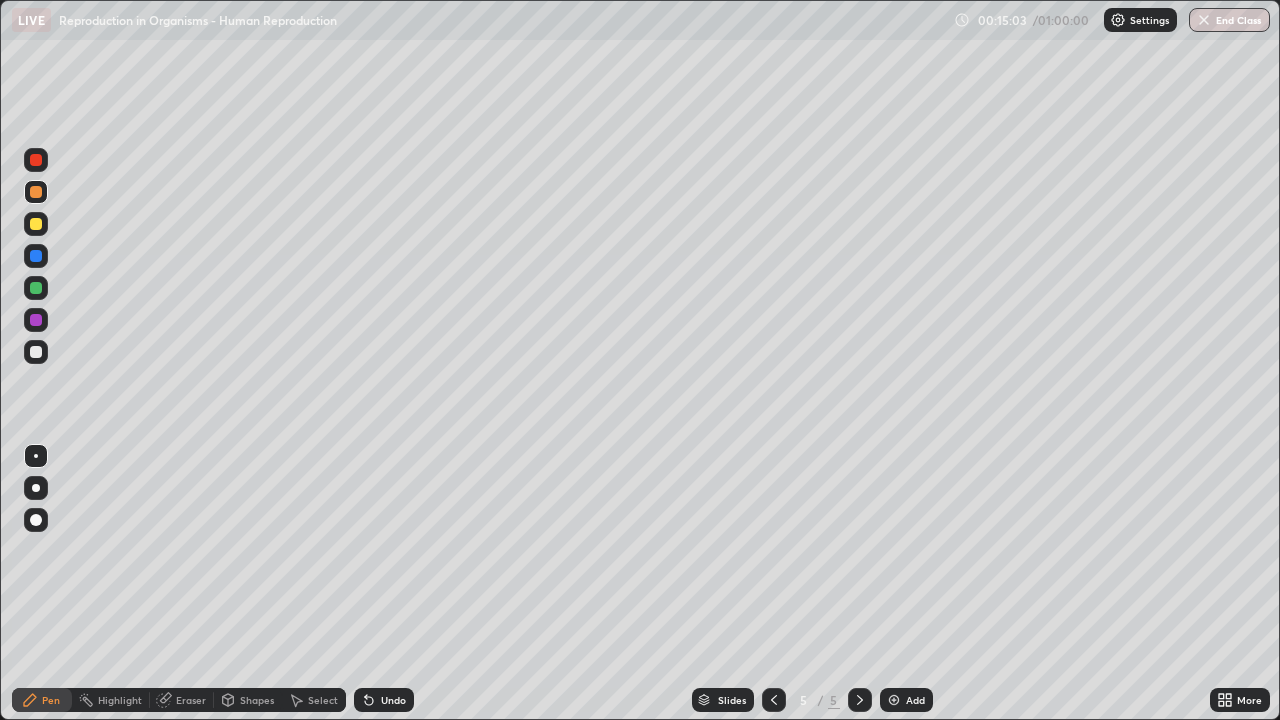 click at bounding box center [36, 224] 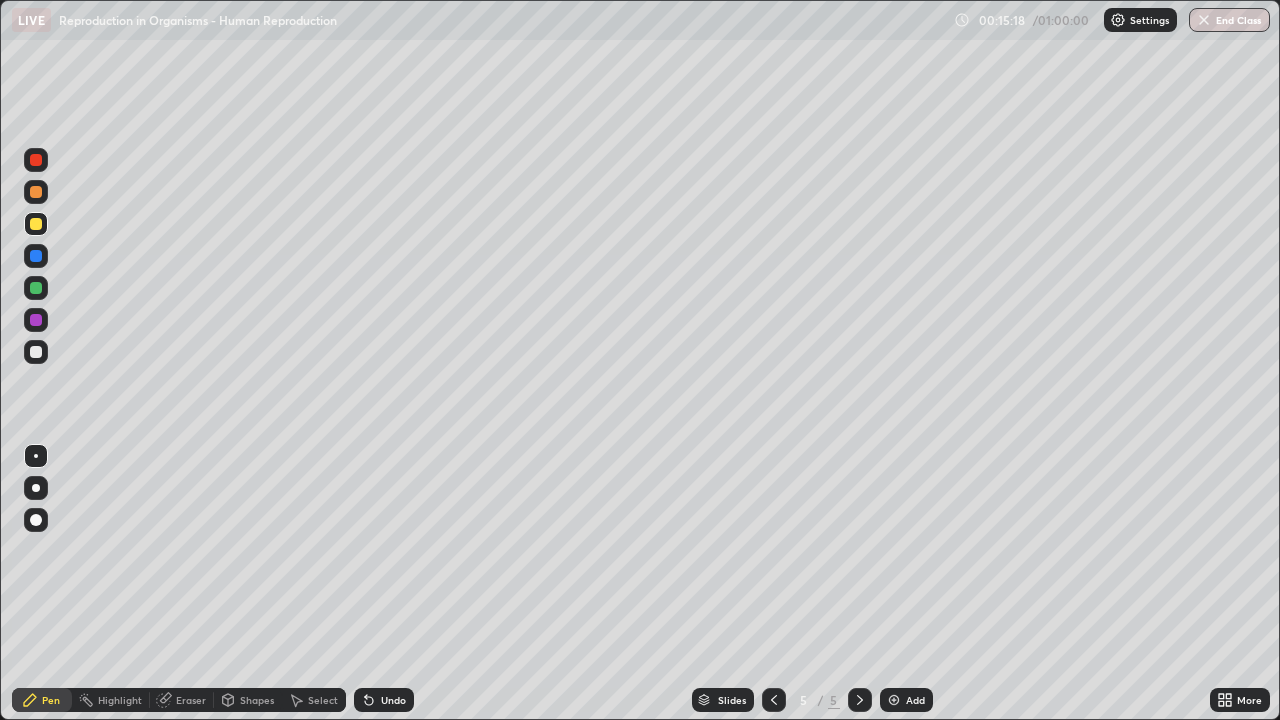click at bounding box center [36, 352] 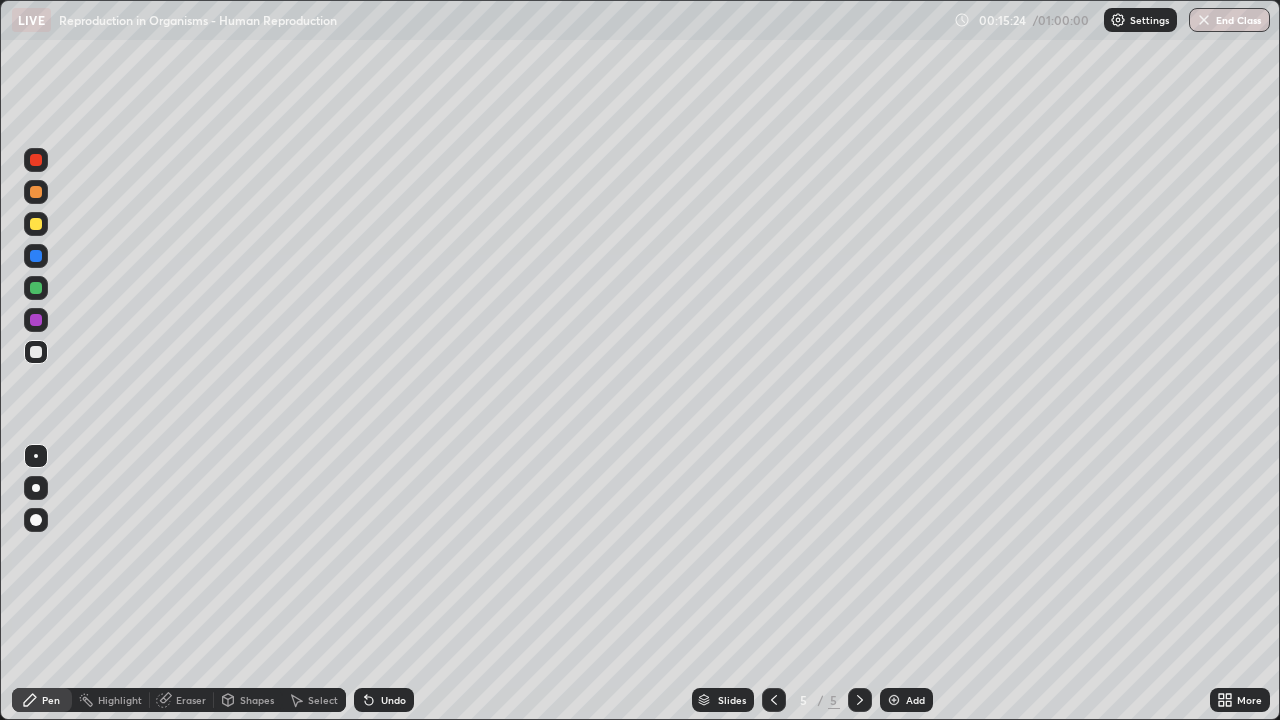 click at bounding box center (36, 192) 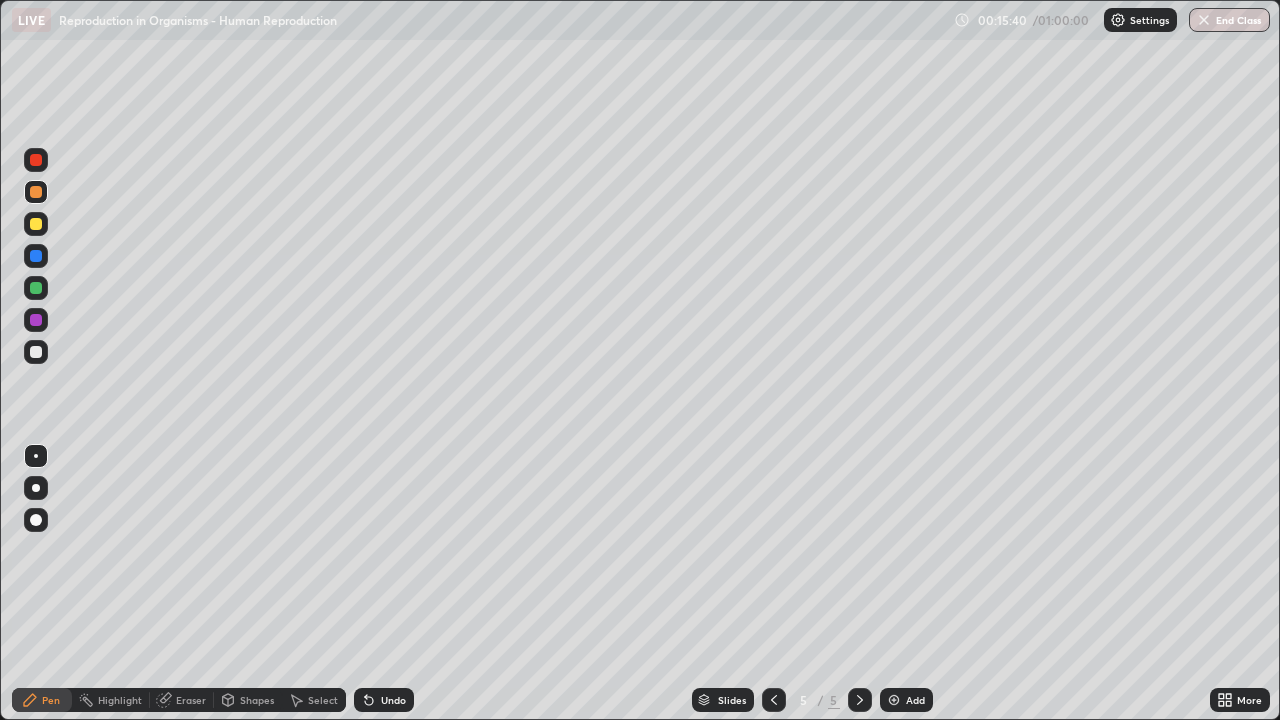 click at bounding box center (36, 352) 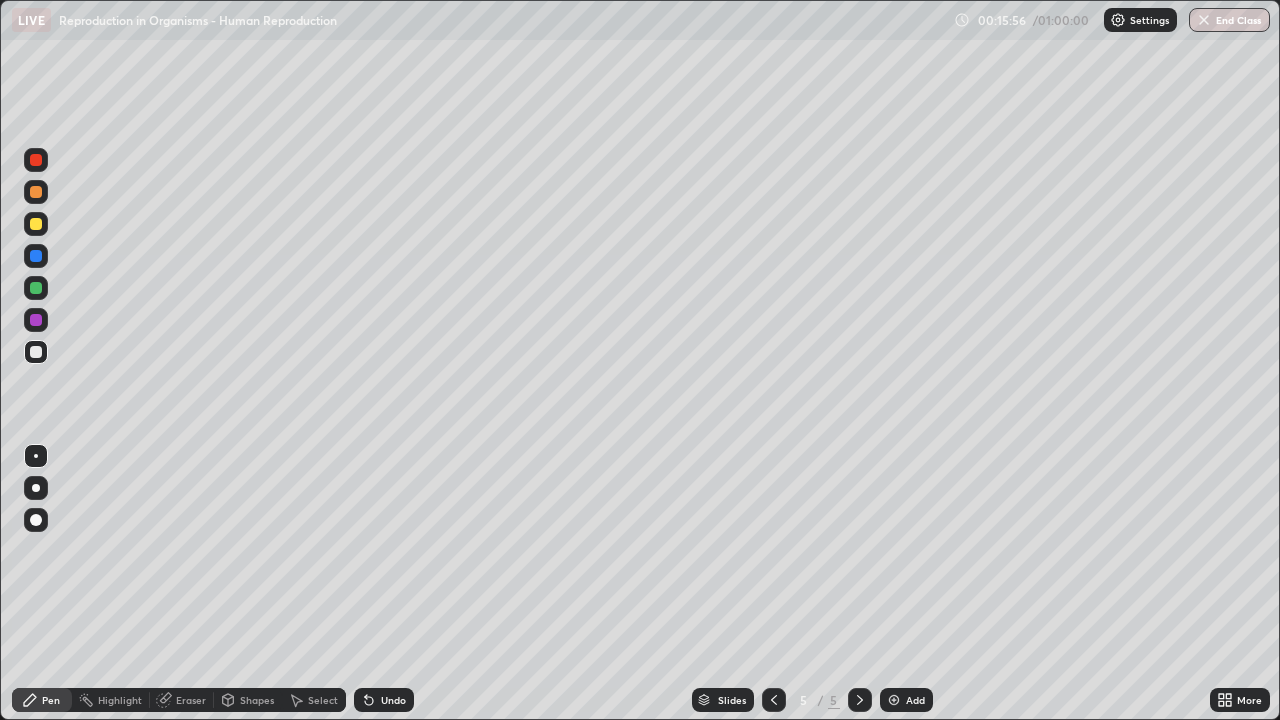 click at bounding box center (36, 256) 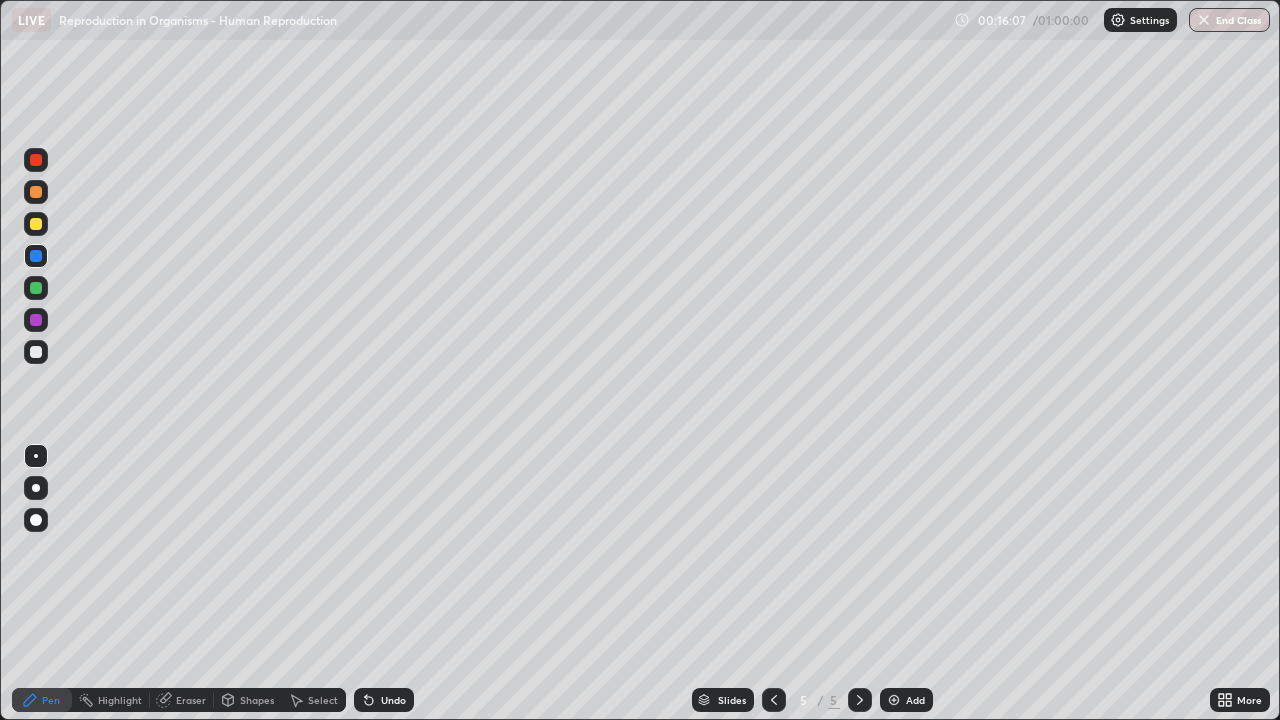 click at bounding box center [36, 352] 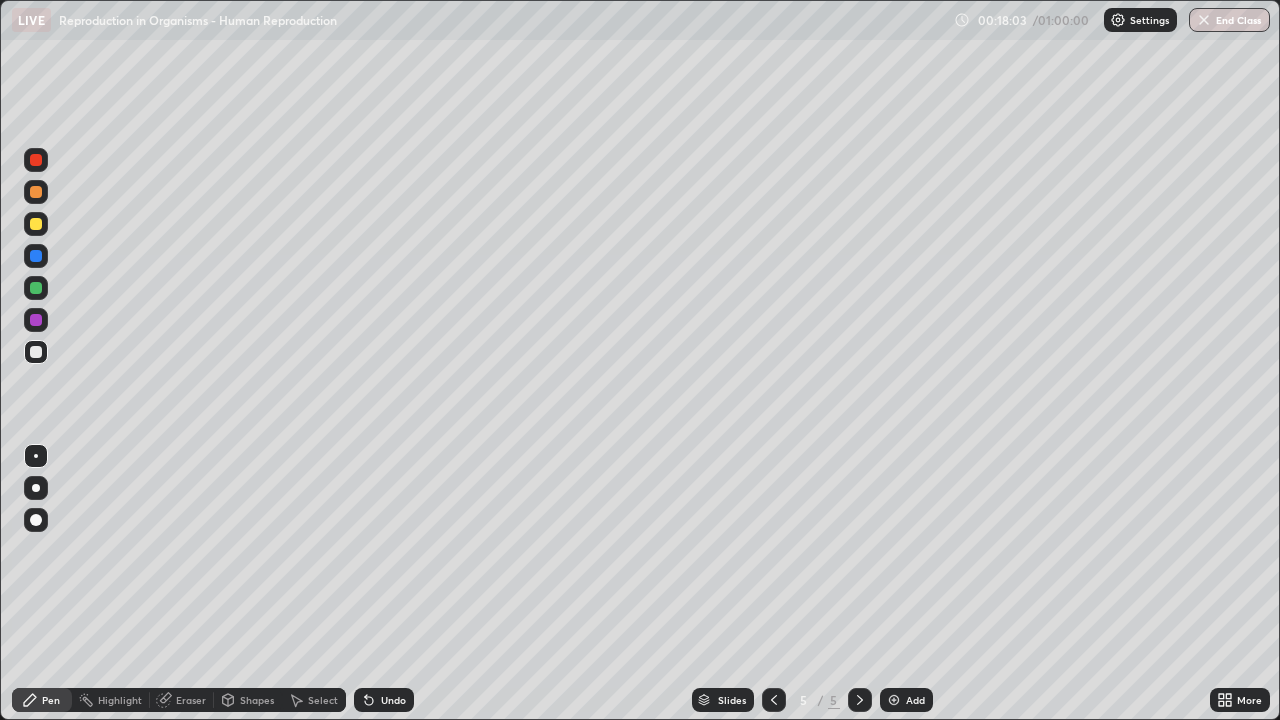 click 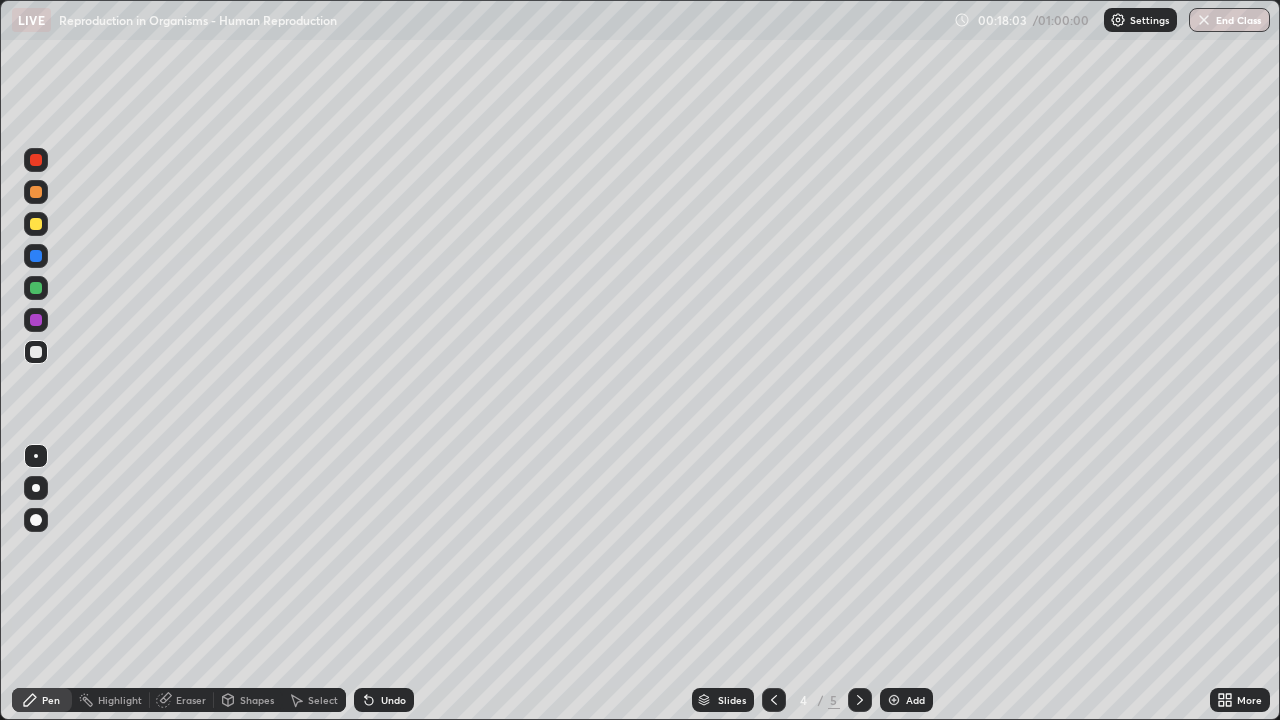 click 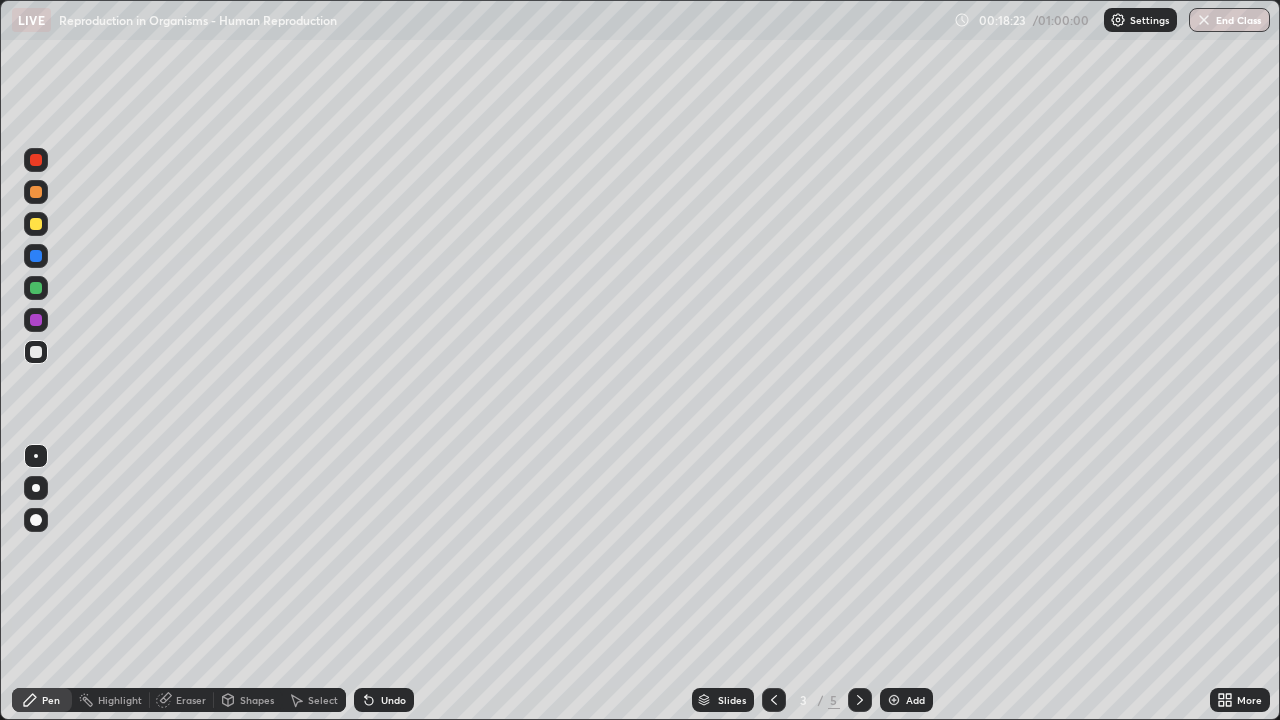click 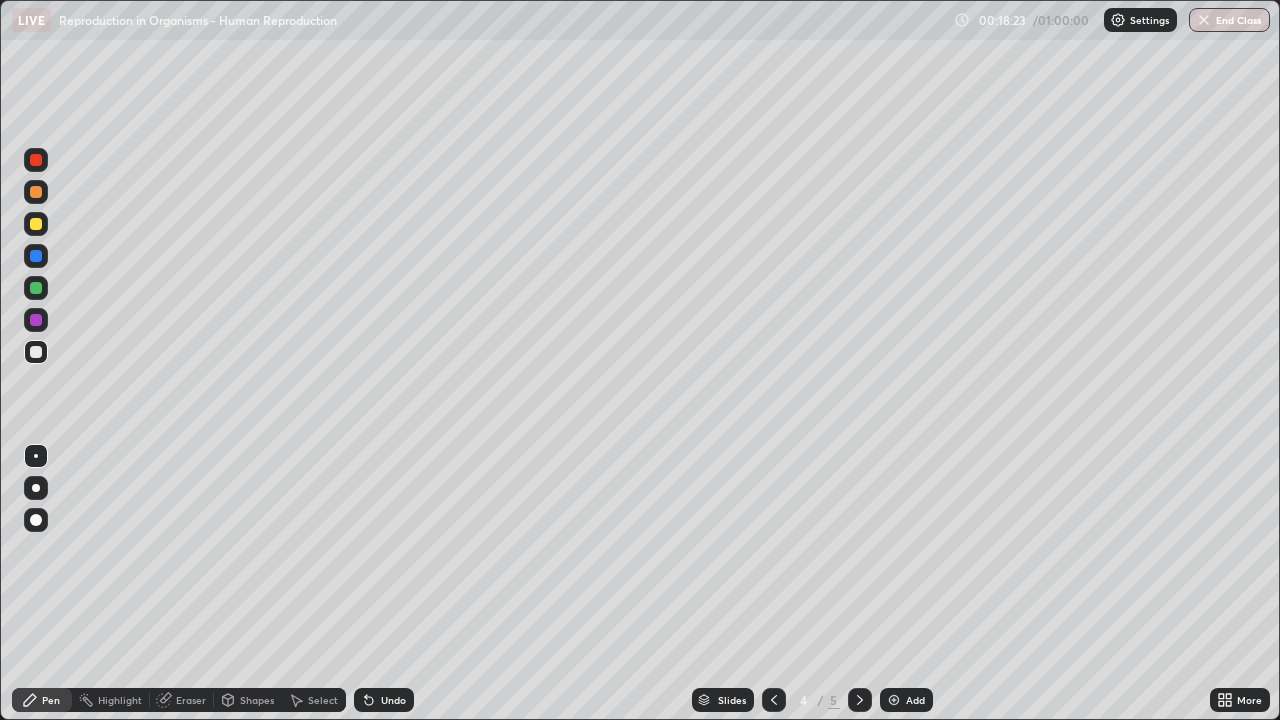 click 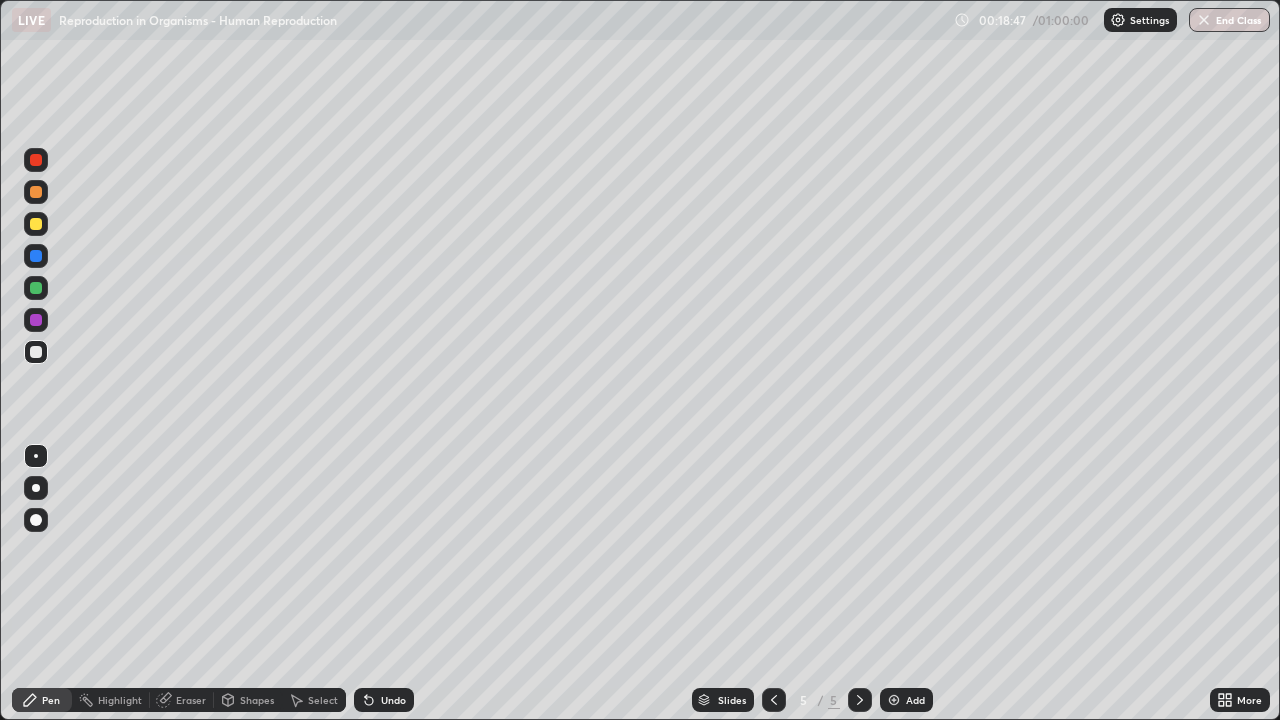 click at bounding box center (894, 700) 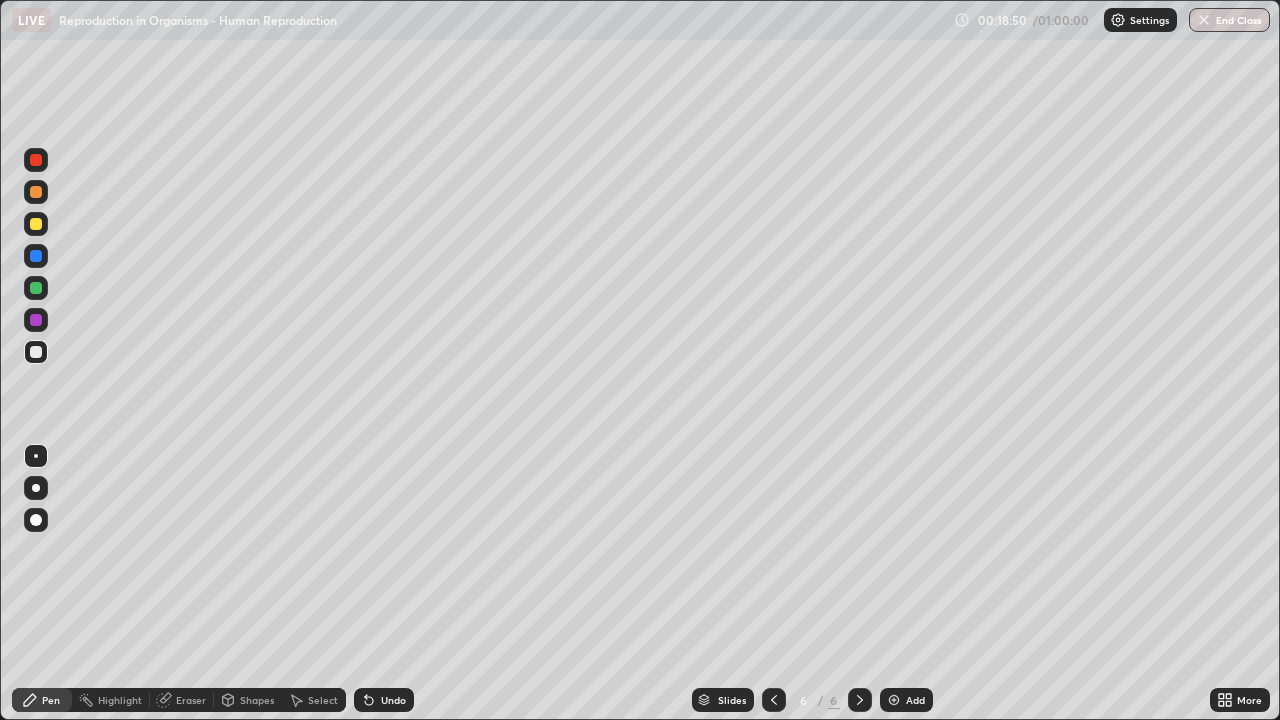 click at bounding box center [36, 256] 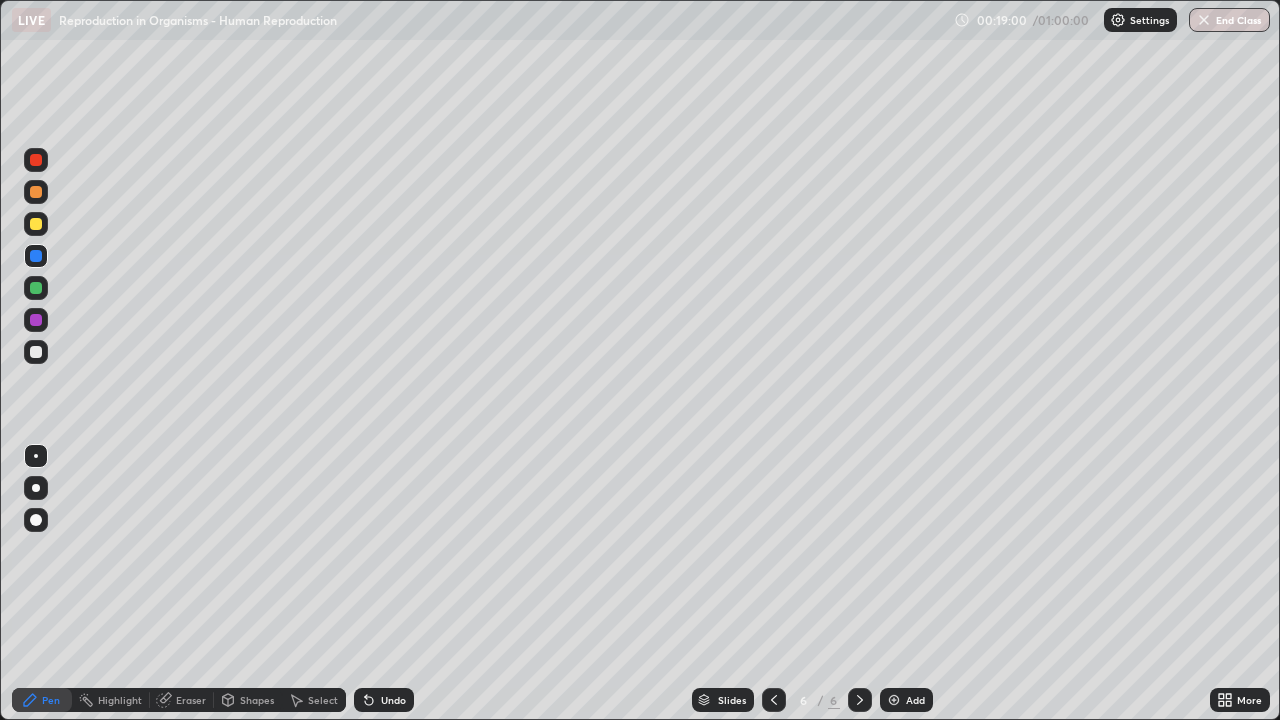 click at bounding box center [36, 352] 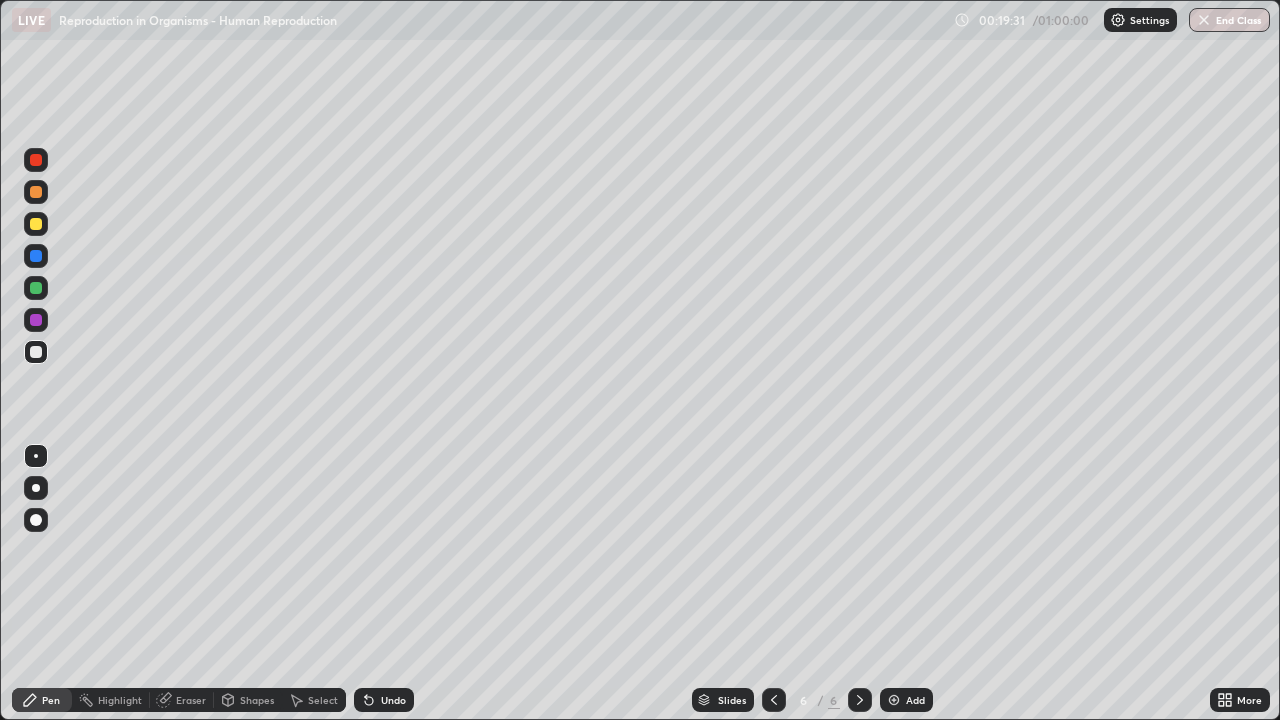 click at bounding box center [36, 288] 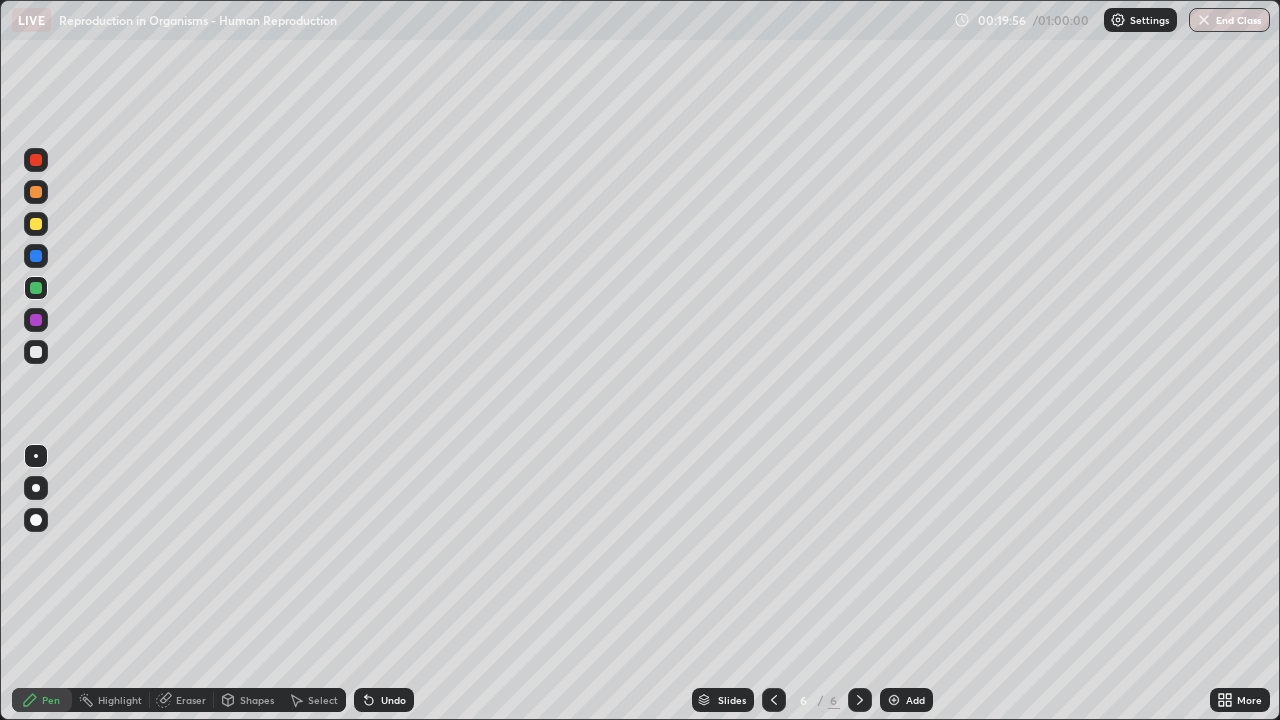click on "Eraser" at bounding box center [191, 700] 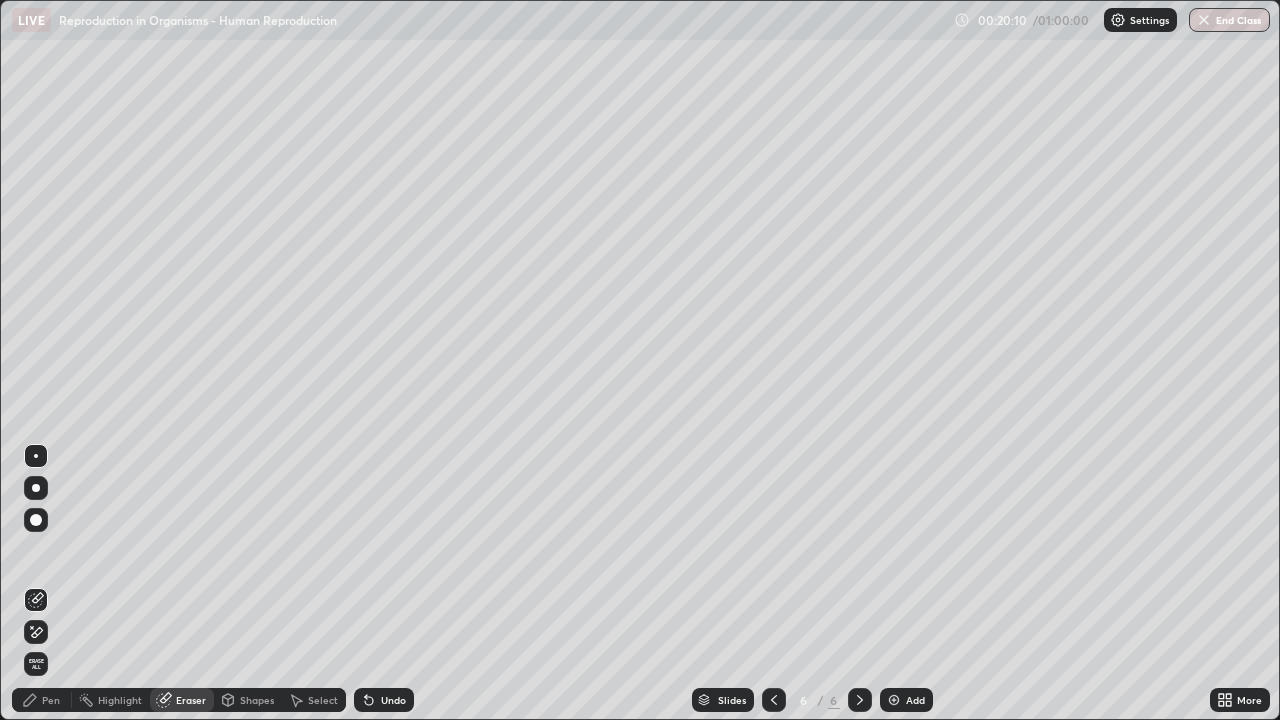click on "Pen" at bounding box center [51, 700] 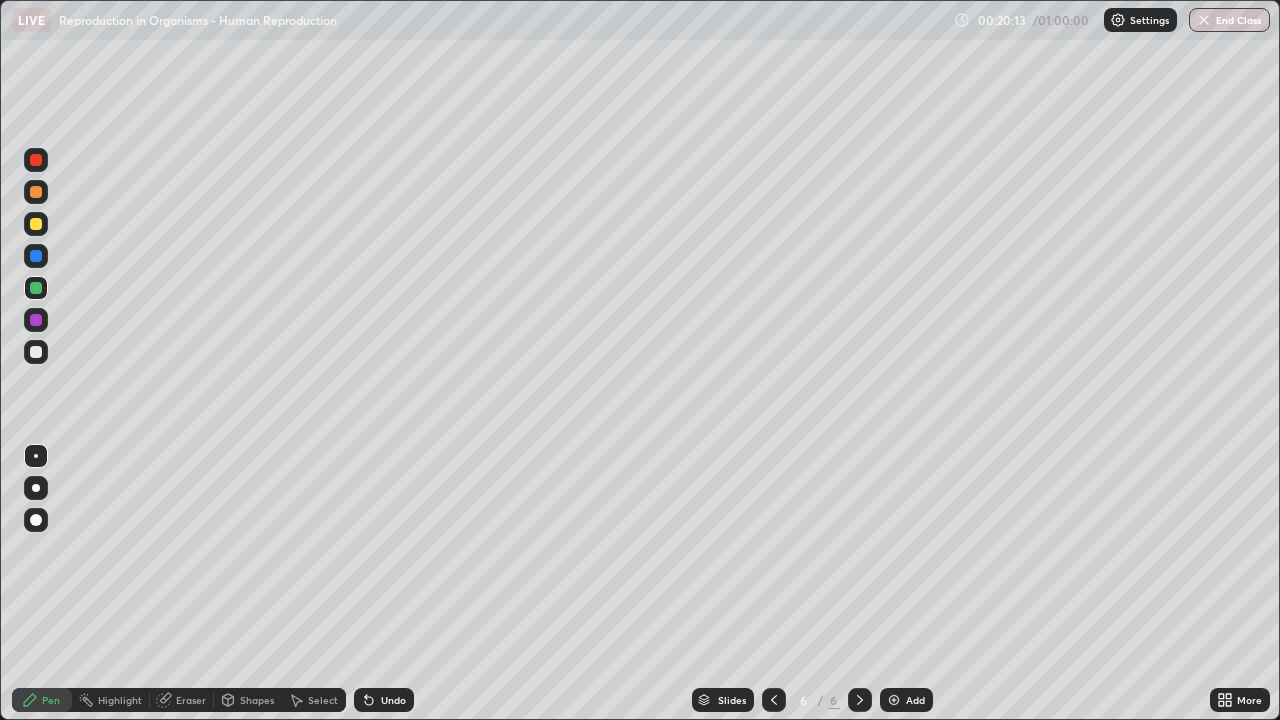 click at bounding box center (36, 352) 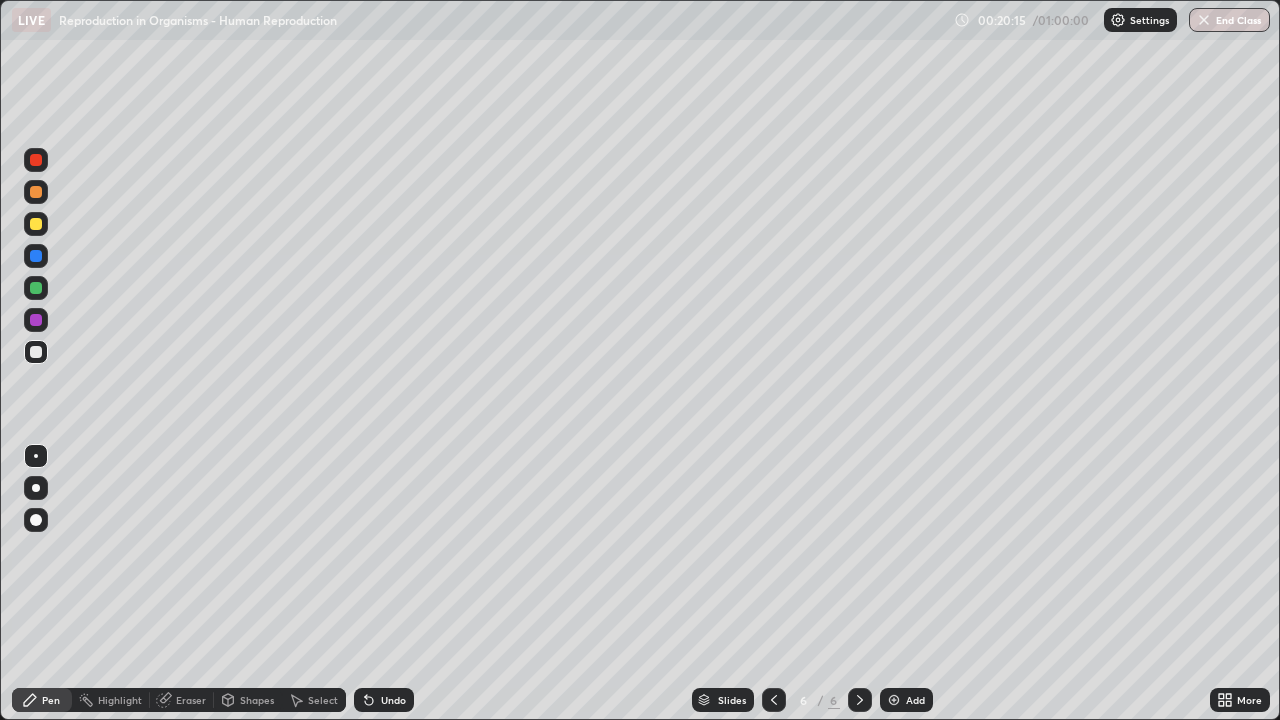 click at bounding box center (36, 256) 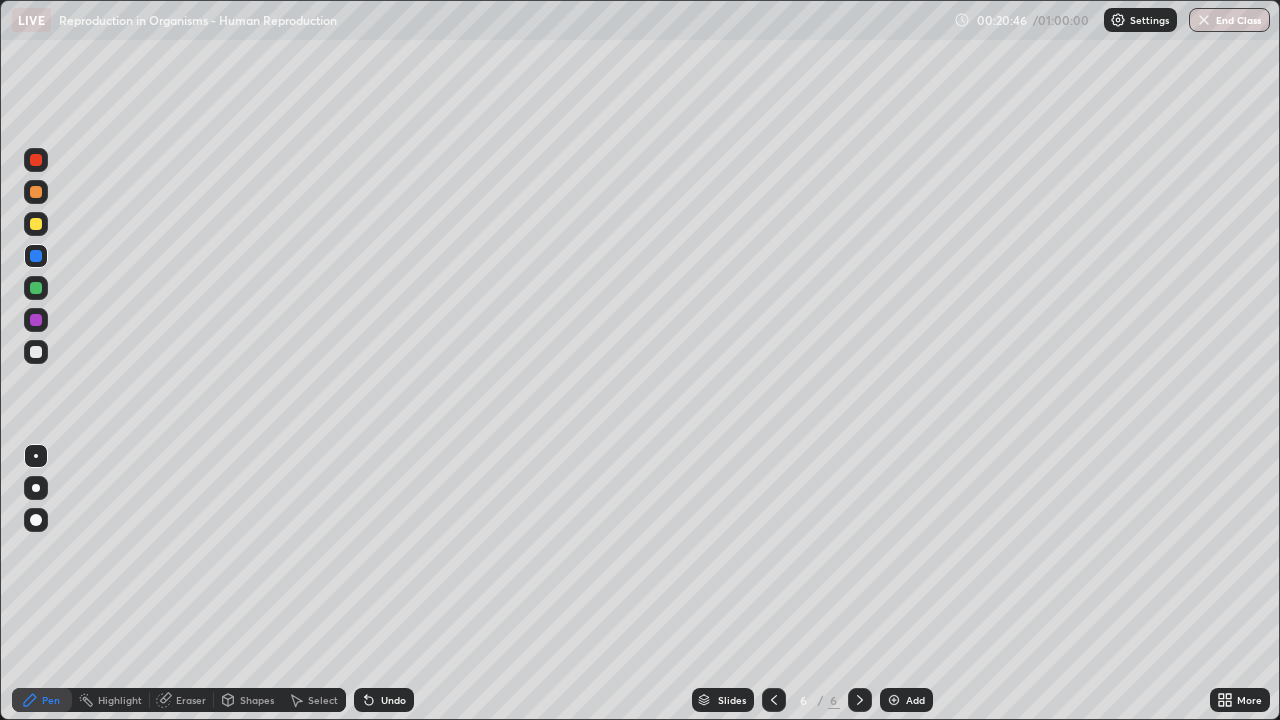 click on "Eraser" at bounding box center [191, 700] 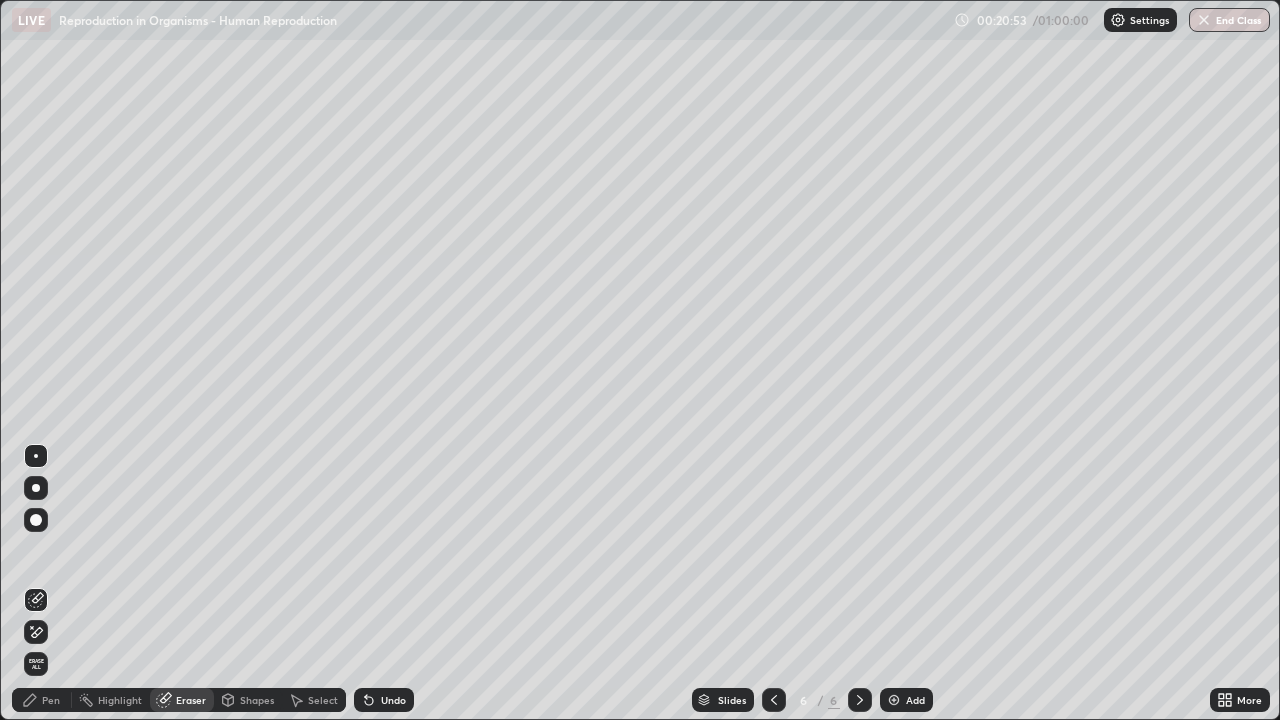 click on "Undo" at bounding box center [384, 700] 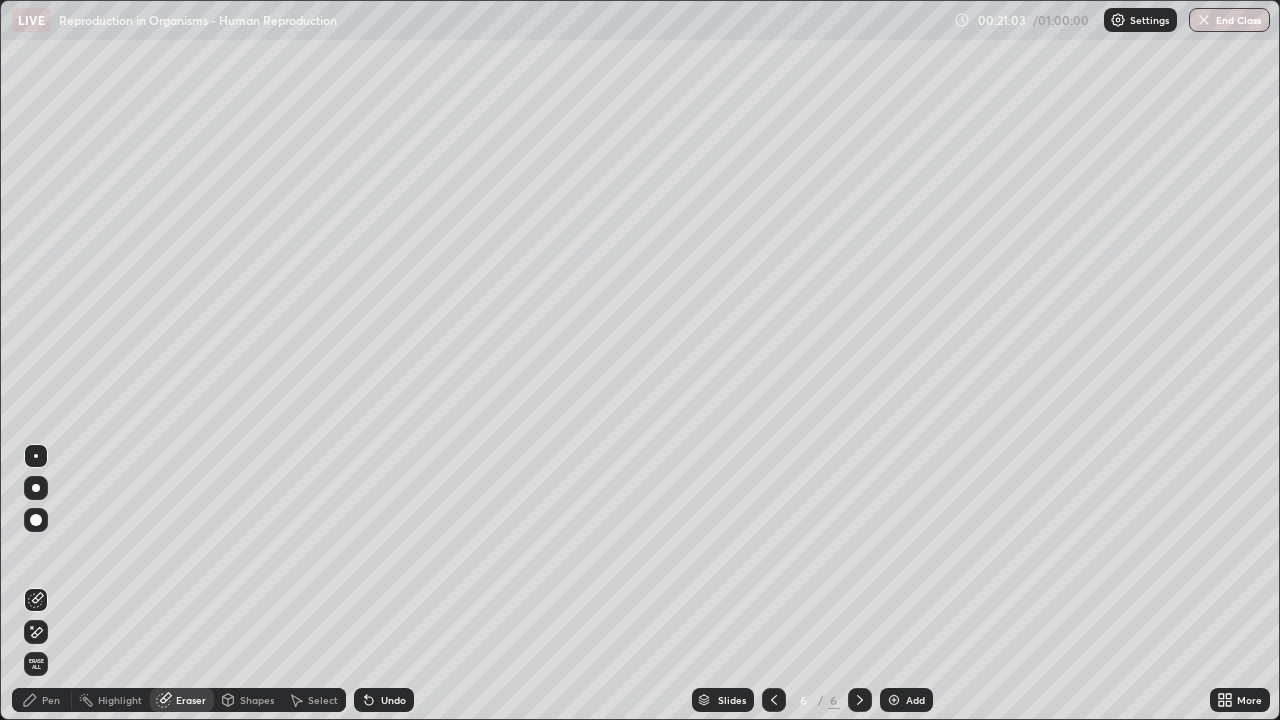 click on "Pen" at bounding box center (51, 700) 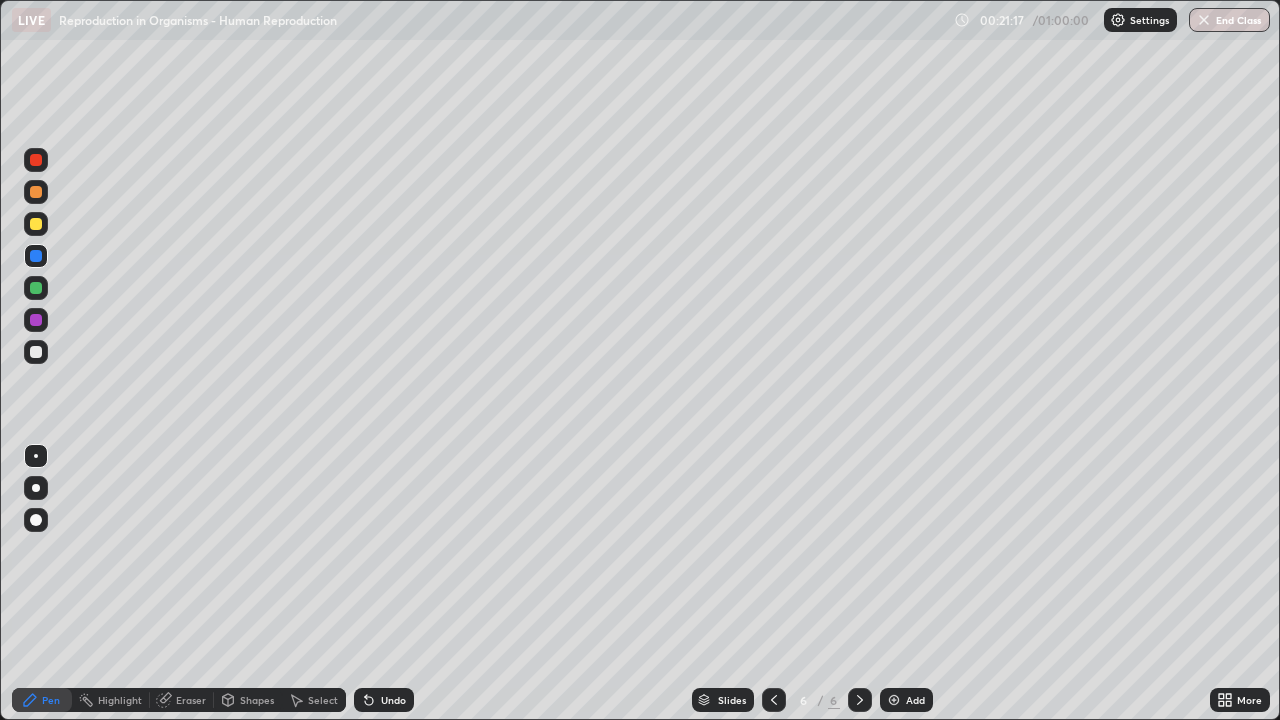 click at bounding box center [36, 352] 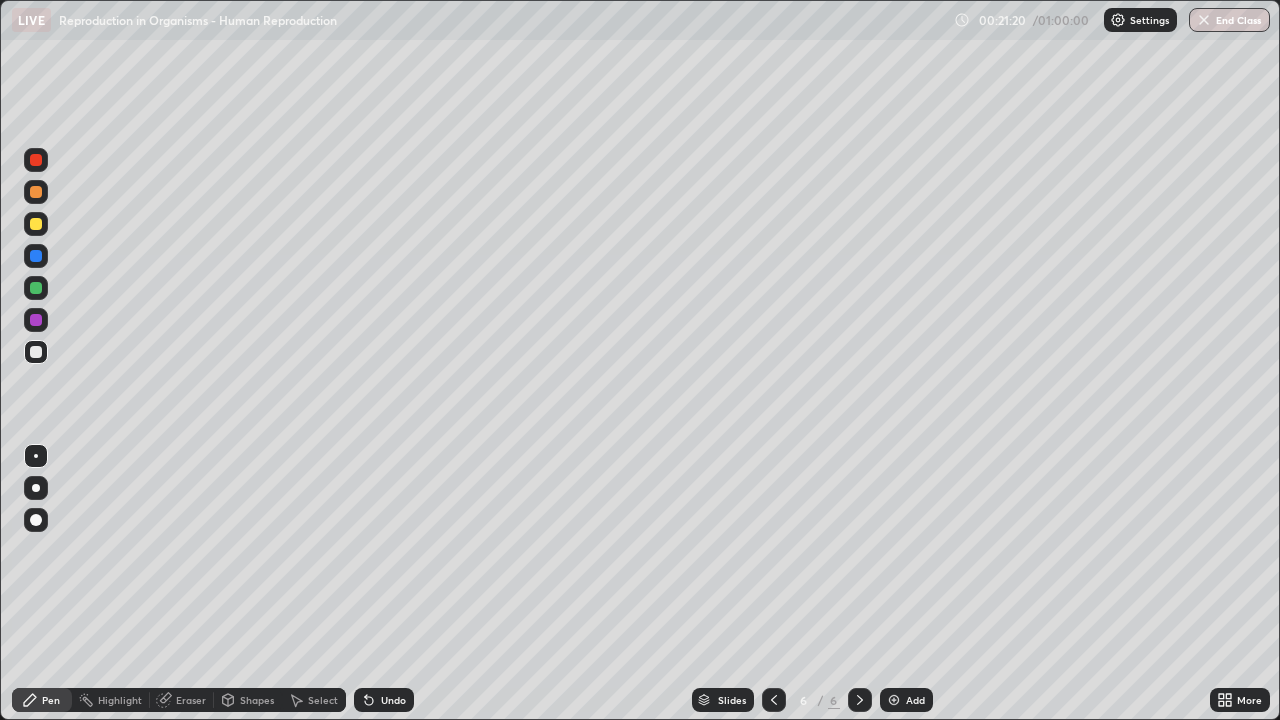 click at bounding box center [36, 320] 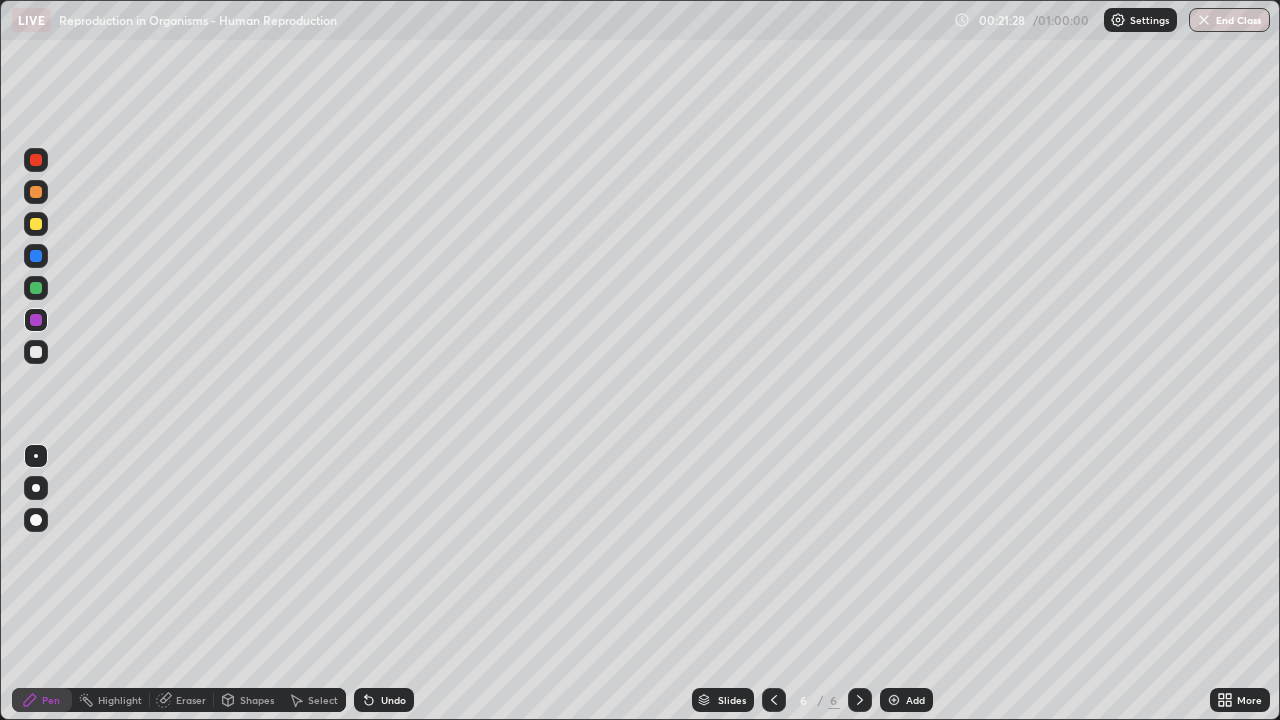 click at bounding box center (36, 352) 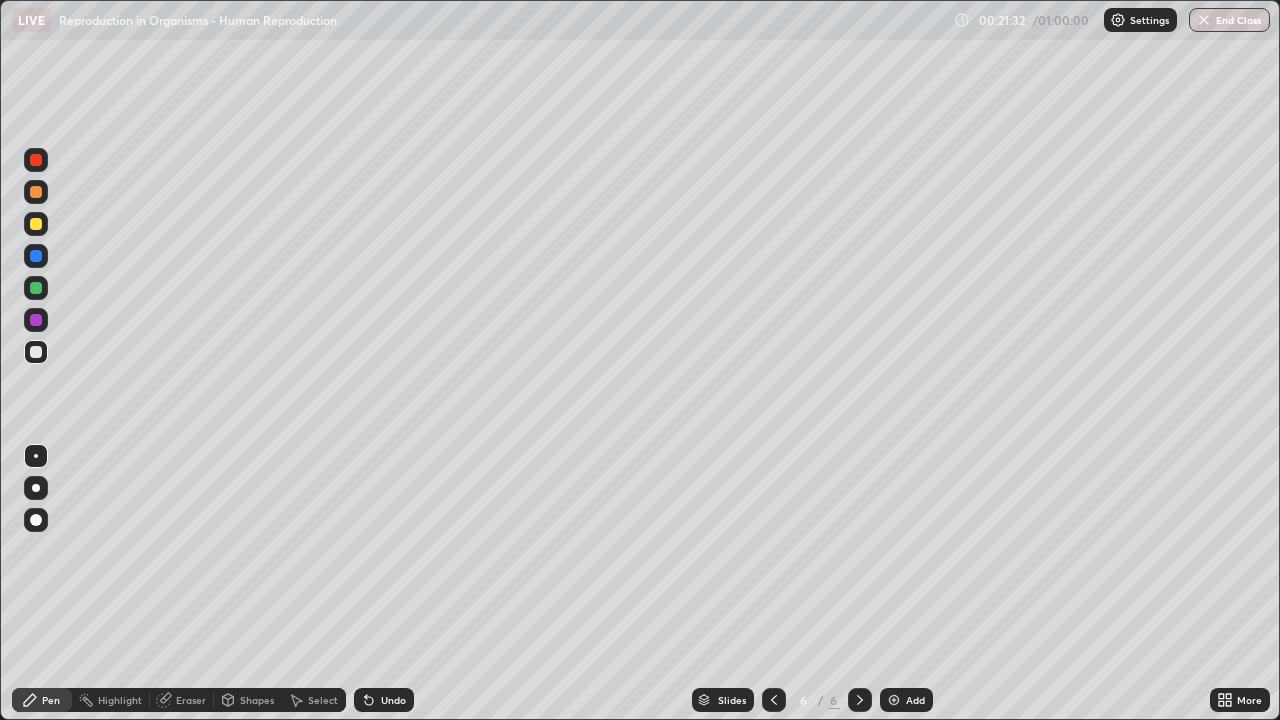 click on "Undo" at bounding box center [384, 700] 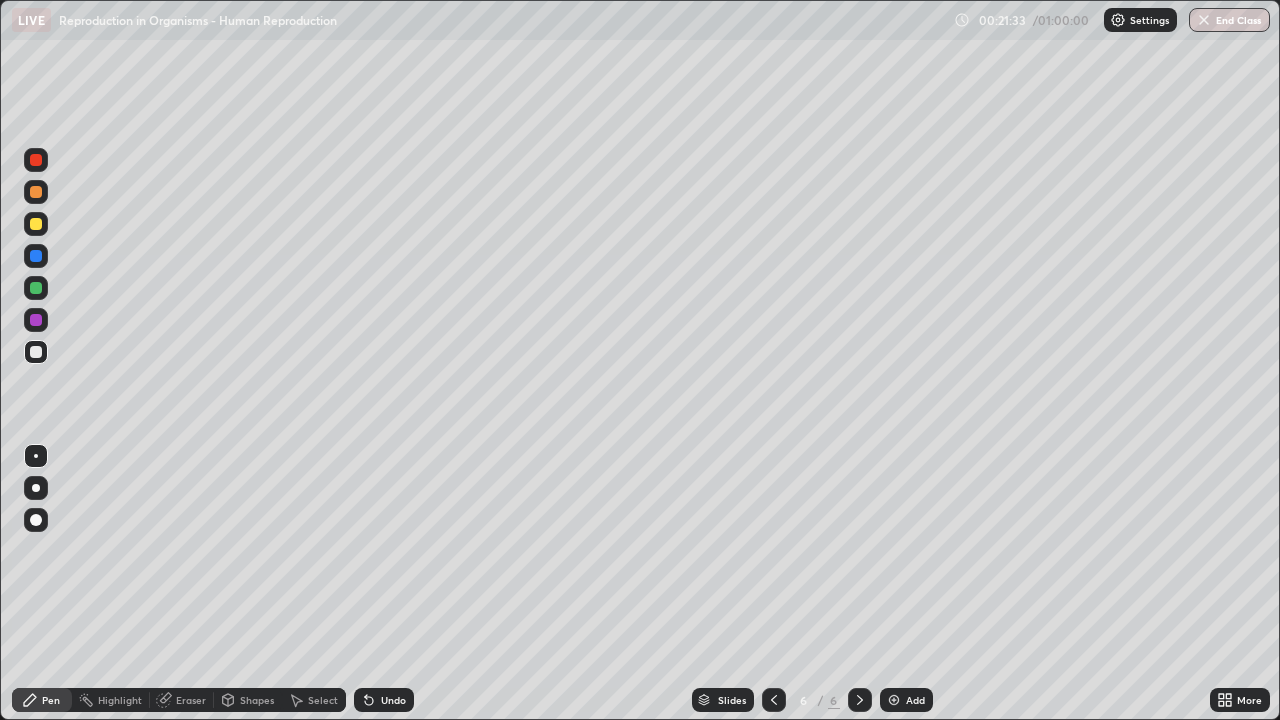 click 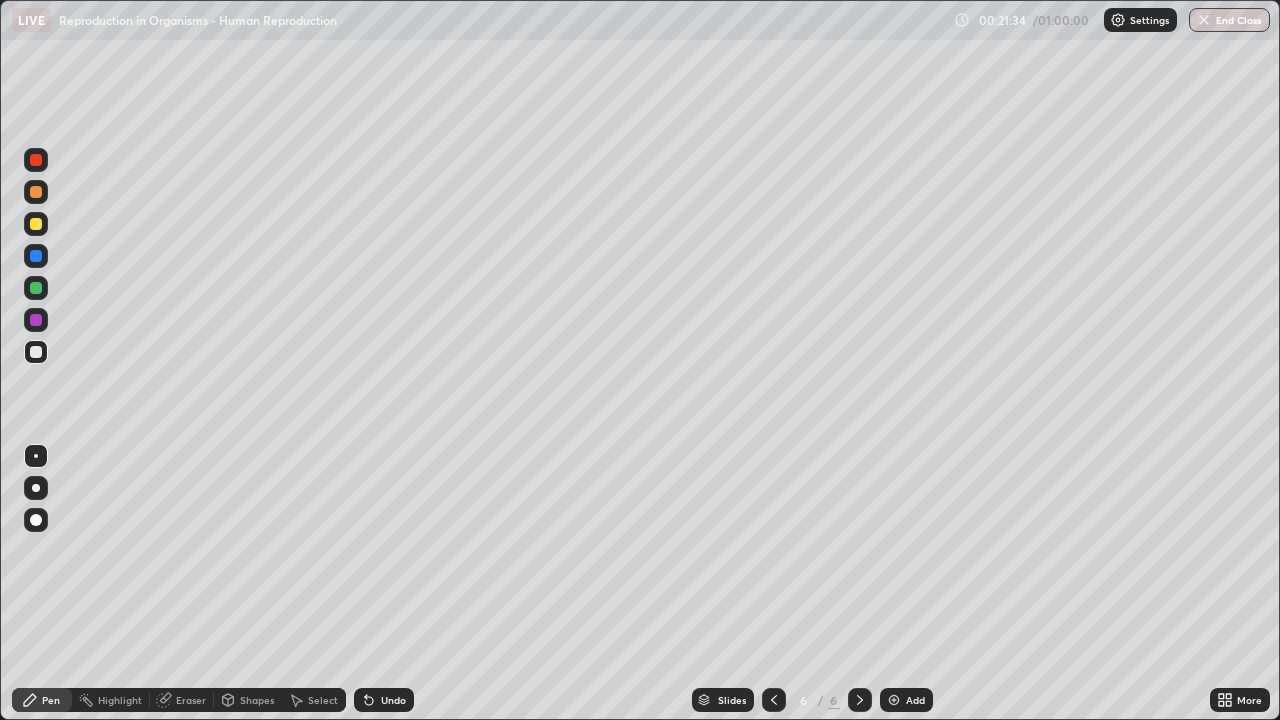 click on "Undo" at bounding box center (384, 700) 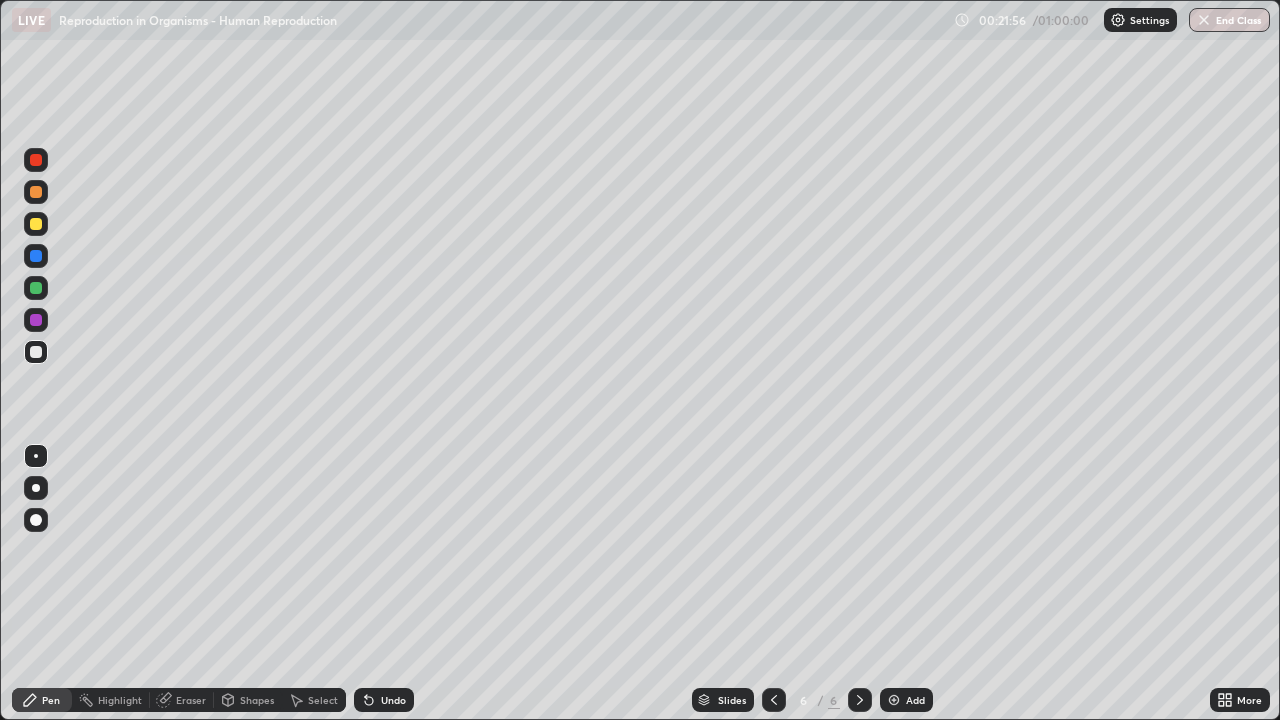 click at bounding box center (36, 256) 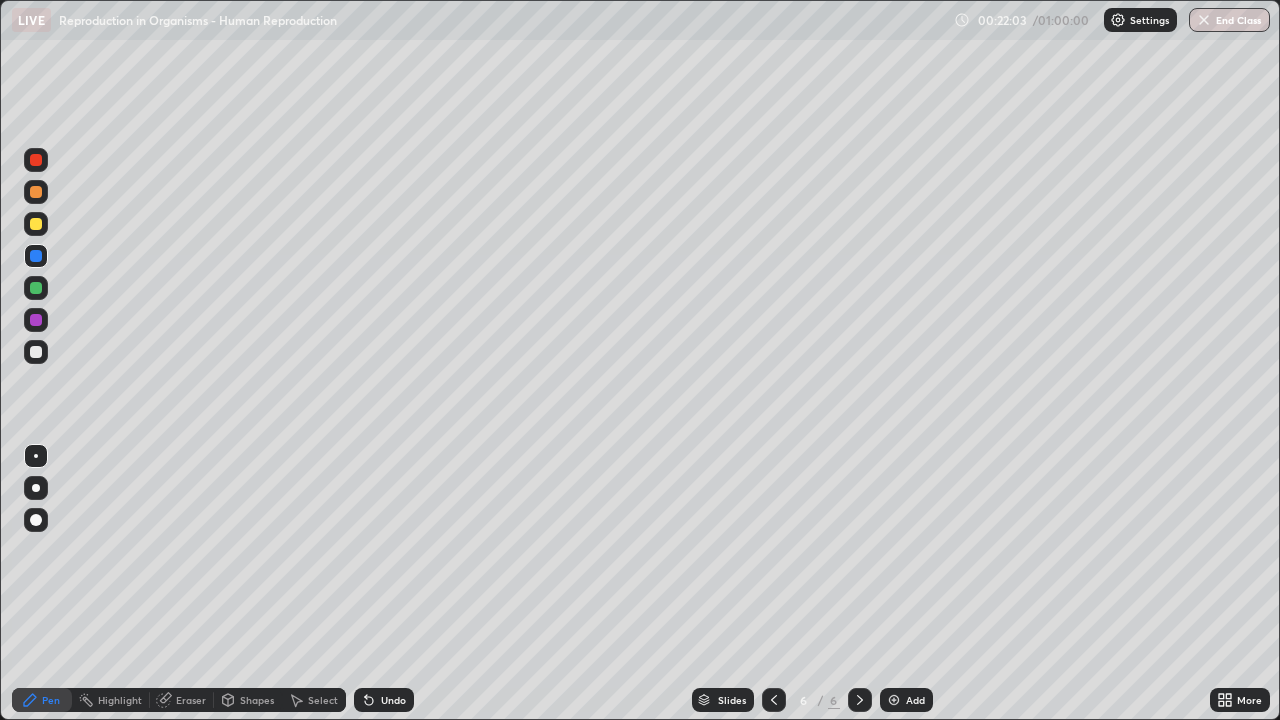 click at bounding box center (36, 288) 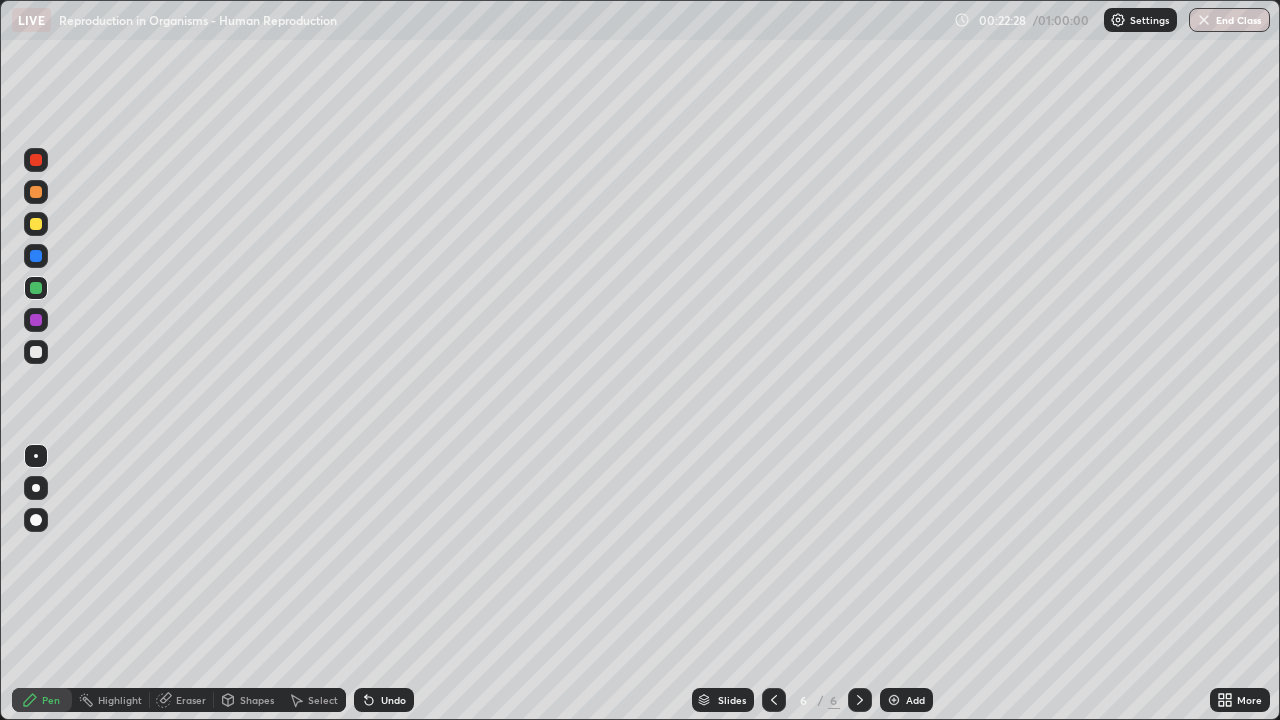 click at bounding box center (36, 352) 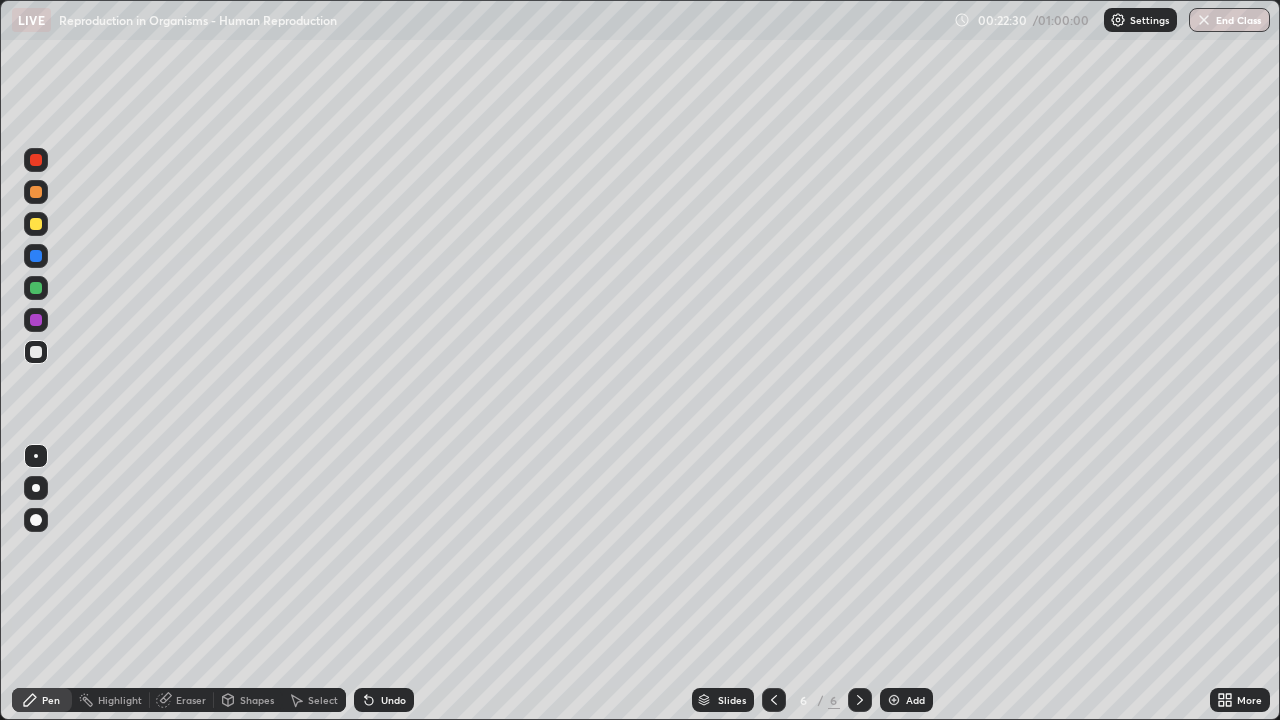 click at bounding box center (36, 320) 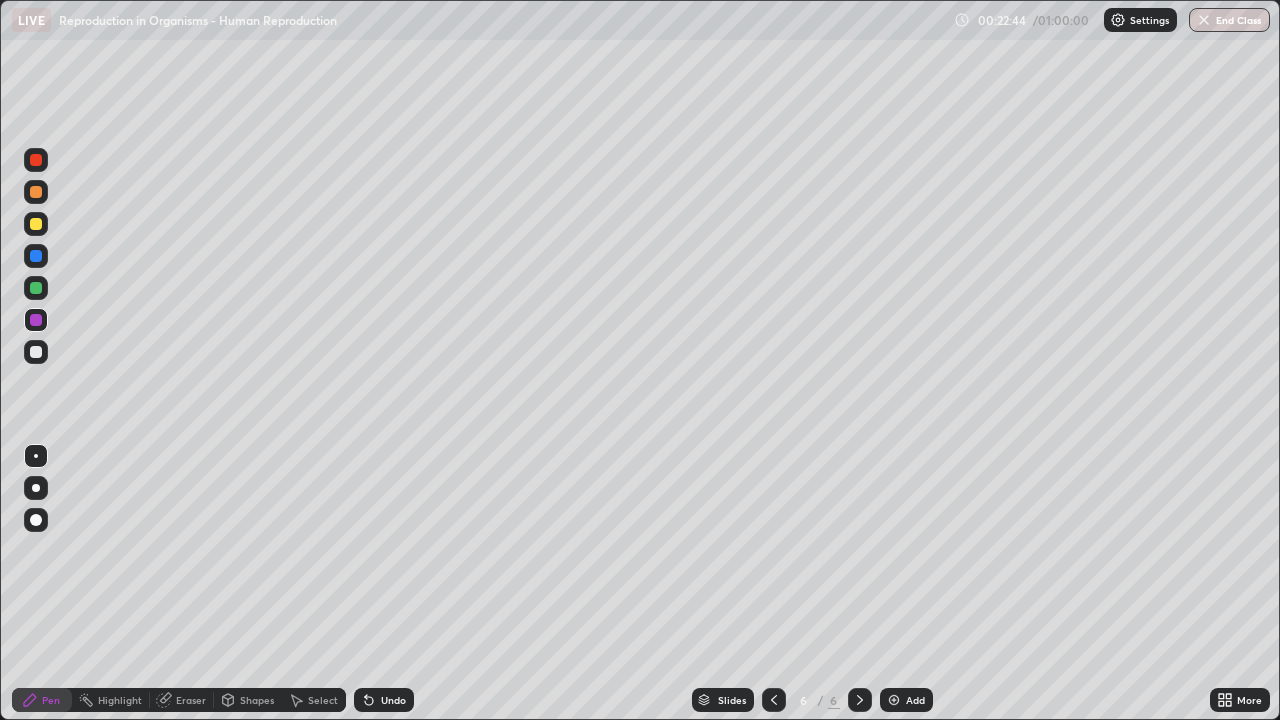 click 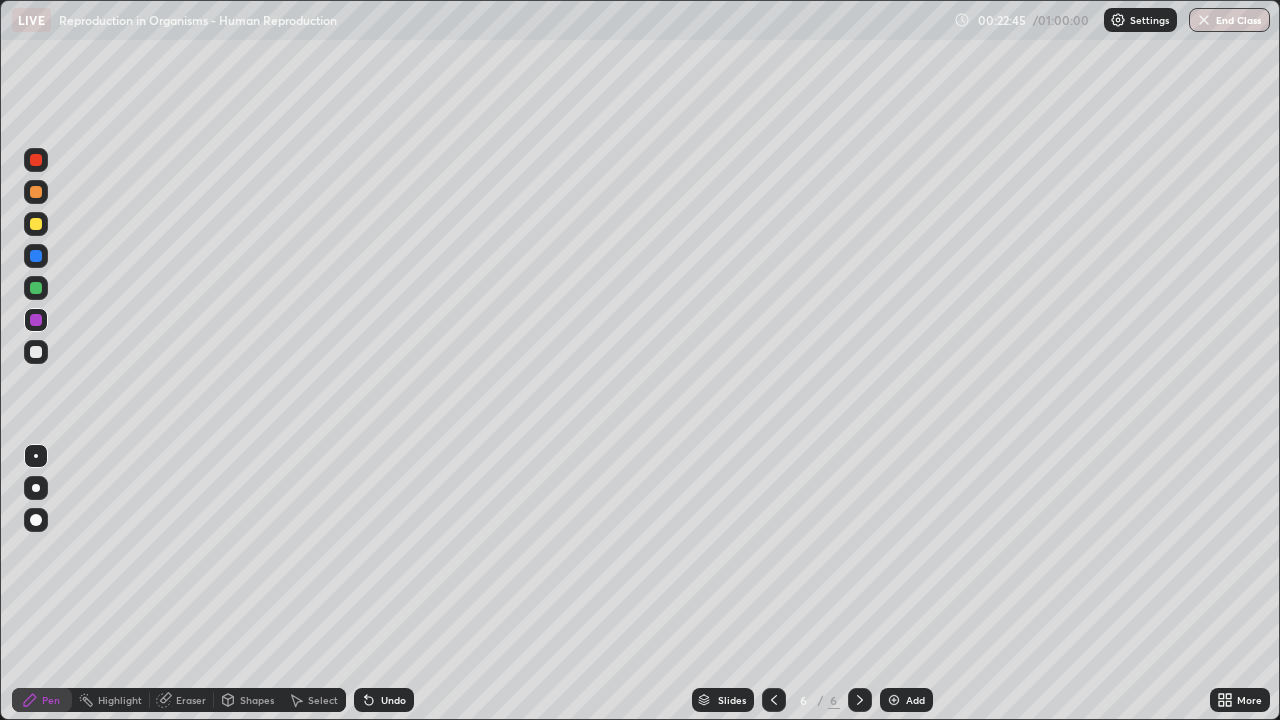 click 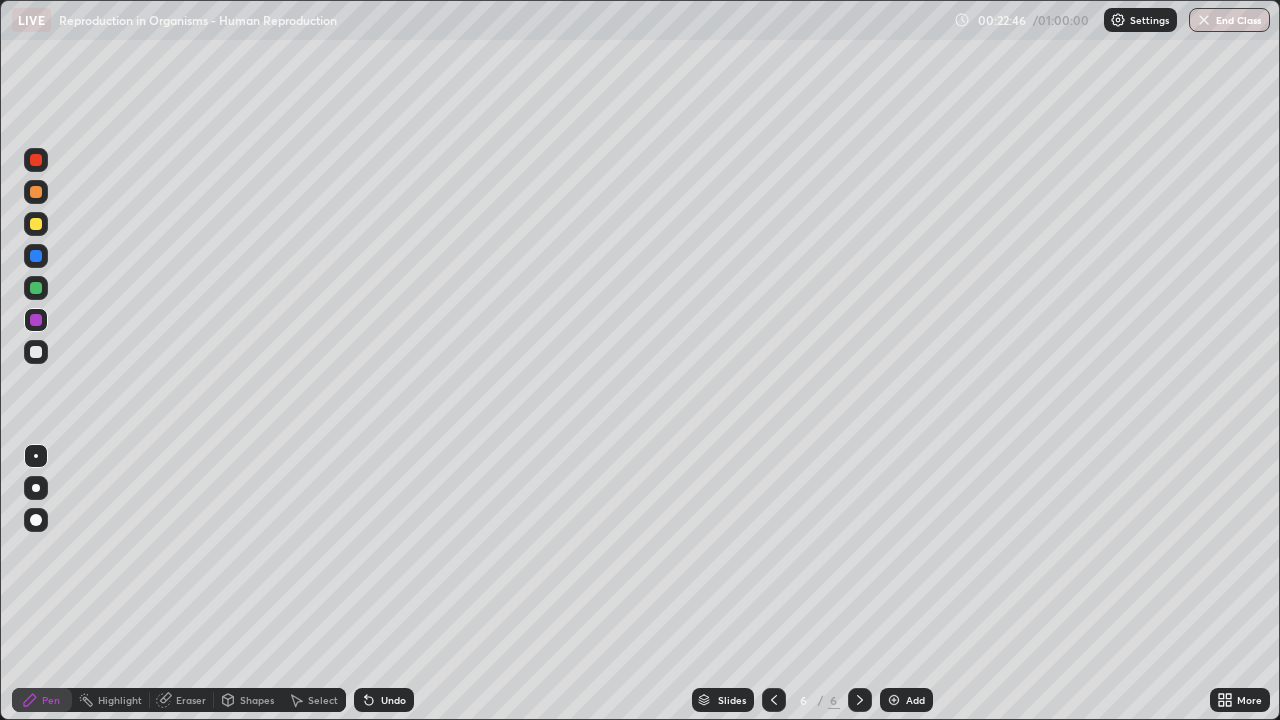 click 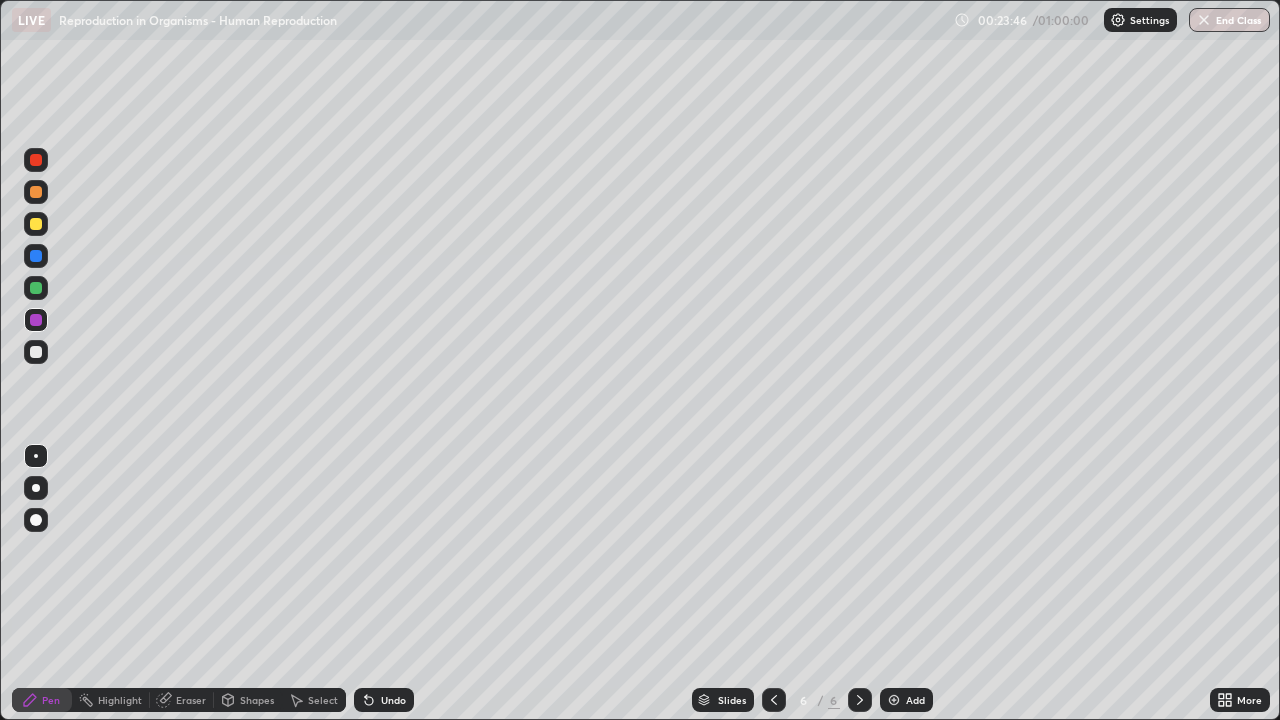 click at bounding box center [894, 700] 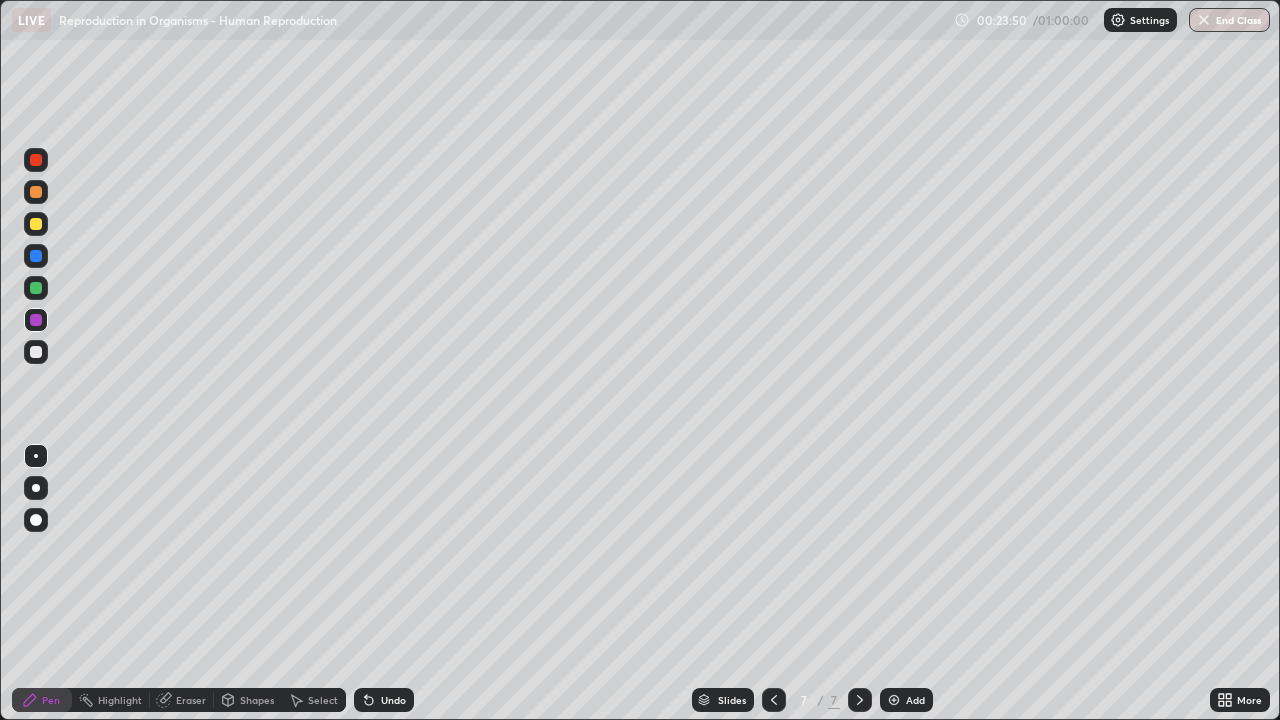 click at bounding box center (36, 256) 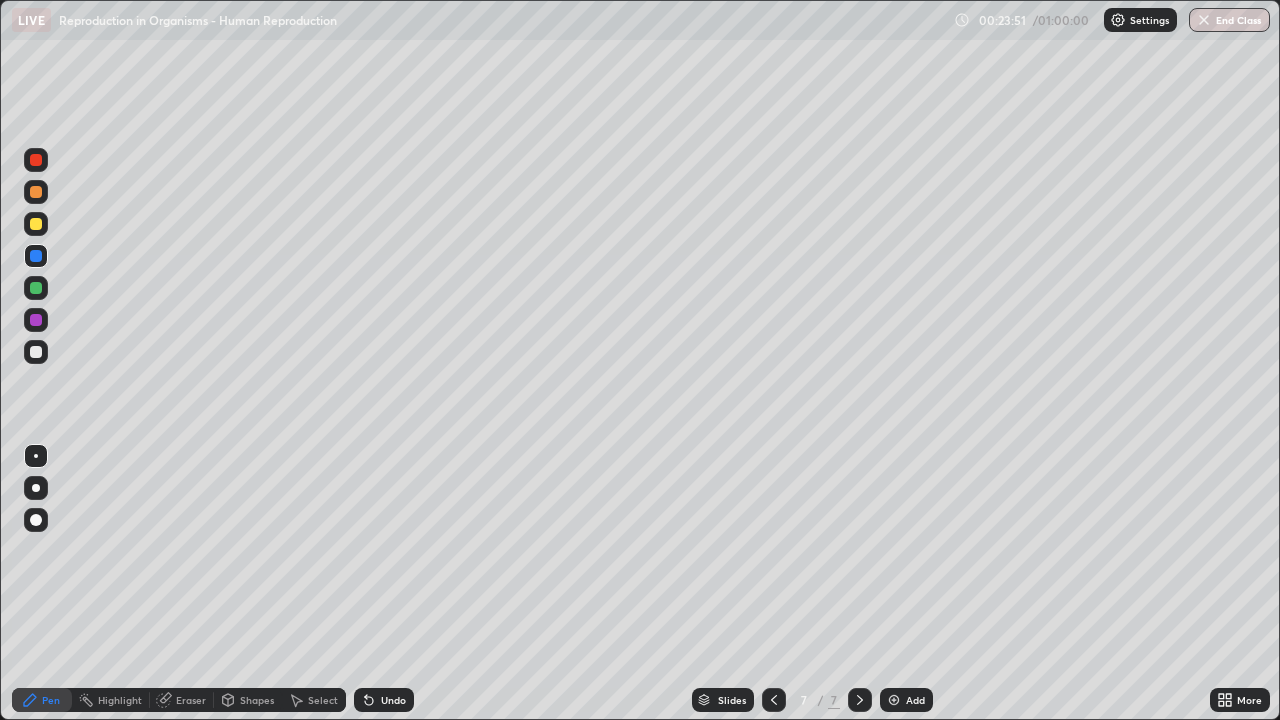 click at bounding box center [36, 488] 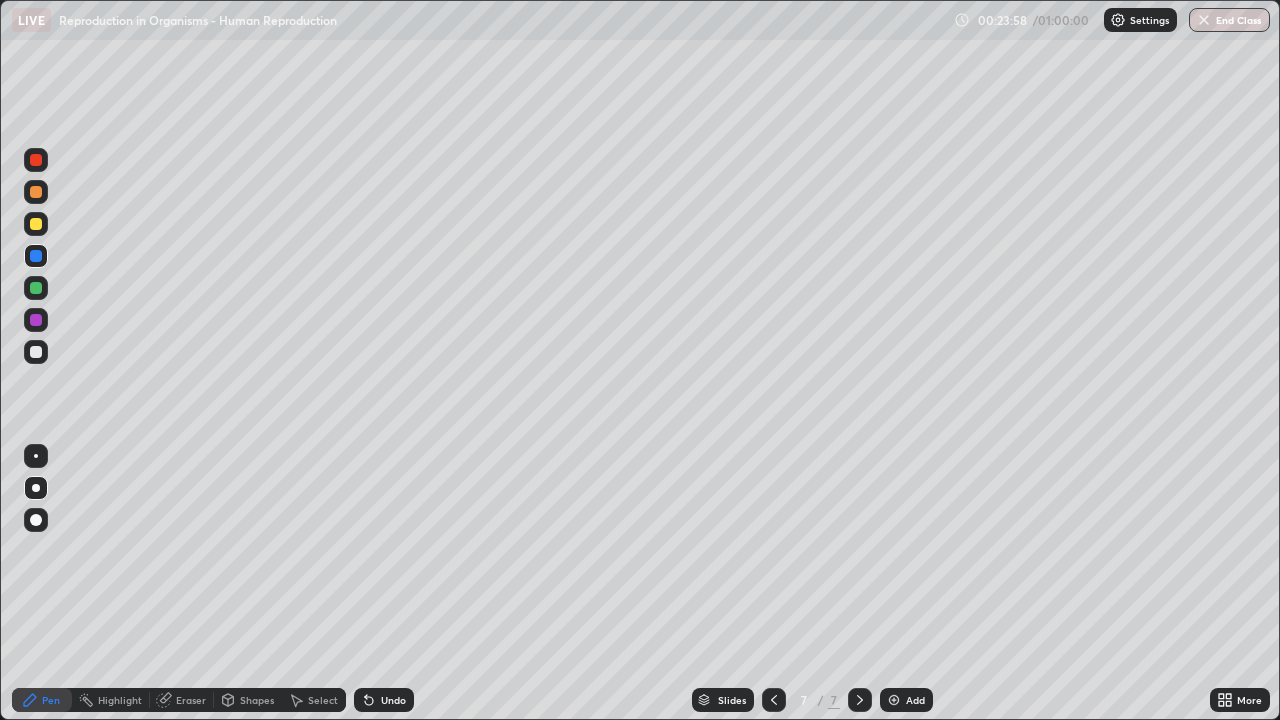 click at bounding box center [36, 352] 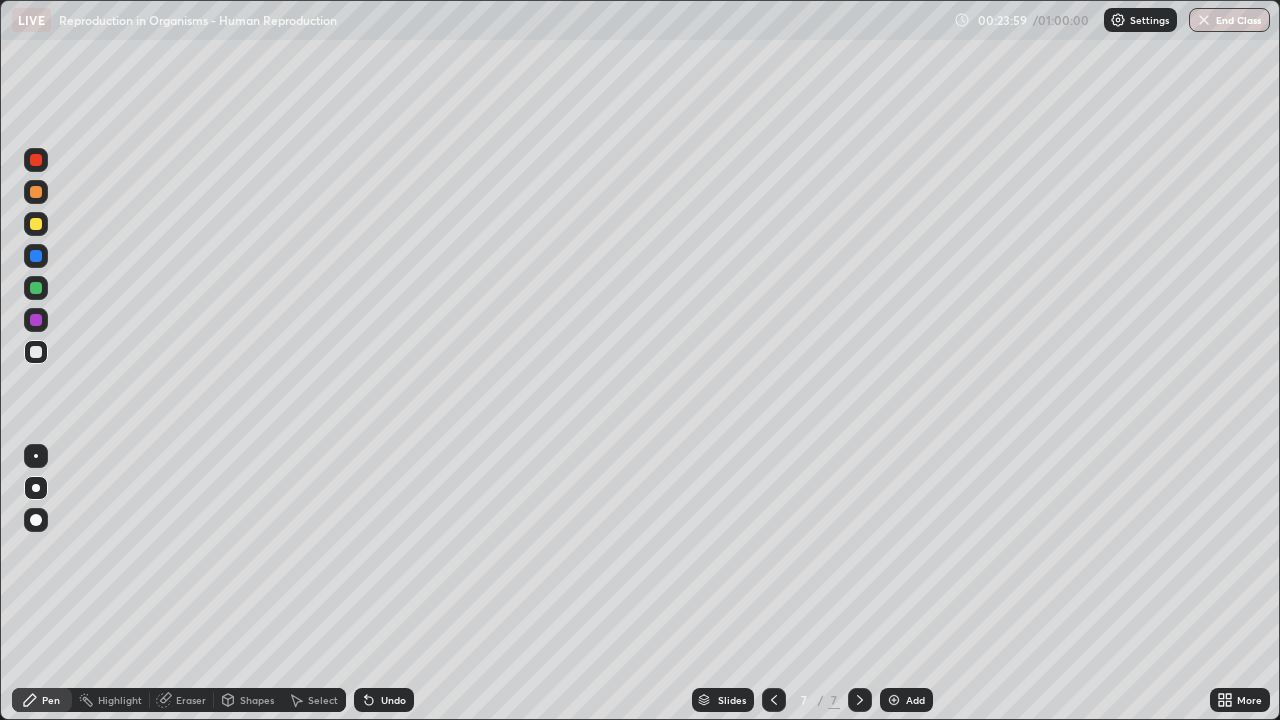click at bounding box center [36, 456] 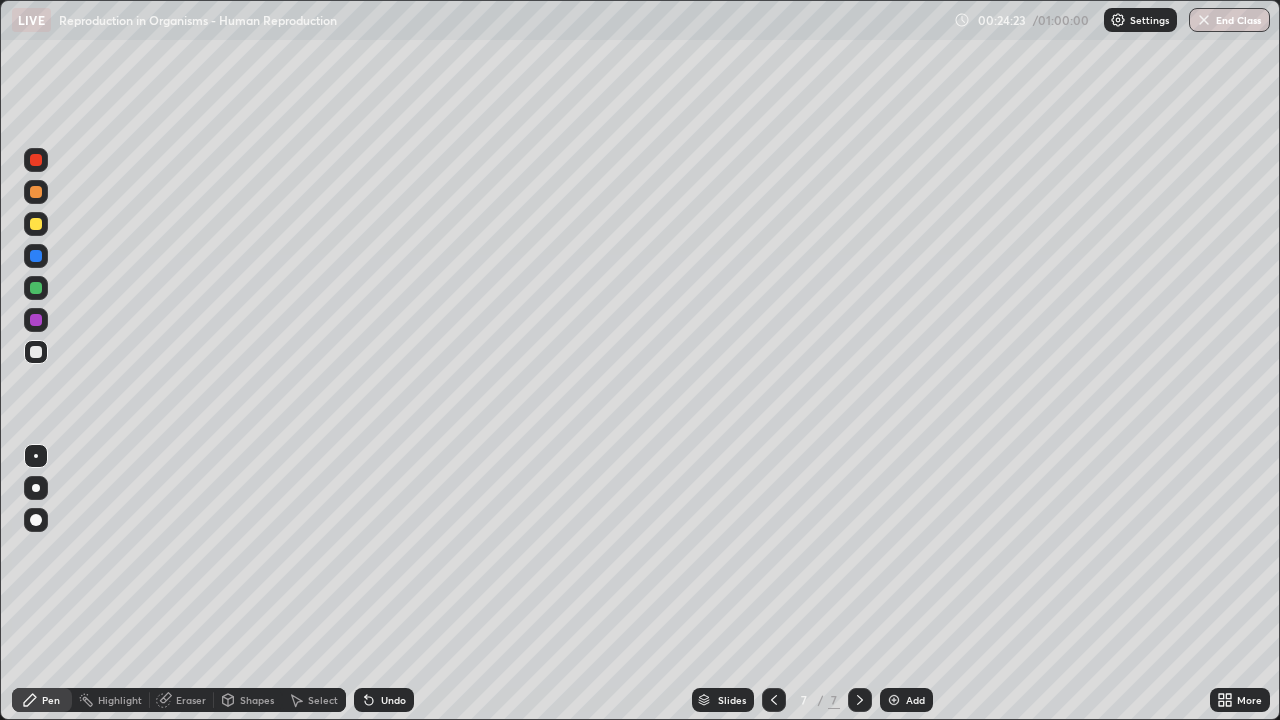 click on "Undo" at bounding box center (384, 700) 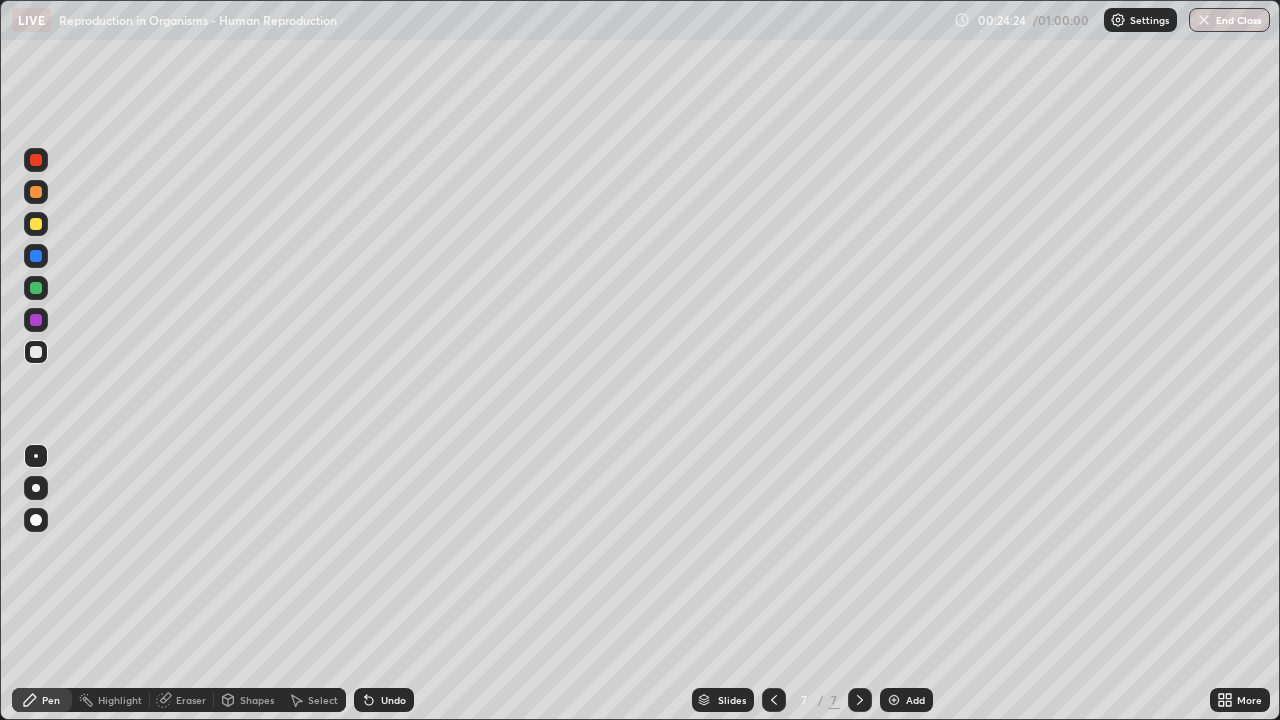 click on "Undo" at bounding box center [384, 700] 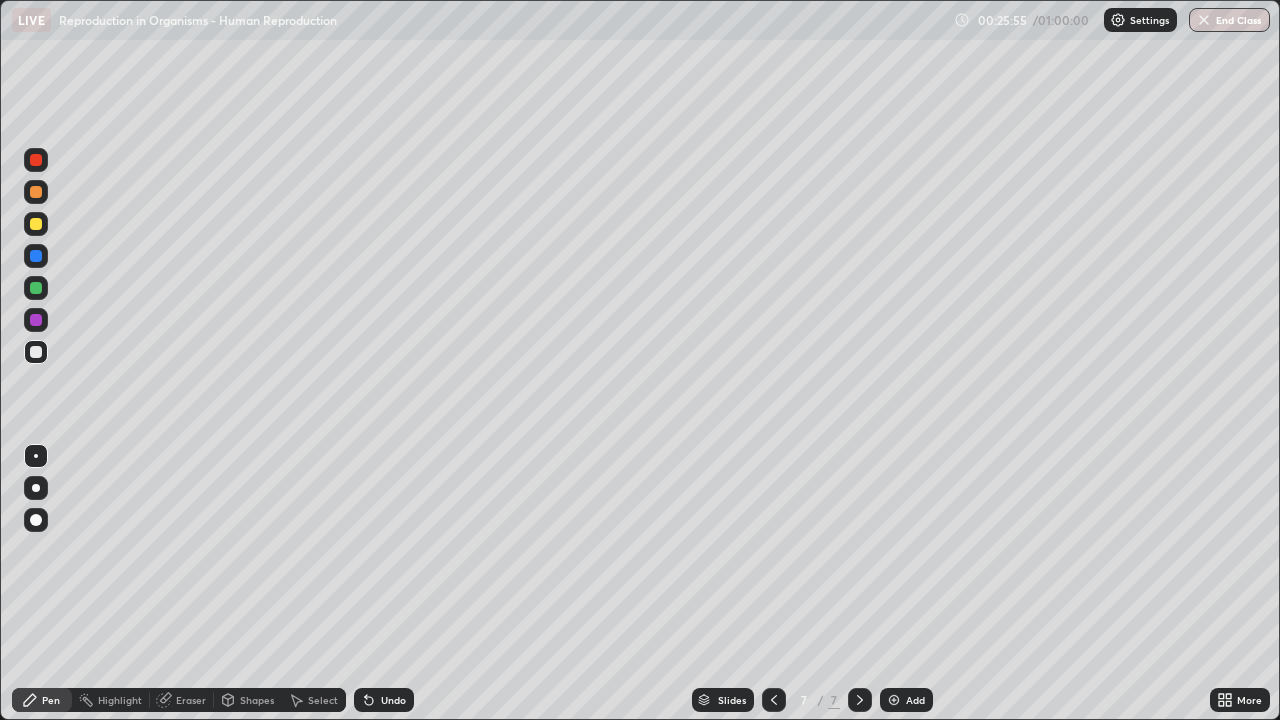 click at bounding box center (36, 320) 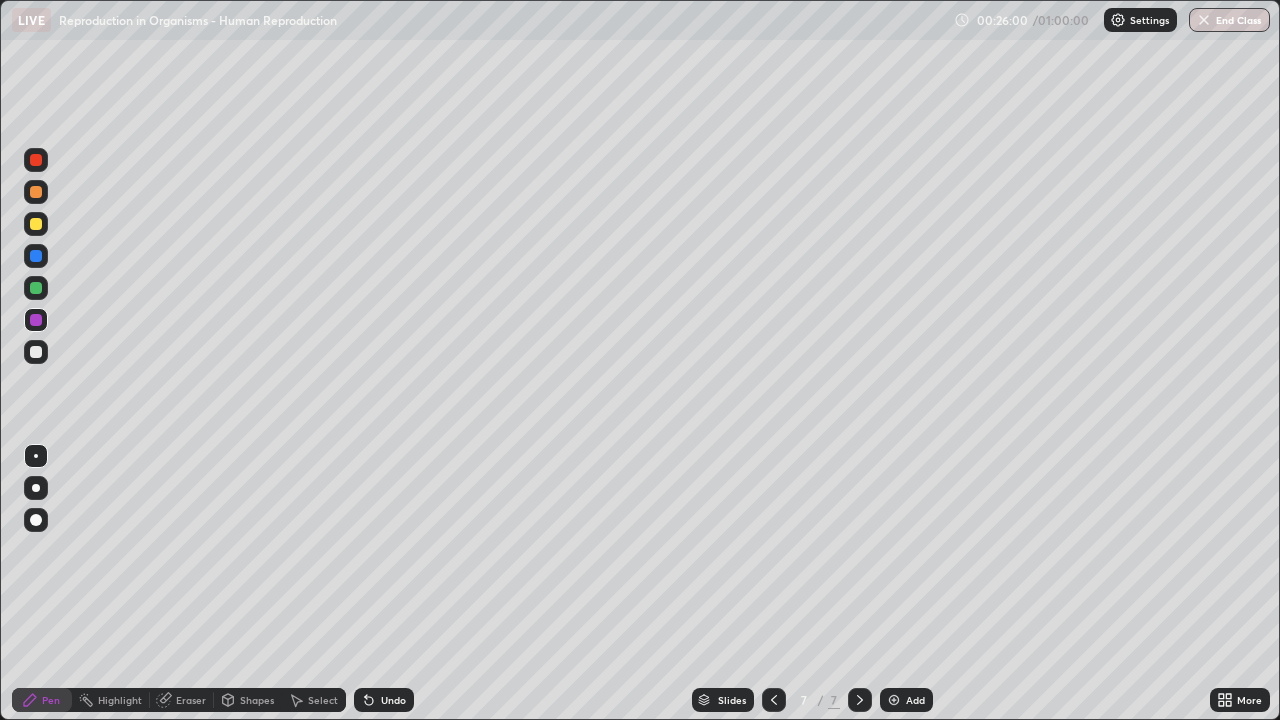click at bounding box center [36, 224] 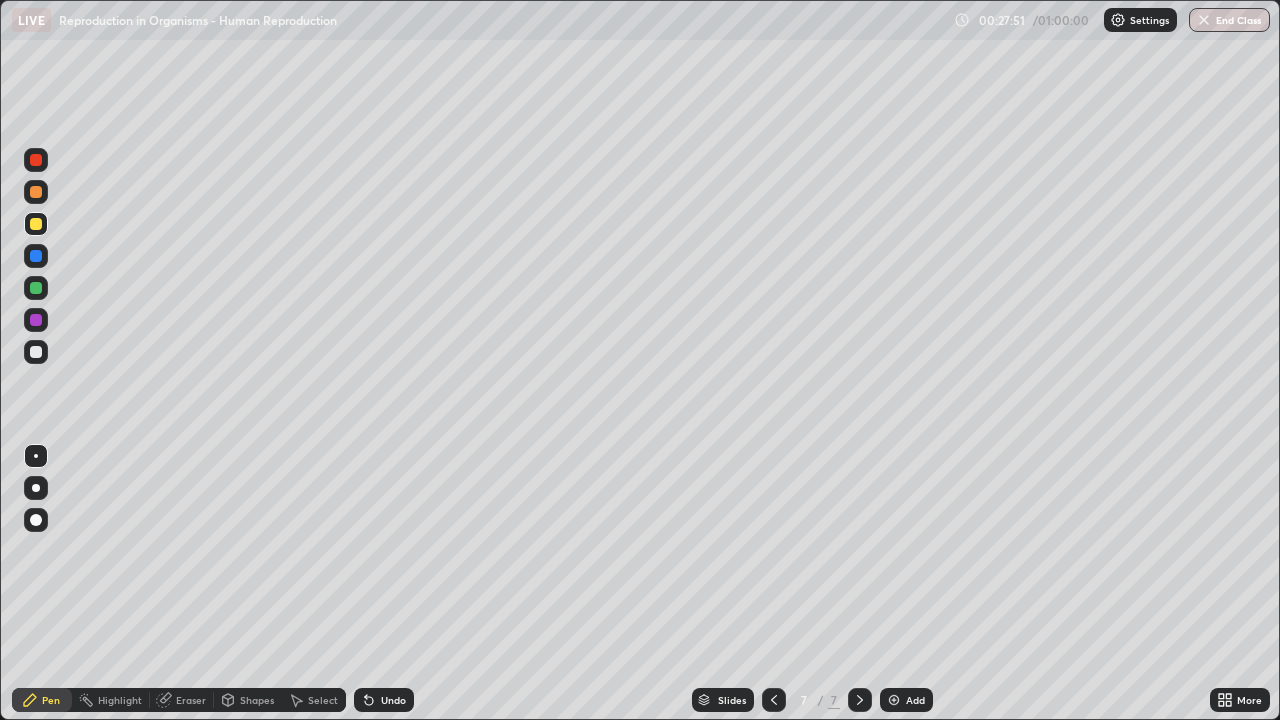 click 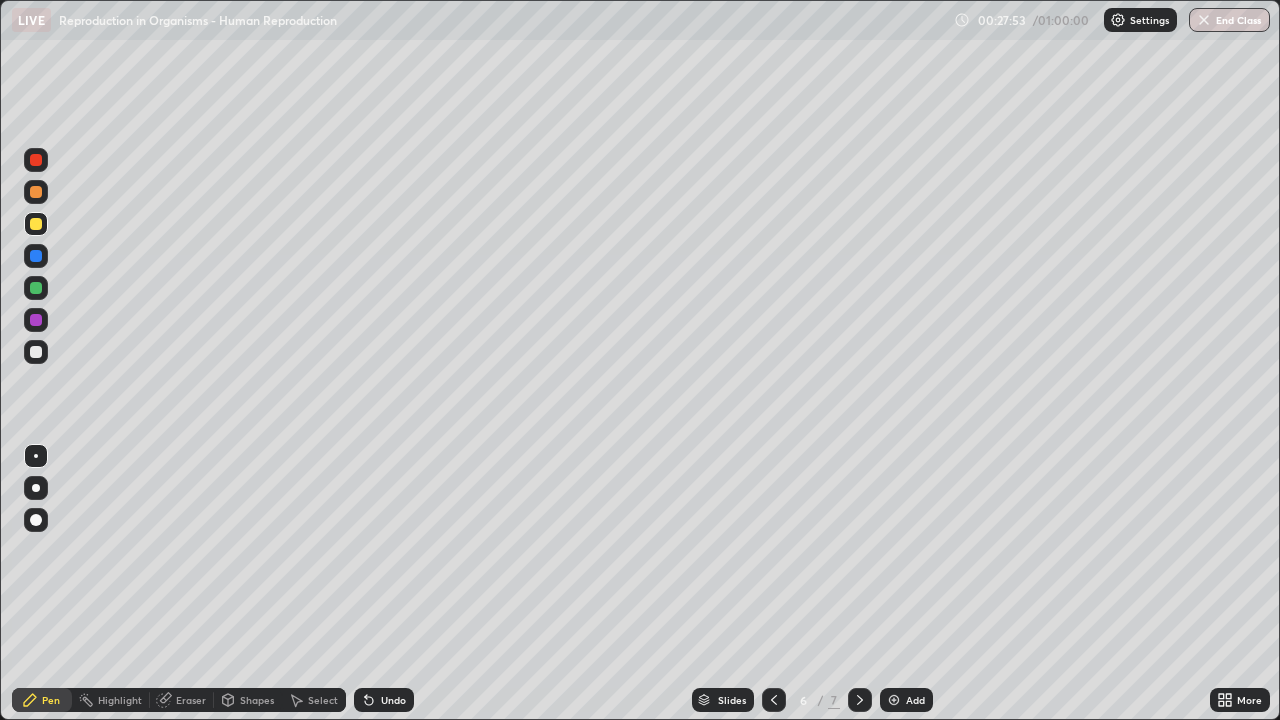 click 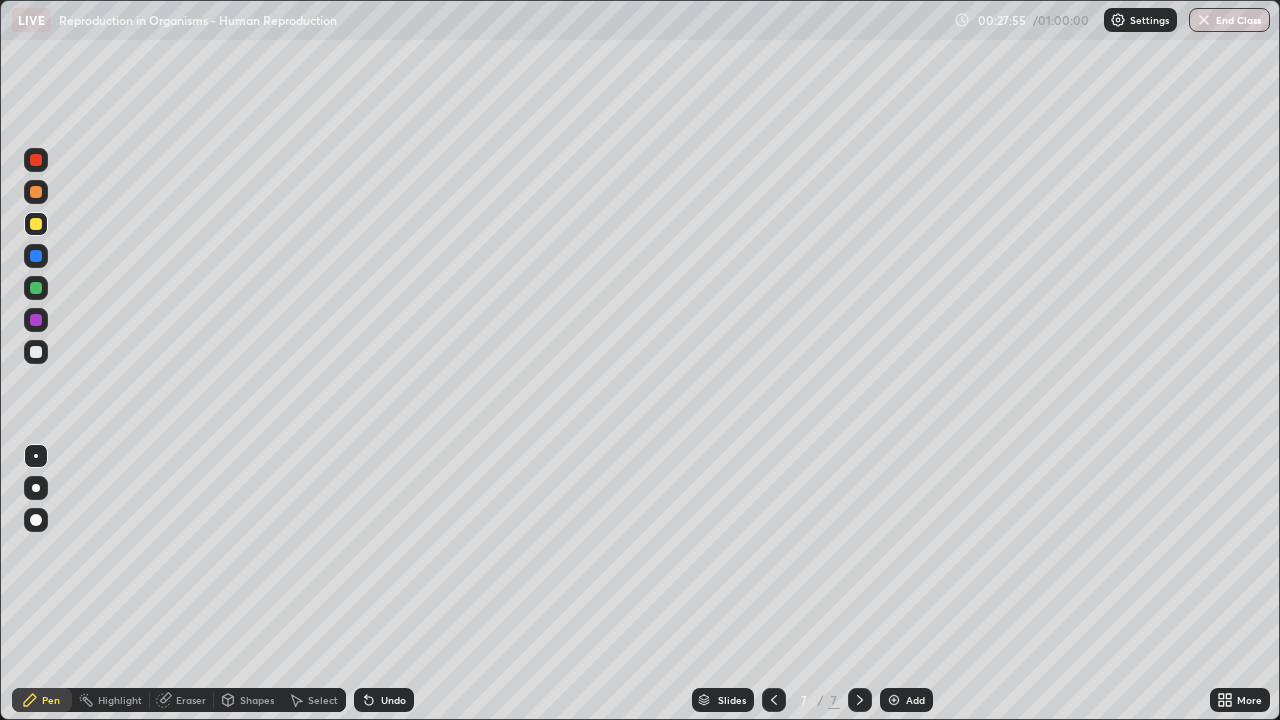 click at bounding box center (36, 224) 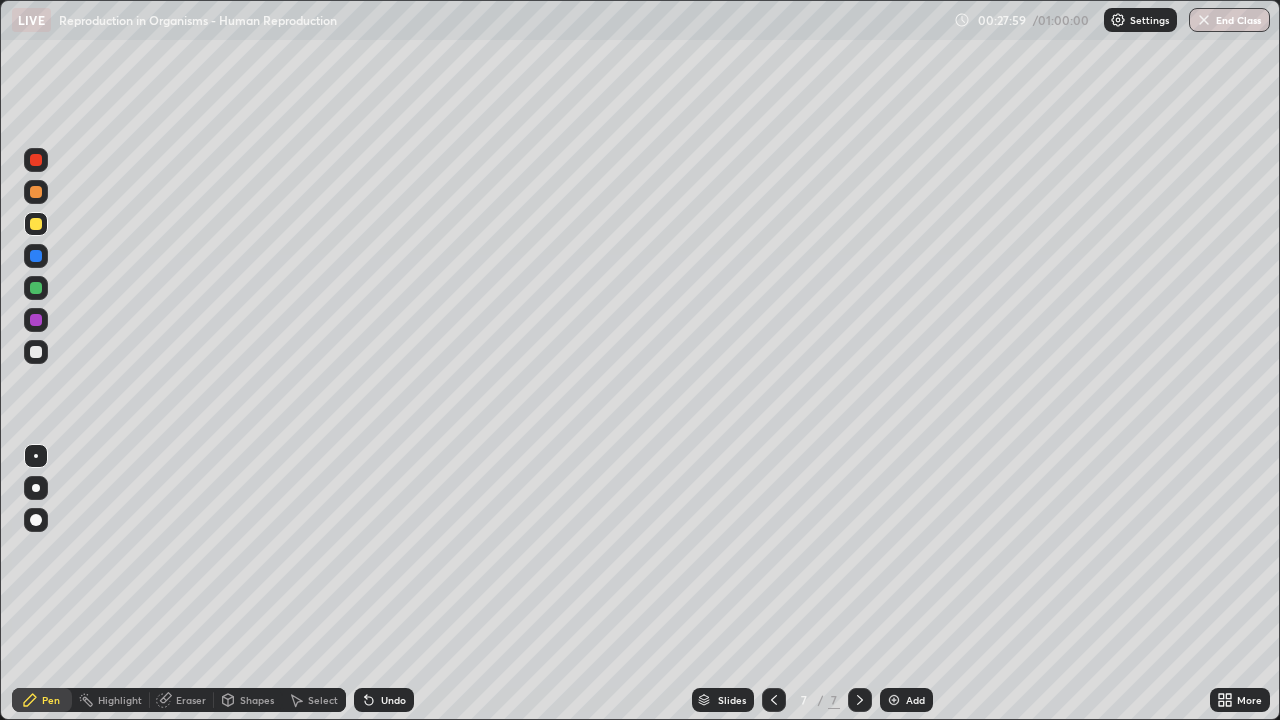 click on "Eraser" at bounding box center [191, 700] 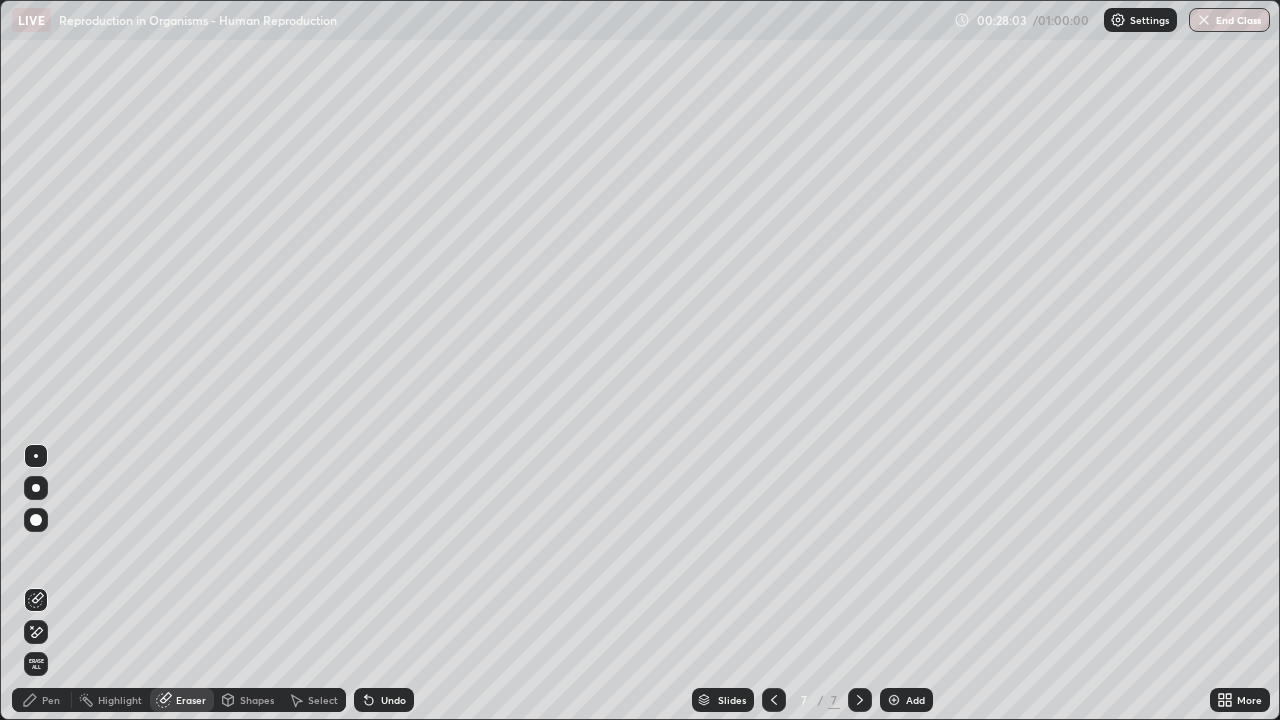 click on "Pen" at bounding box center [42, 700] 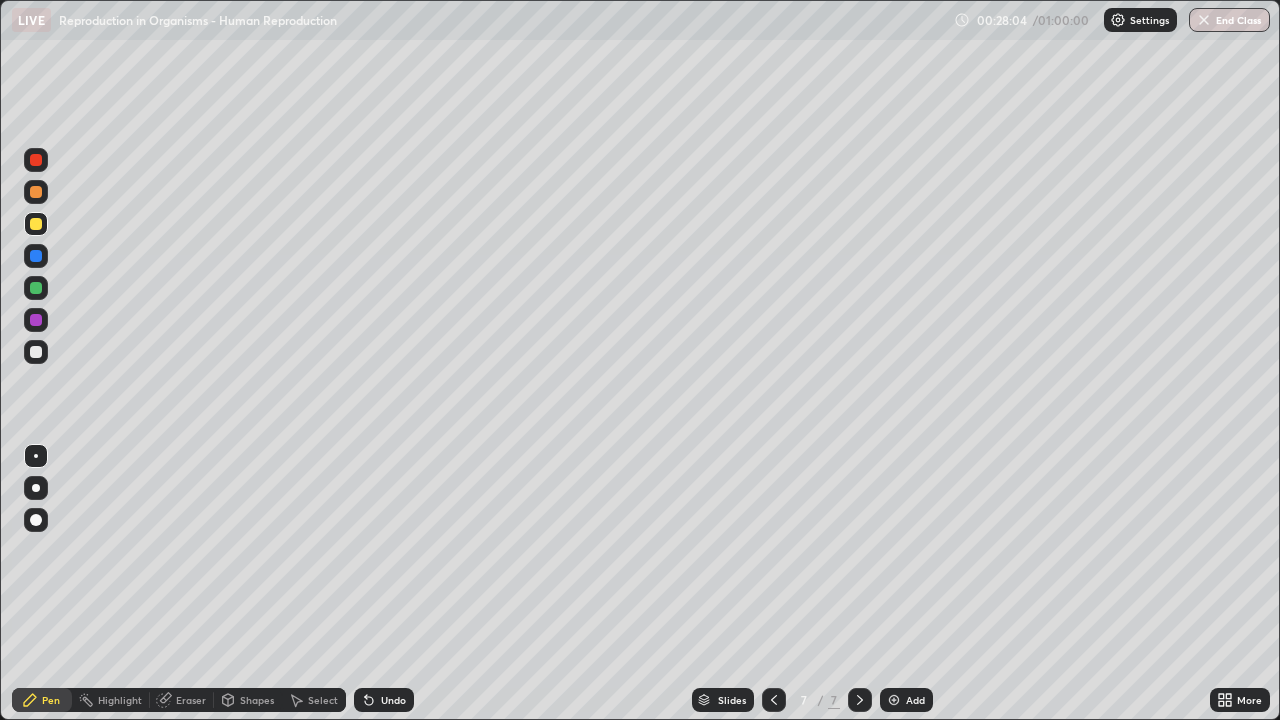 click at bounding box center (36, 224) 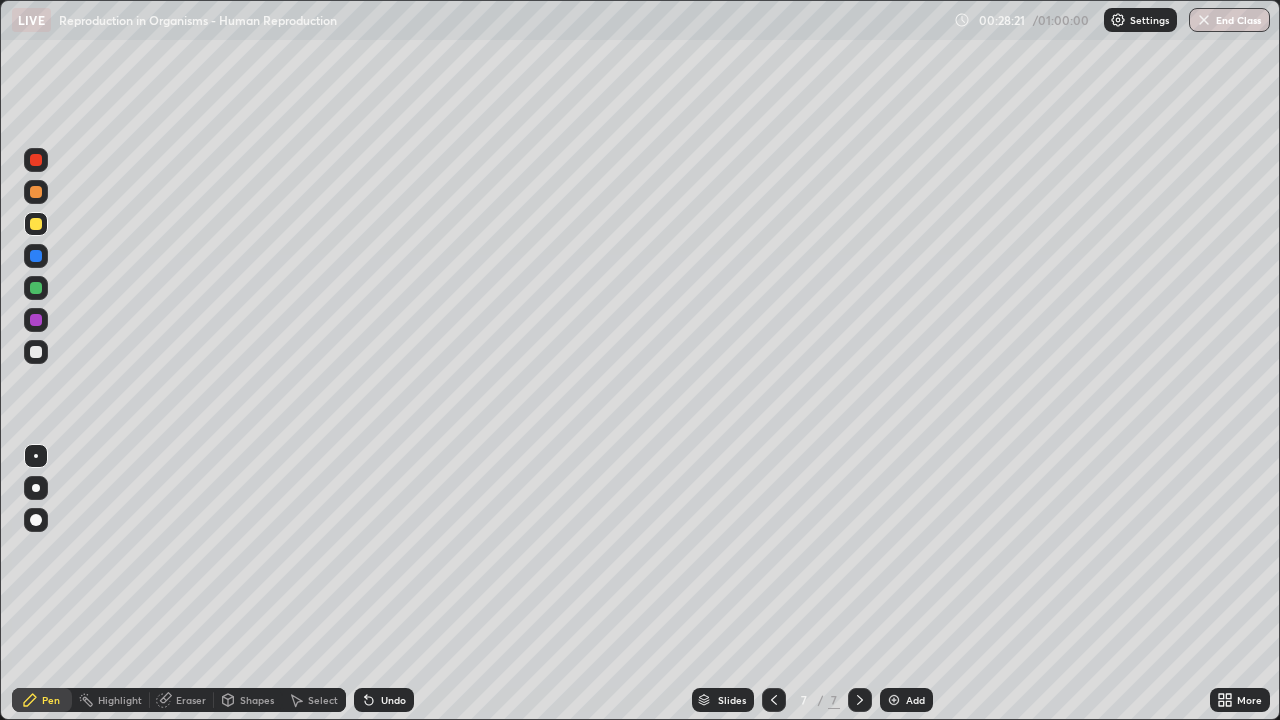 click at bounding box center (36, 192) 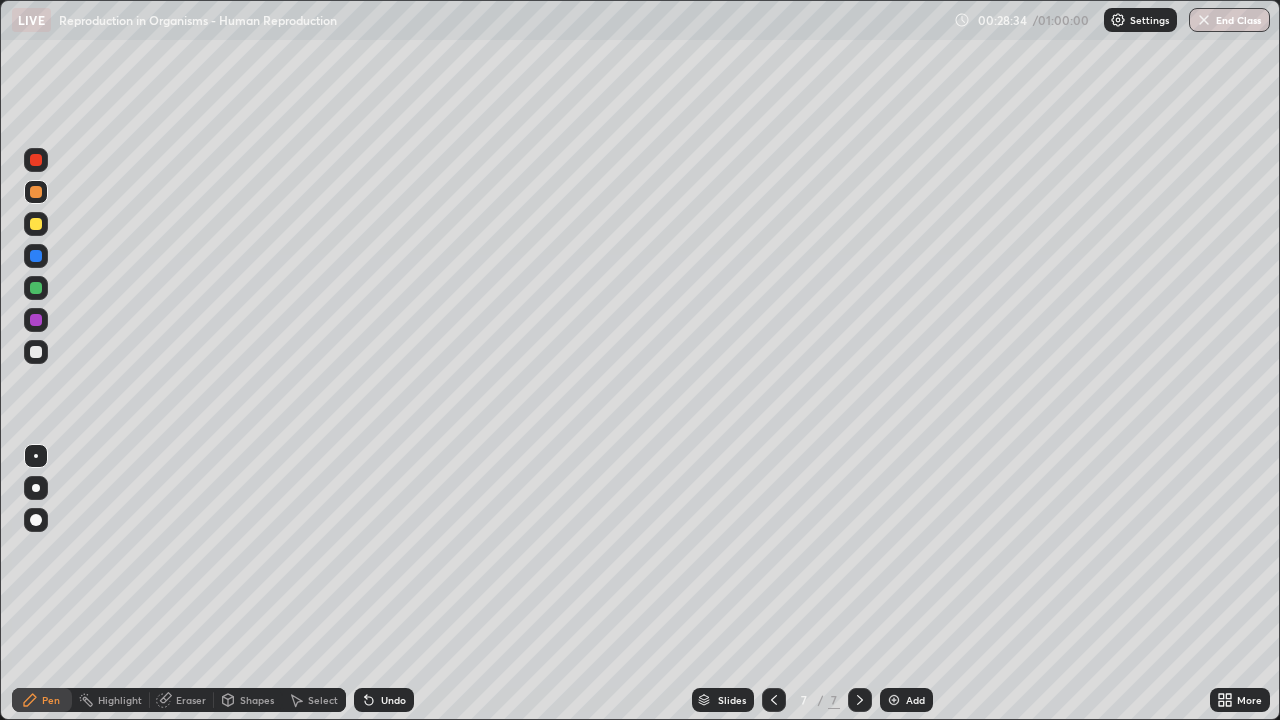 click at bounding box center [36, 224] 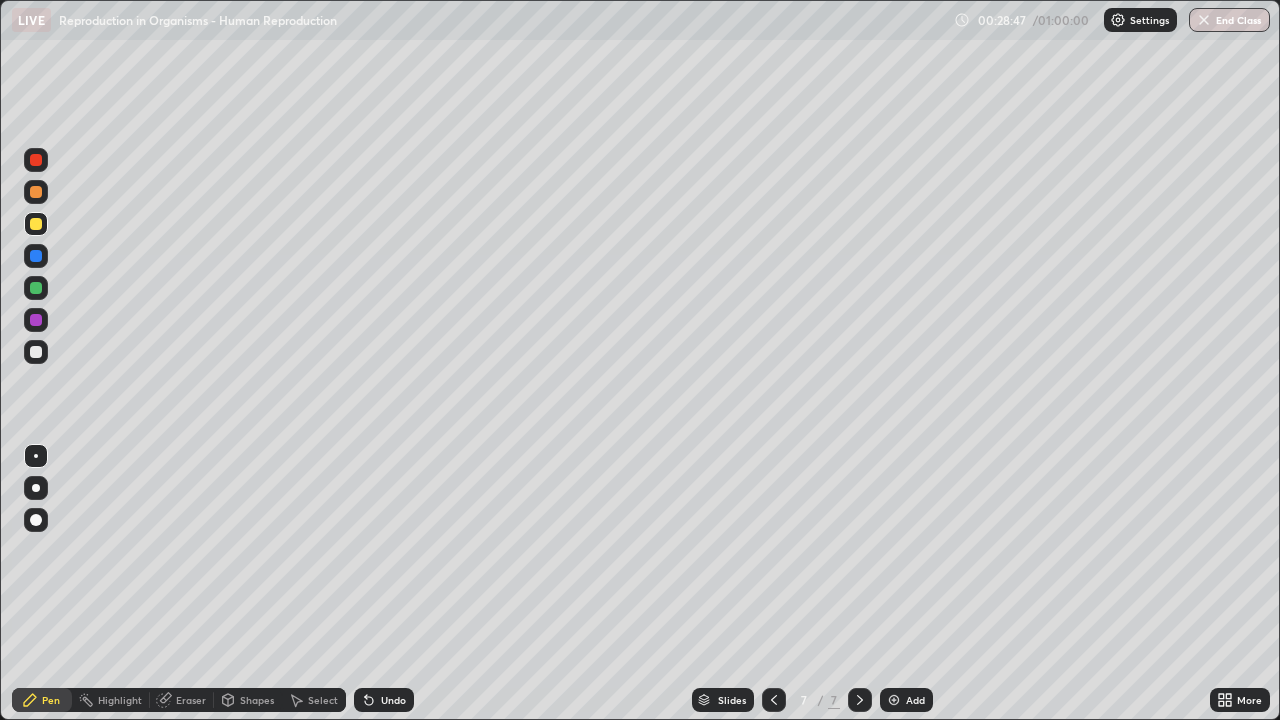 click at bounding box center (36, 352) 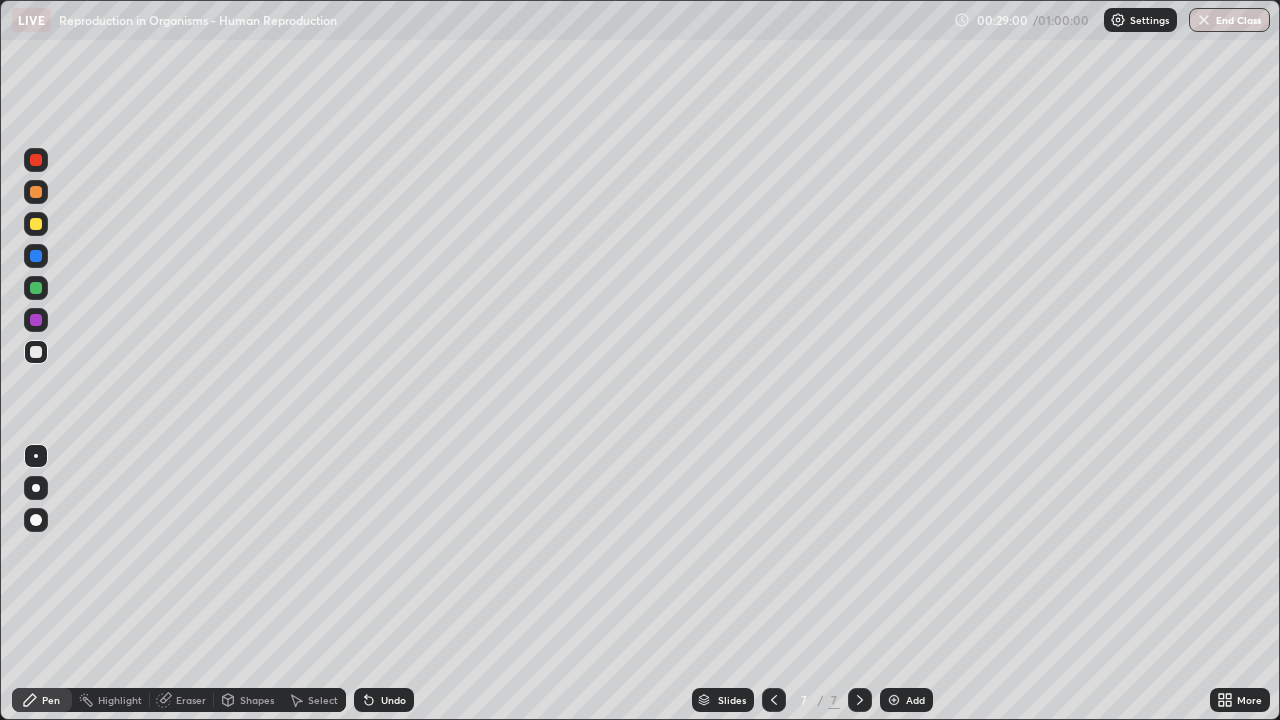 click at bounding box center (36, 224) 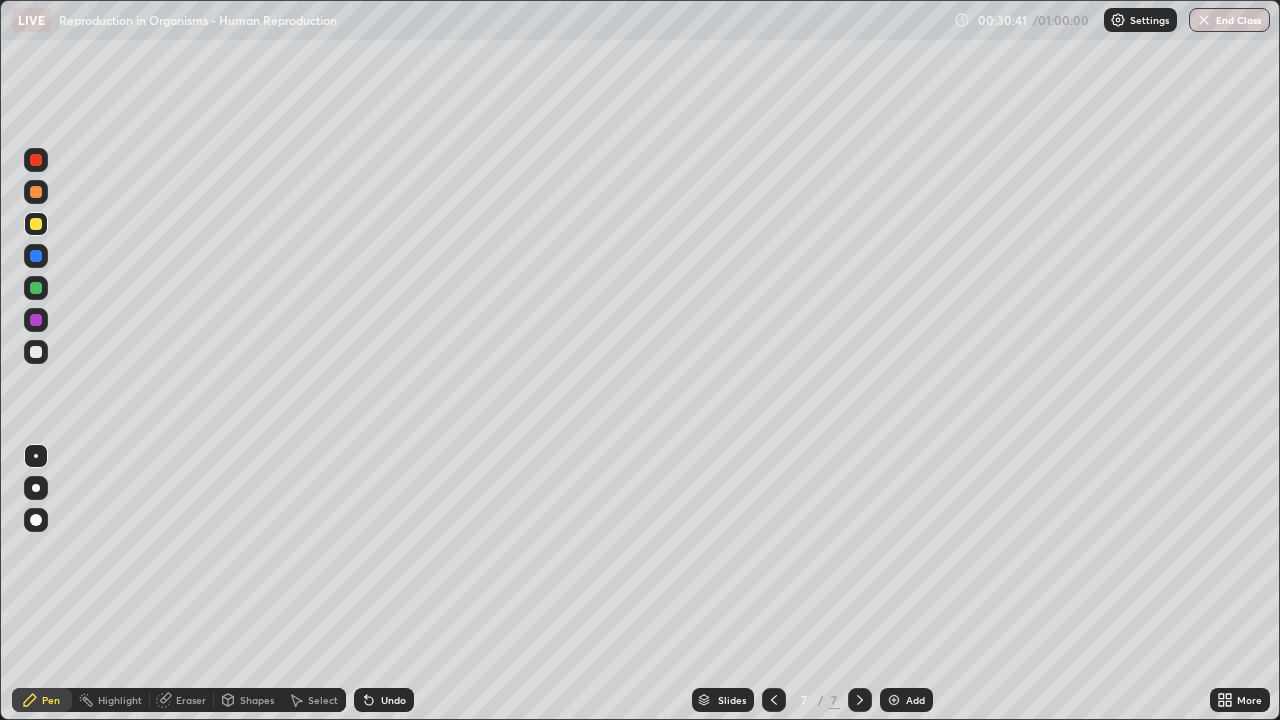 click at bounding box center (894, 700) 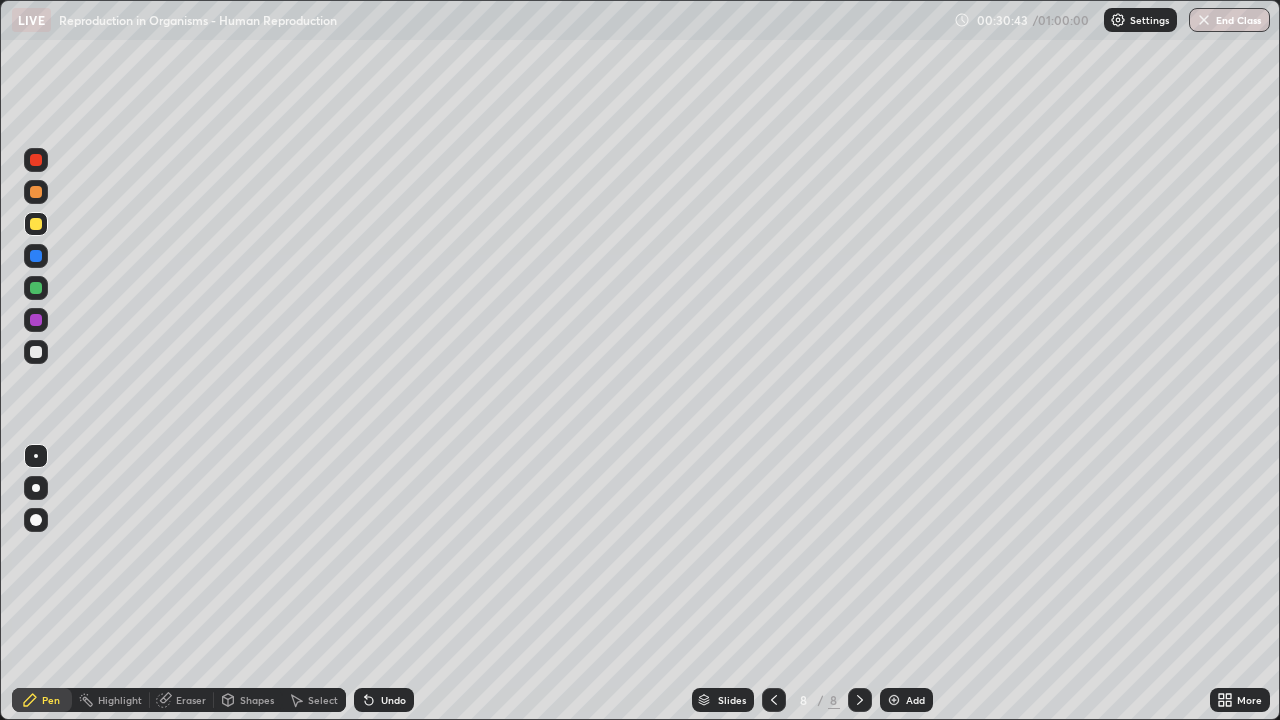 click at bounding box center [36, 256] 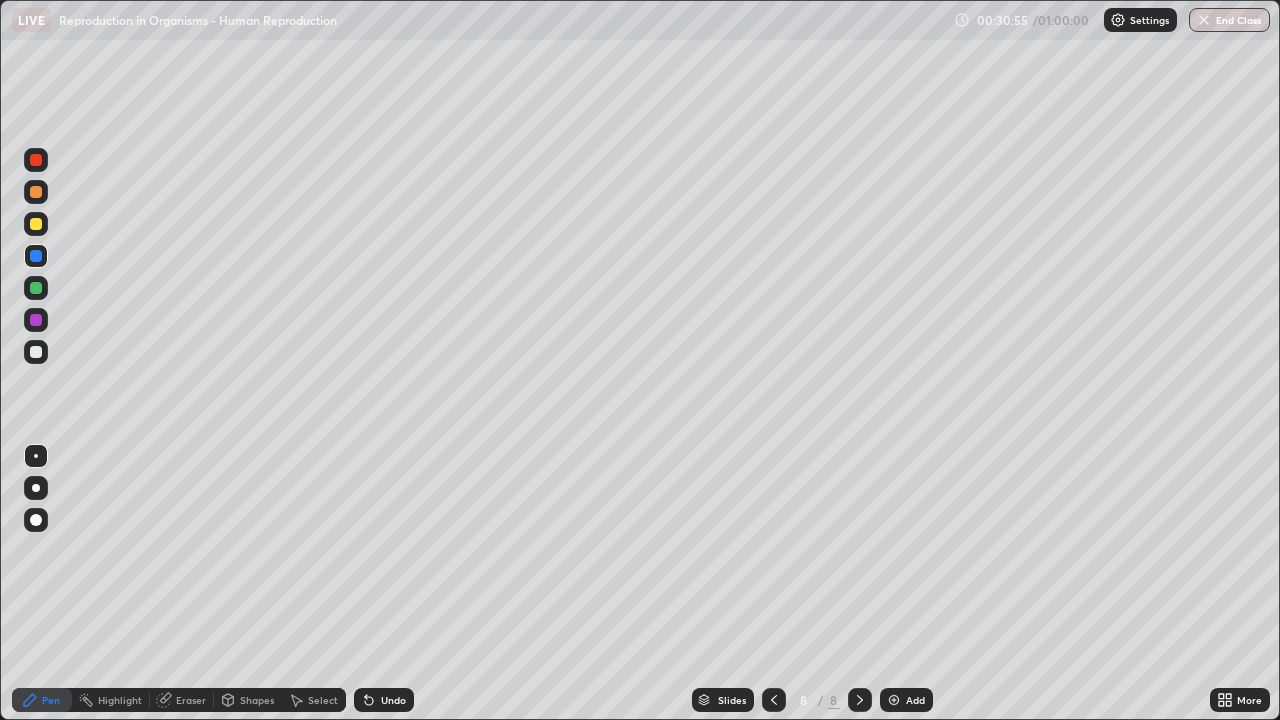 click at bounding box center [36, 352] 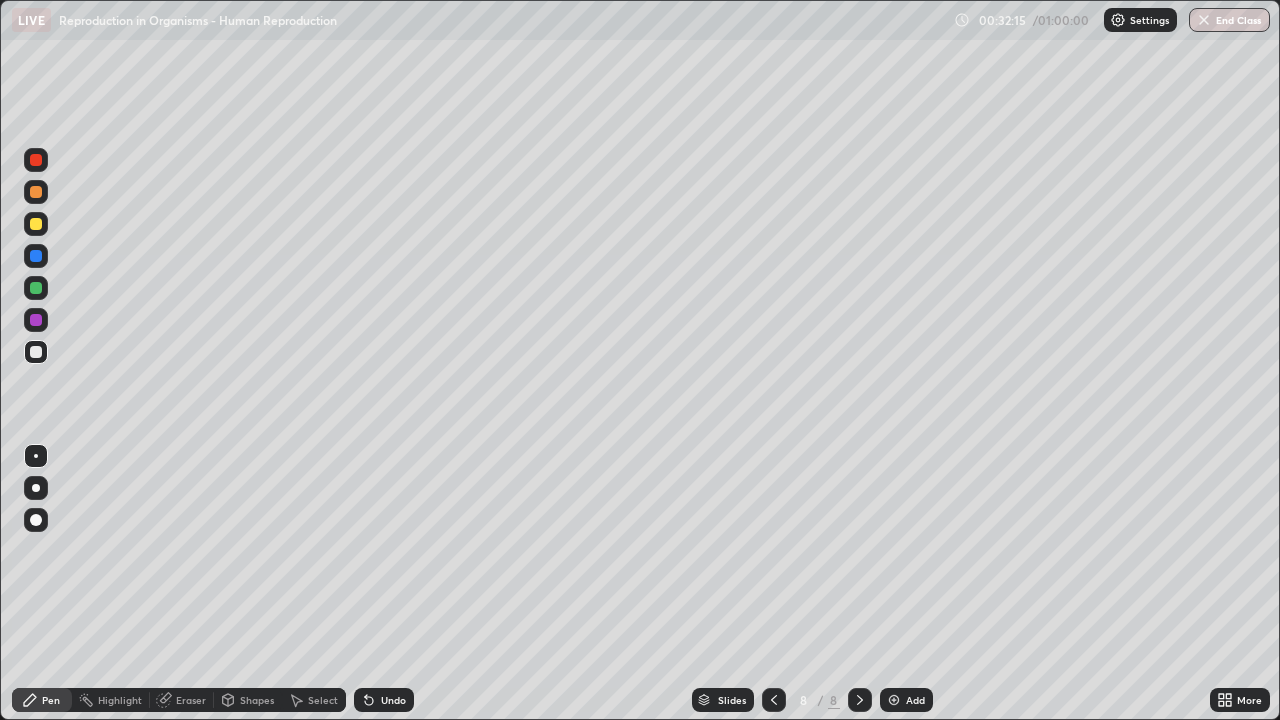 click on "Eraser" at bounding box center (191, 700) 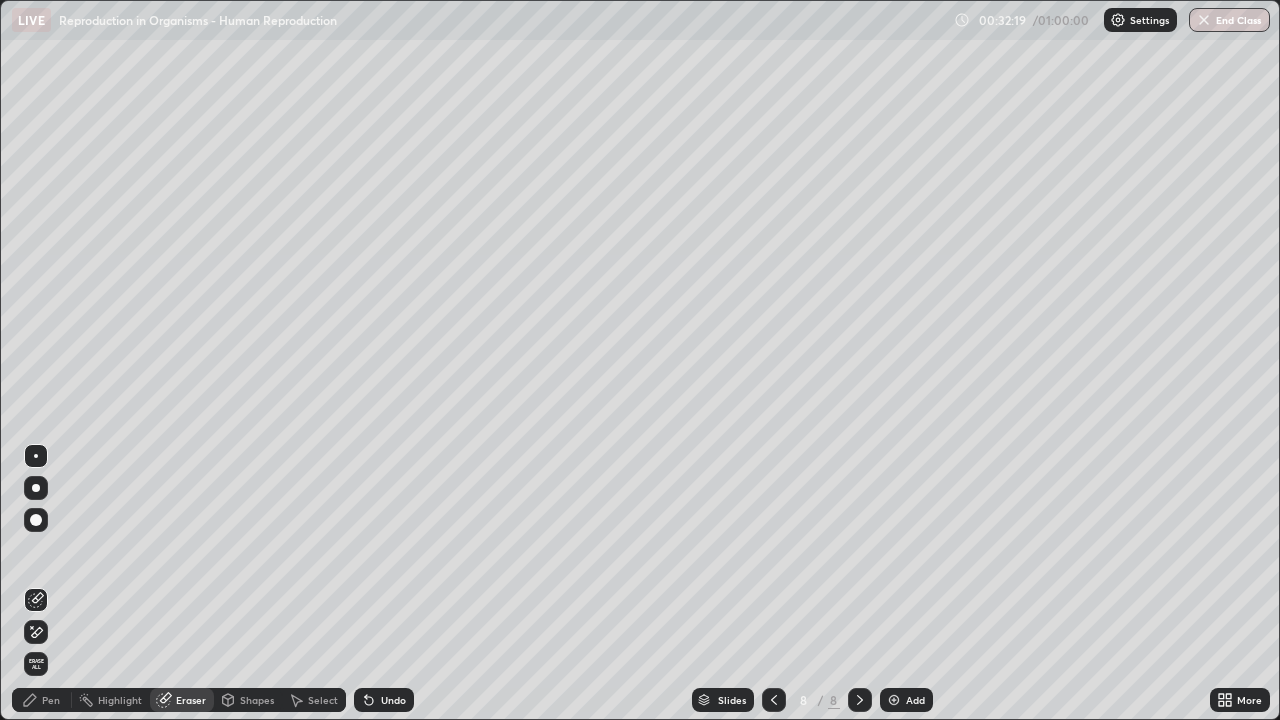 click on "Pen" at bounding box center (51, 700) 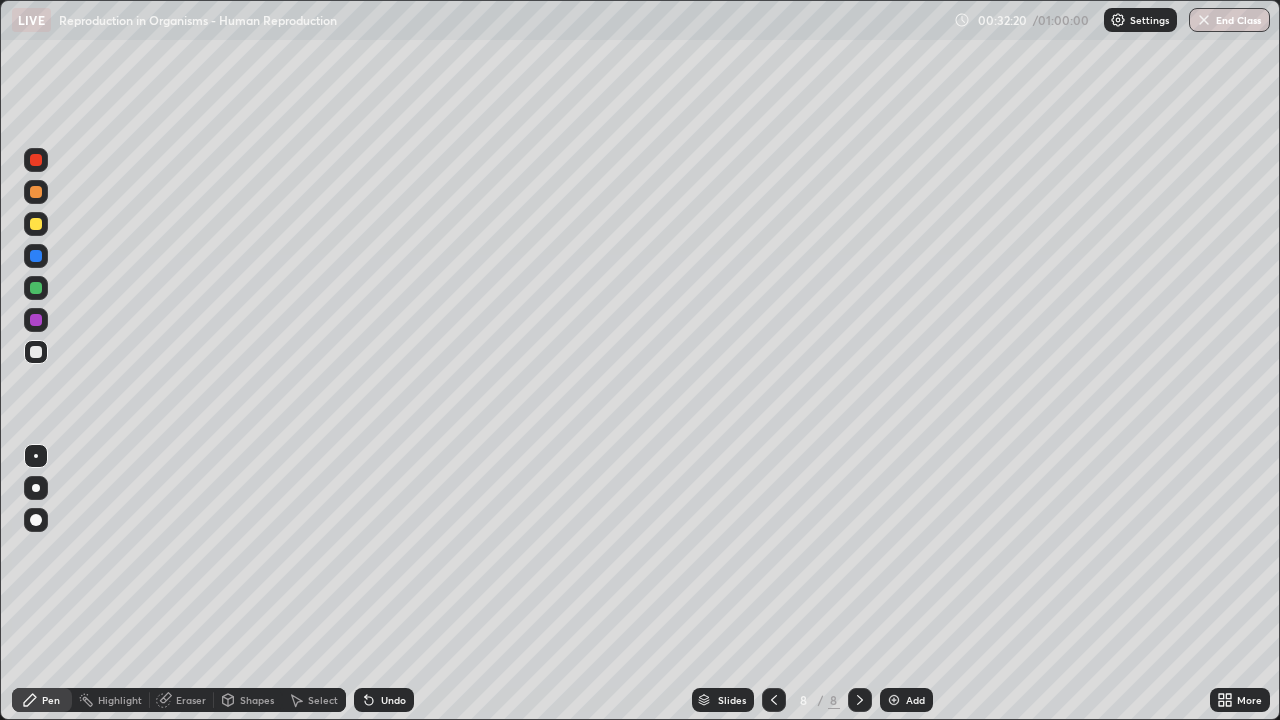 click at bounding box center (36, 224) 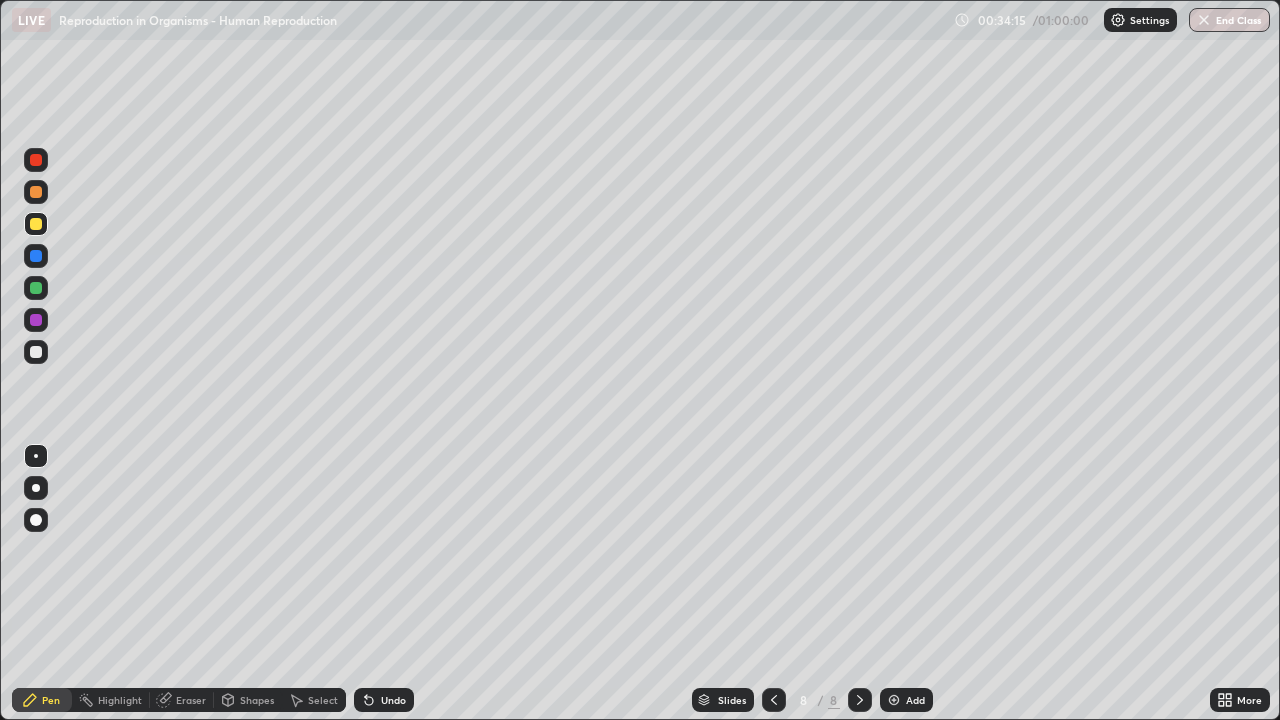 click at bounding box center (36, 256) 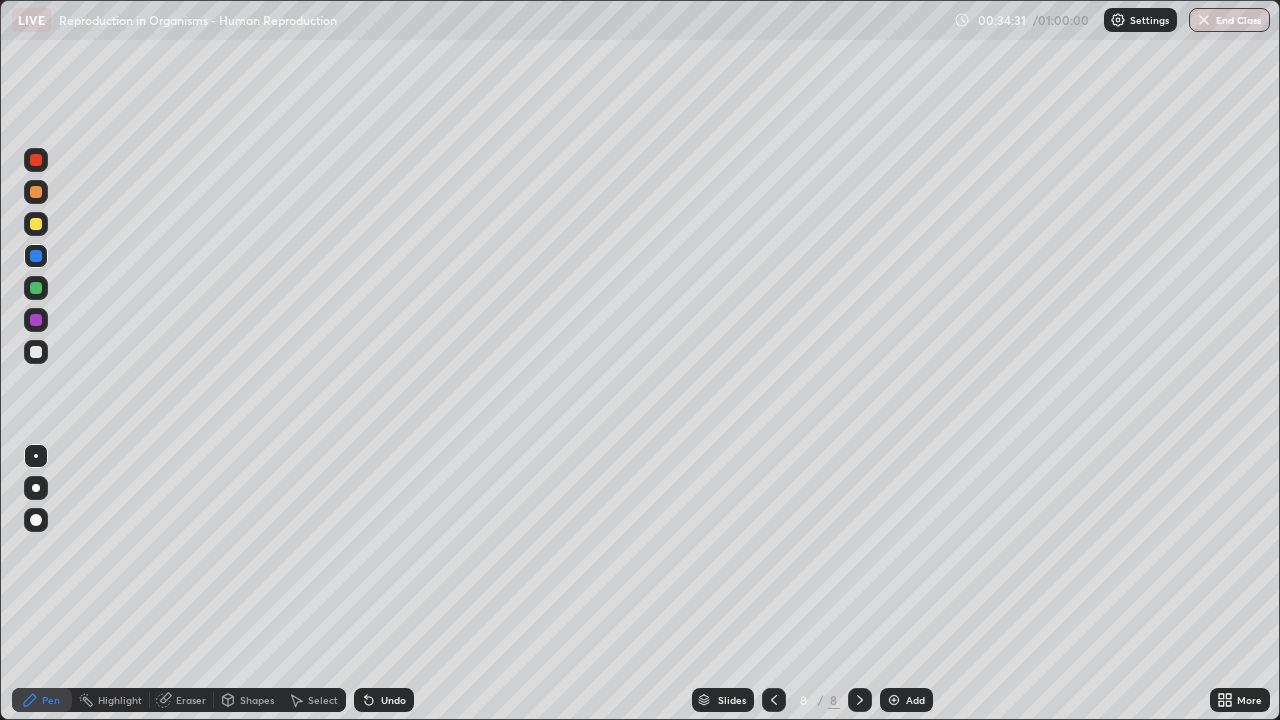 click at bounding box center (36, 352) 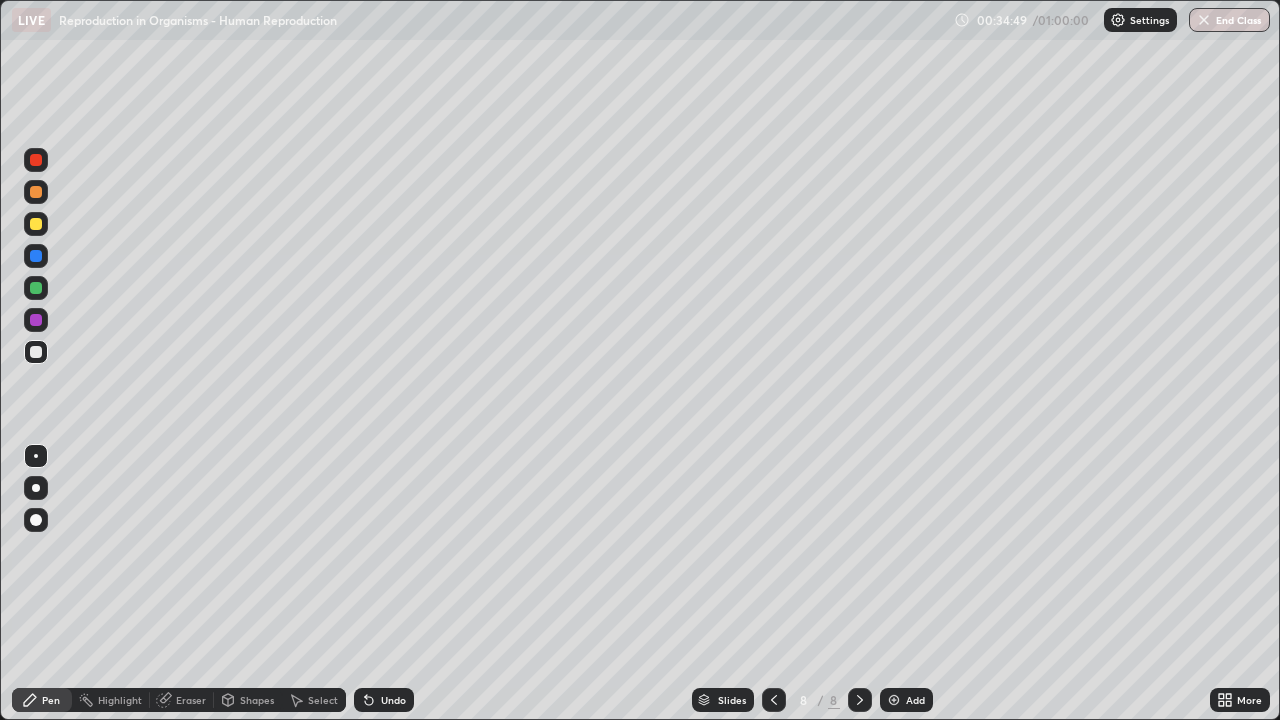 click at bounding box center (36, 224) 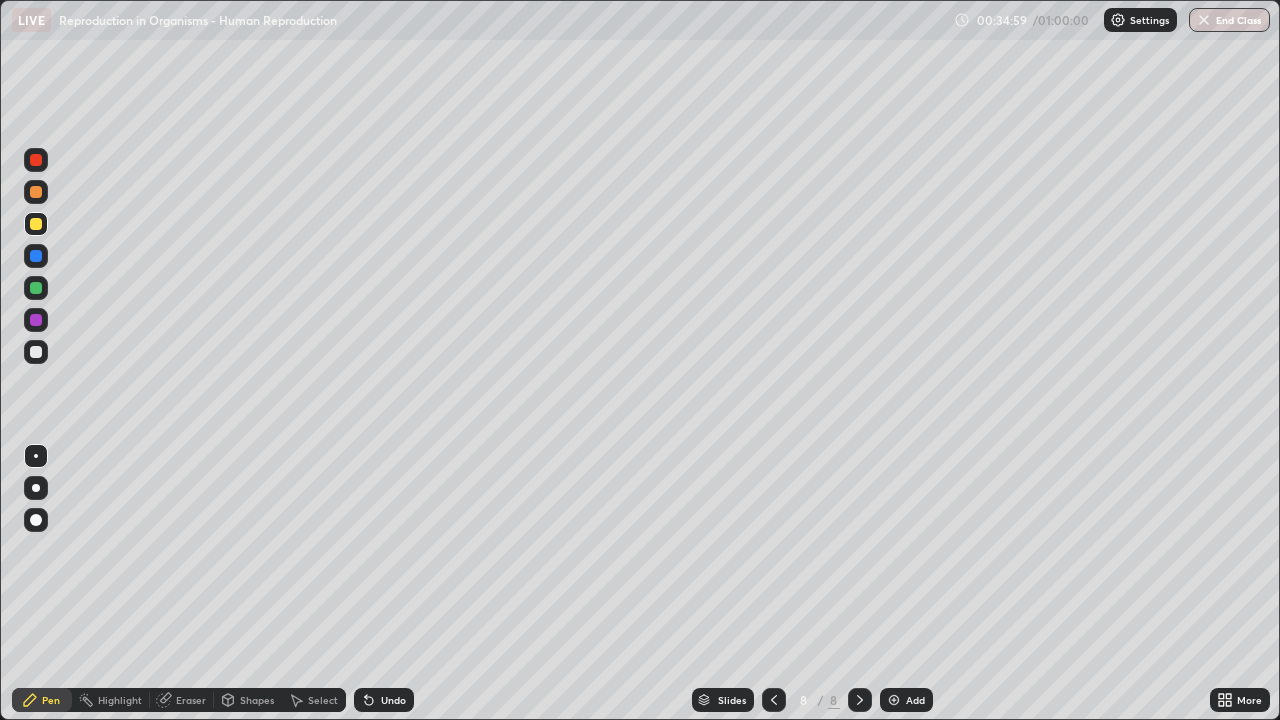 click at bounding box center (36, 352) 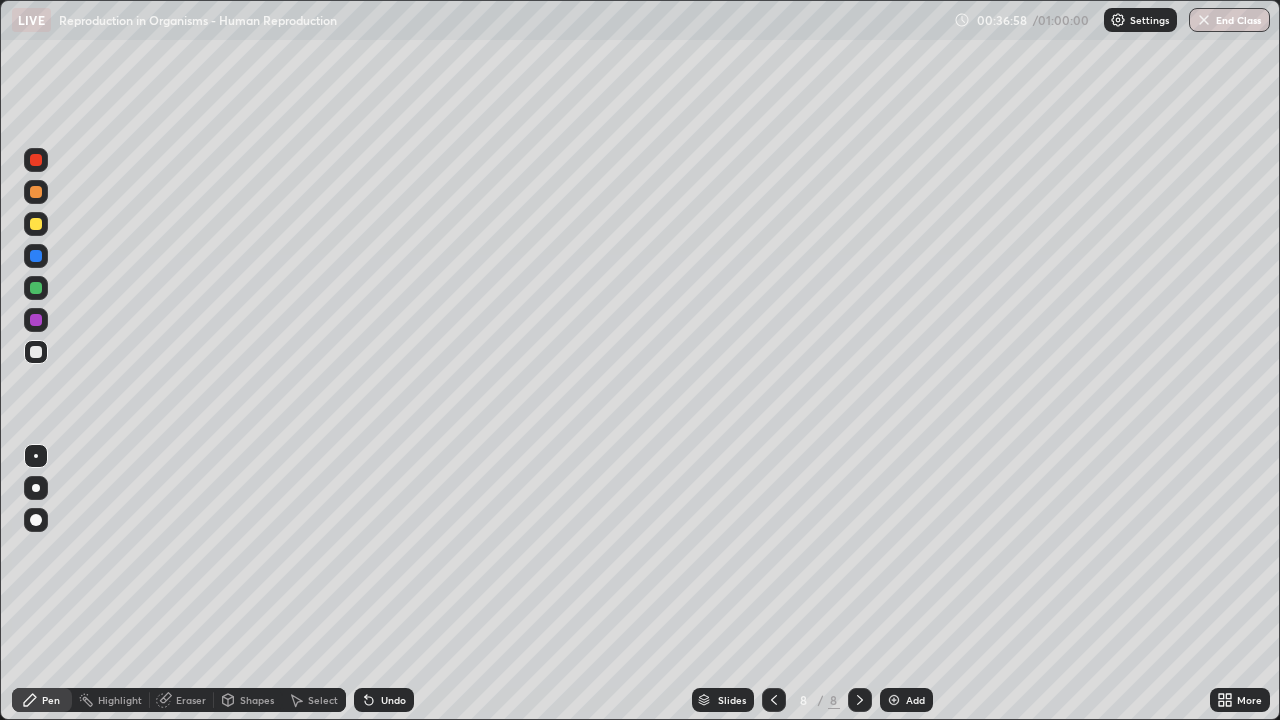 click at bounding box center [36, 320] 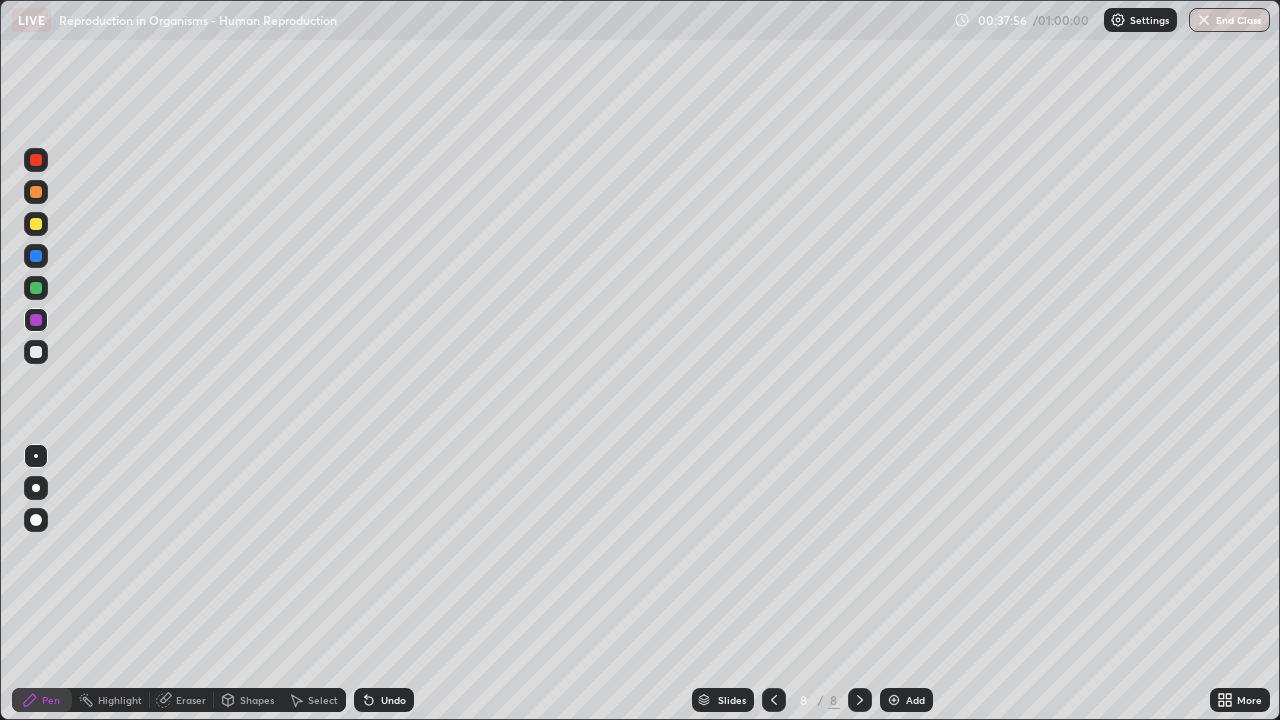 click on "Eraser" at bounding box center (182, 700) 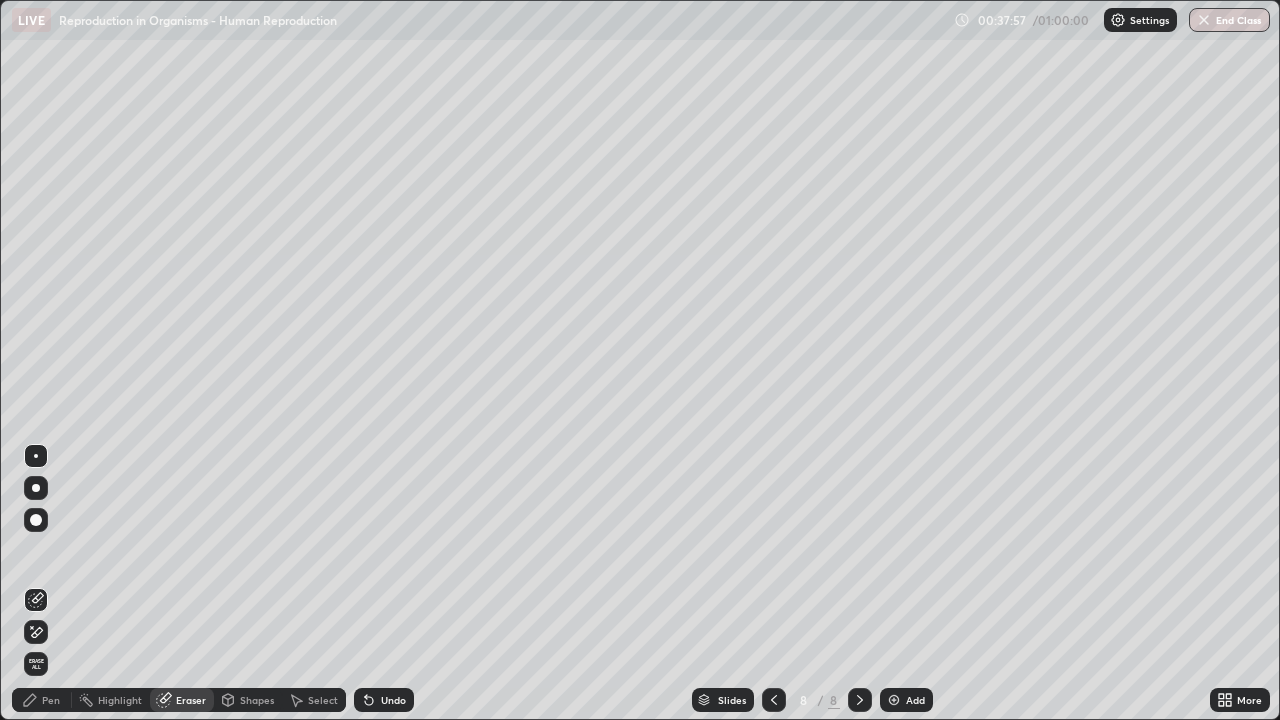 click on "Pen" at bounding box center (42, 700) 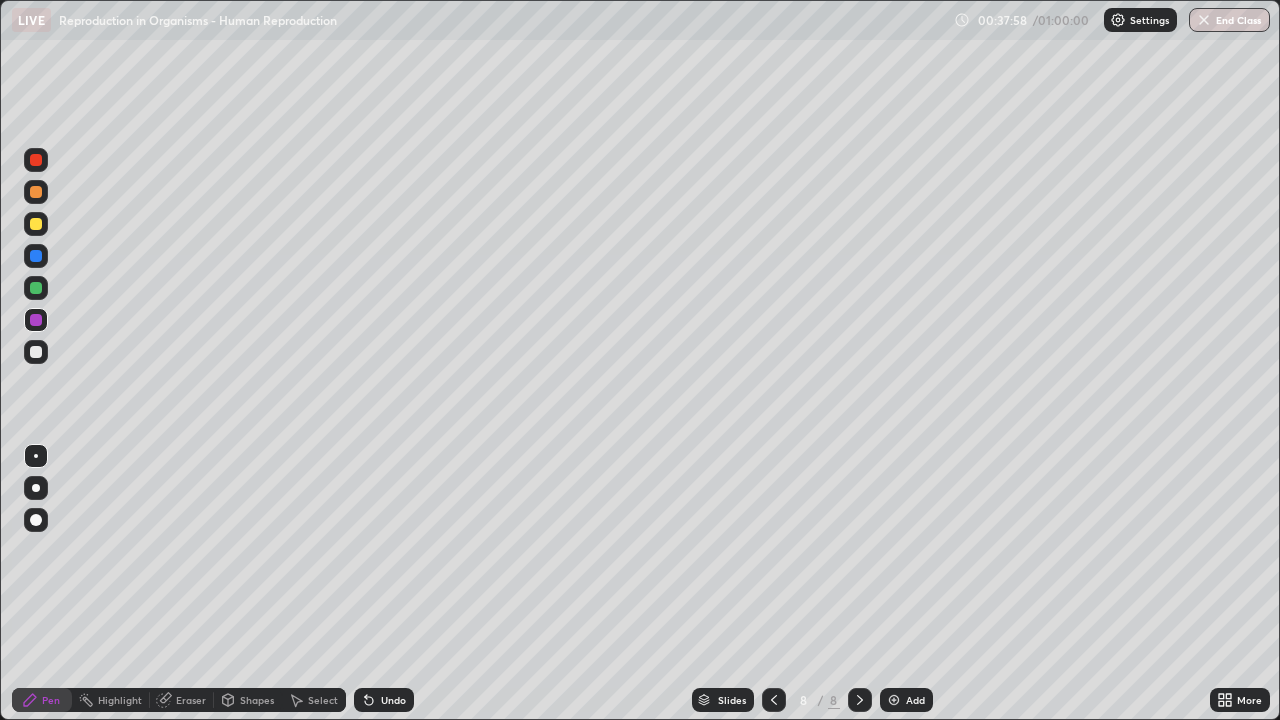click at bounding box center (36, 352) 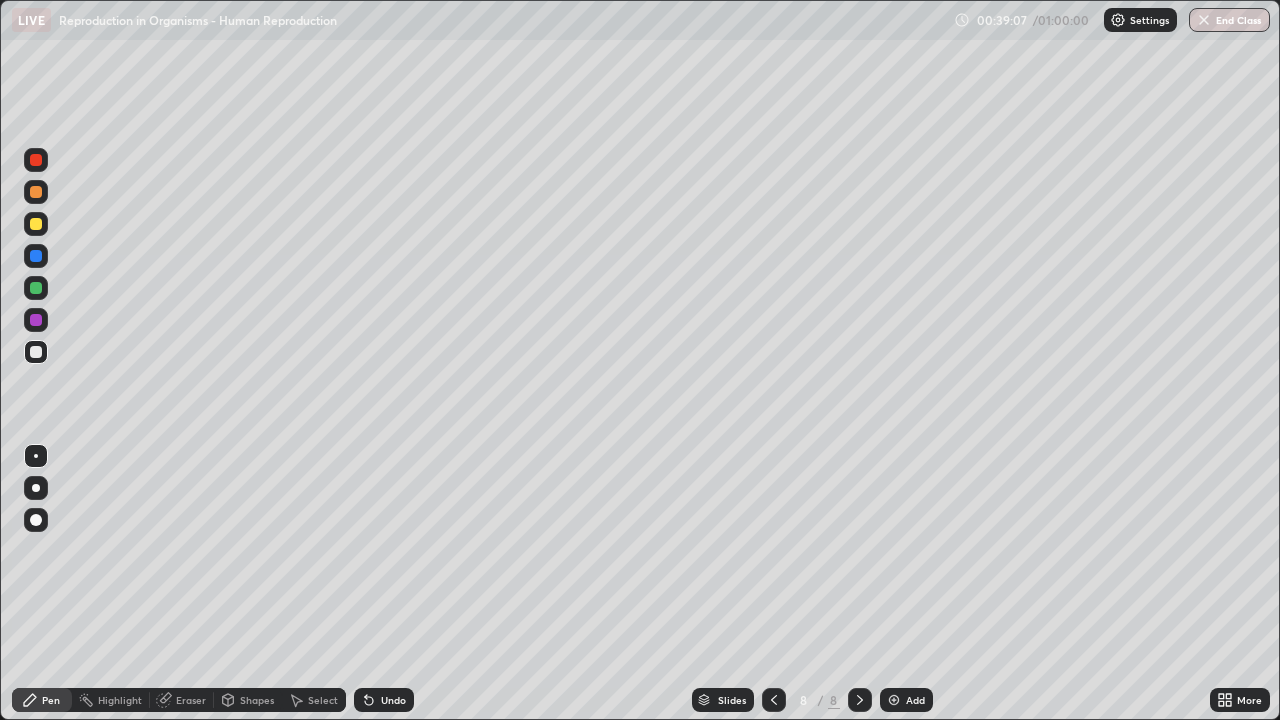 click 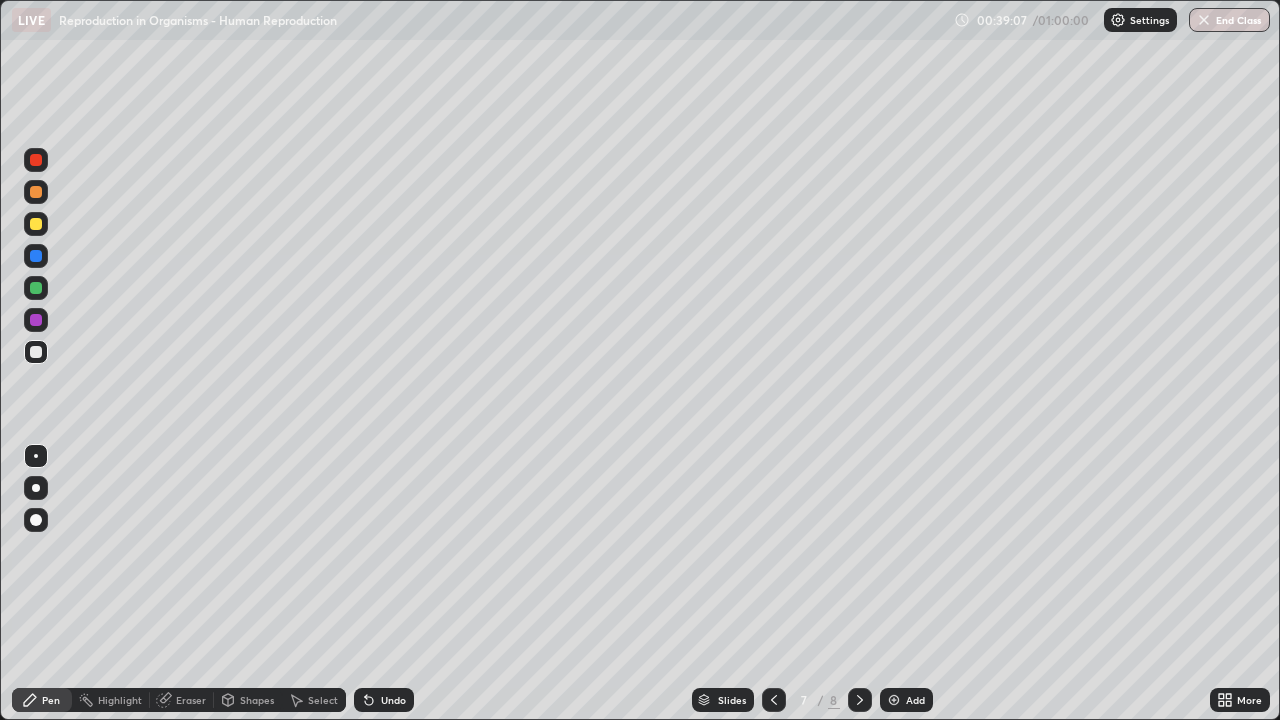 click 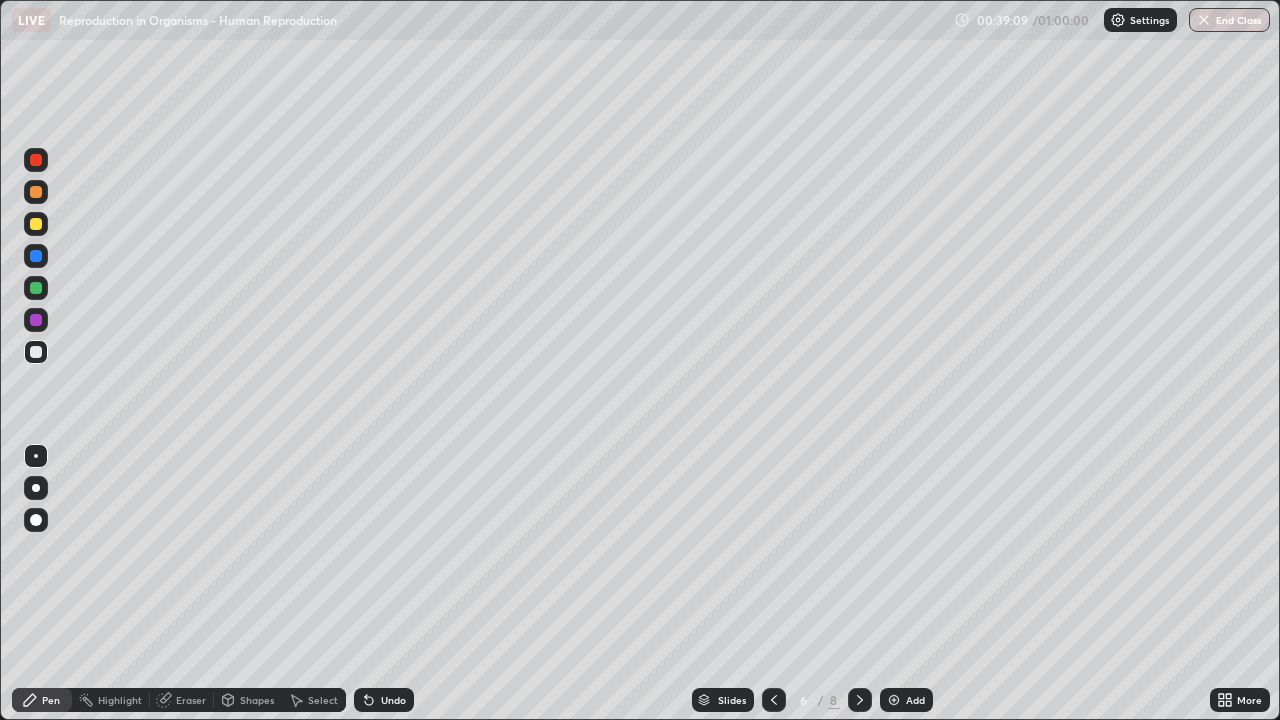 click 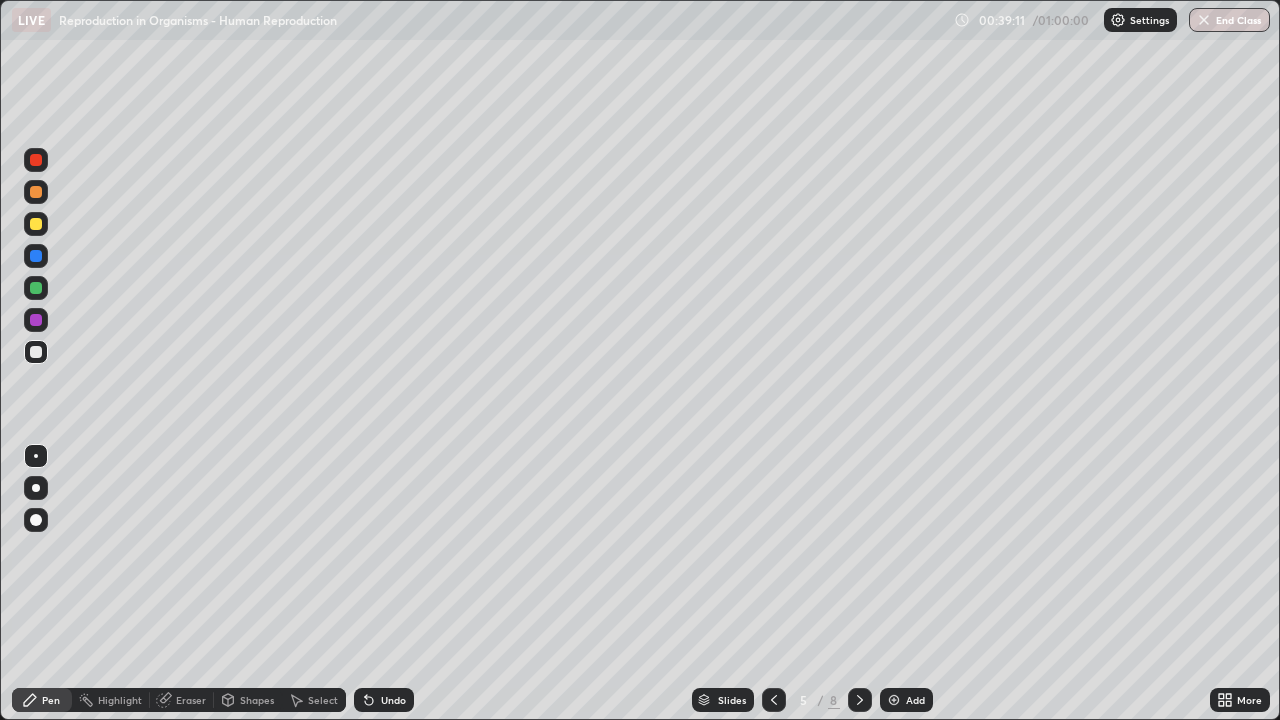 click 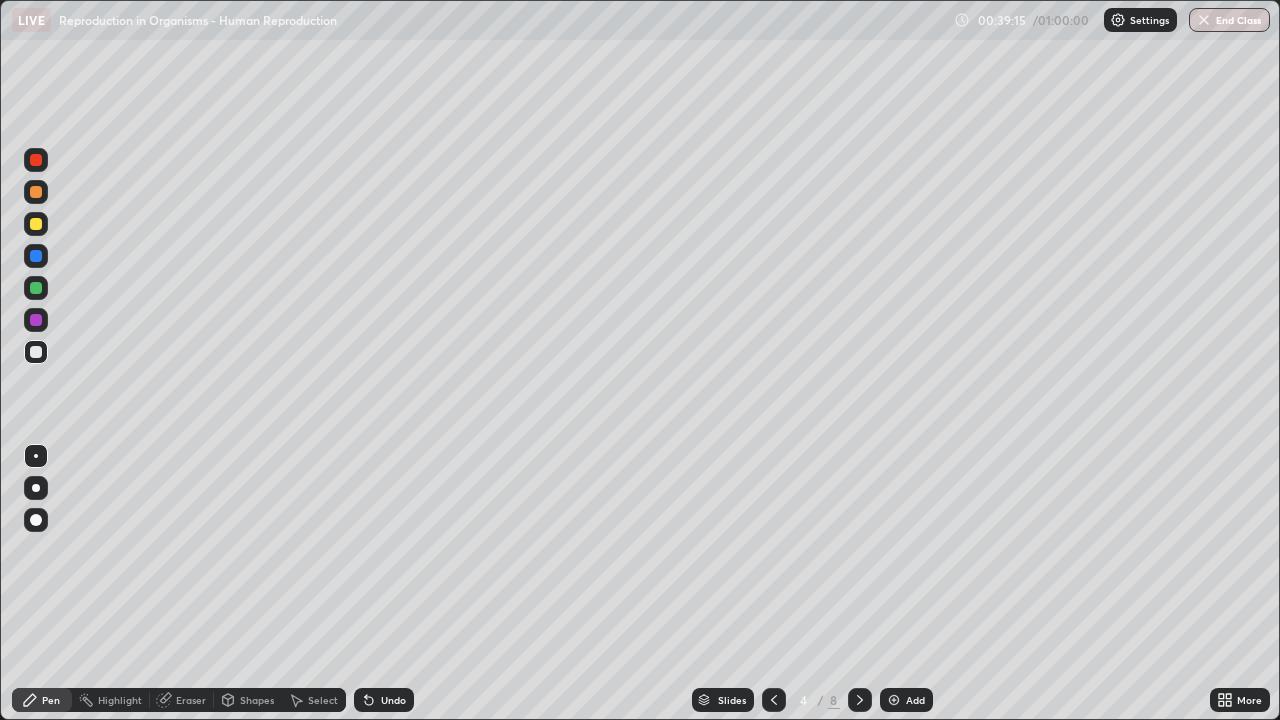 click at bounding box center [36, 192] 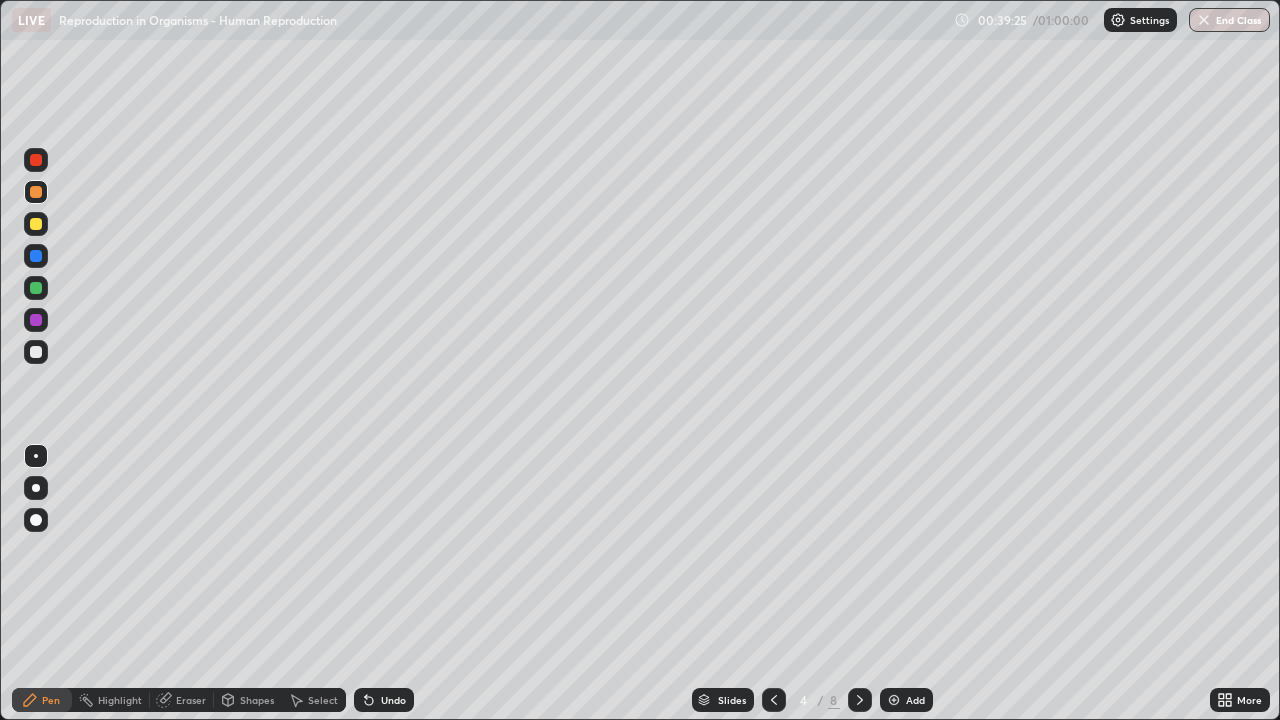 click 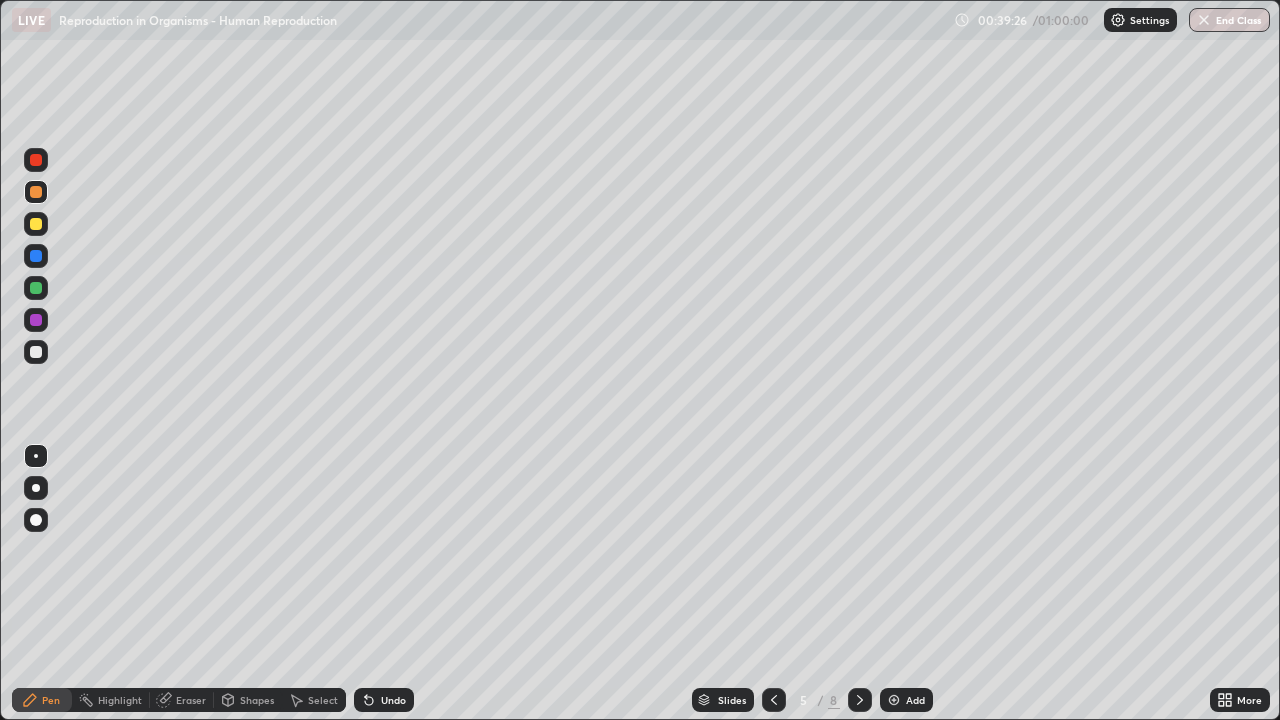 click 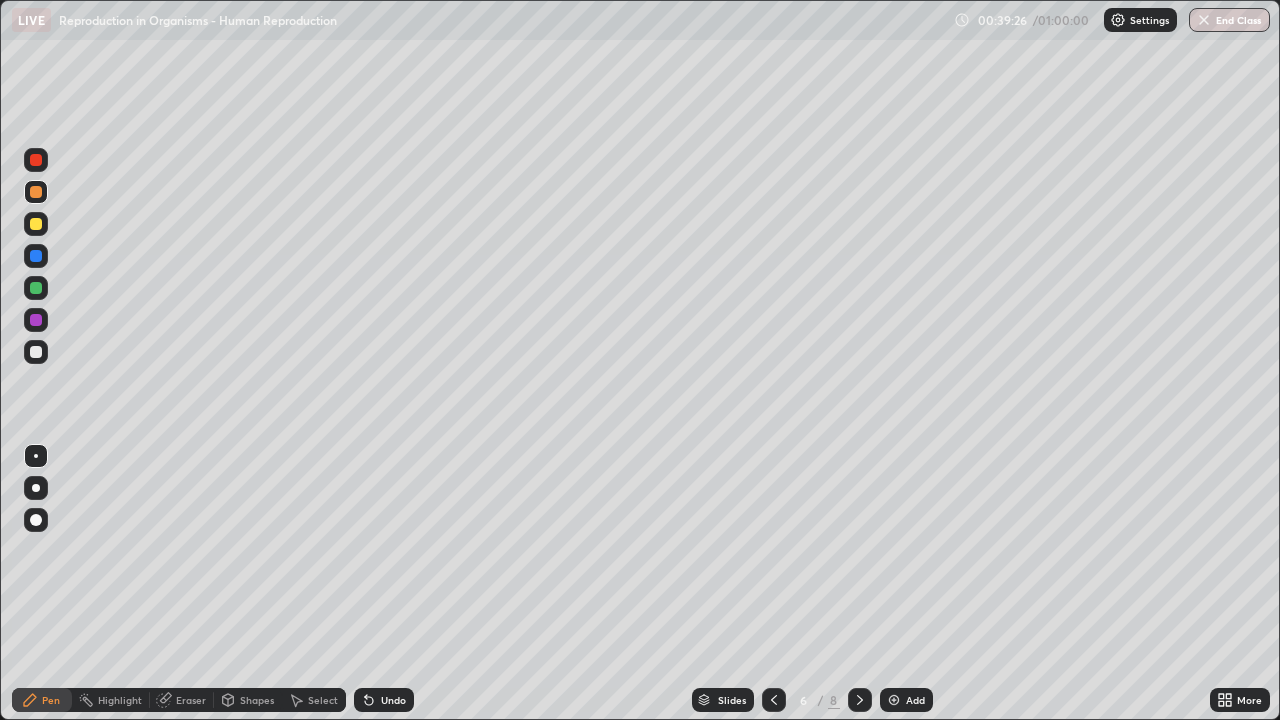 click 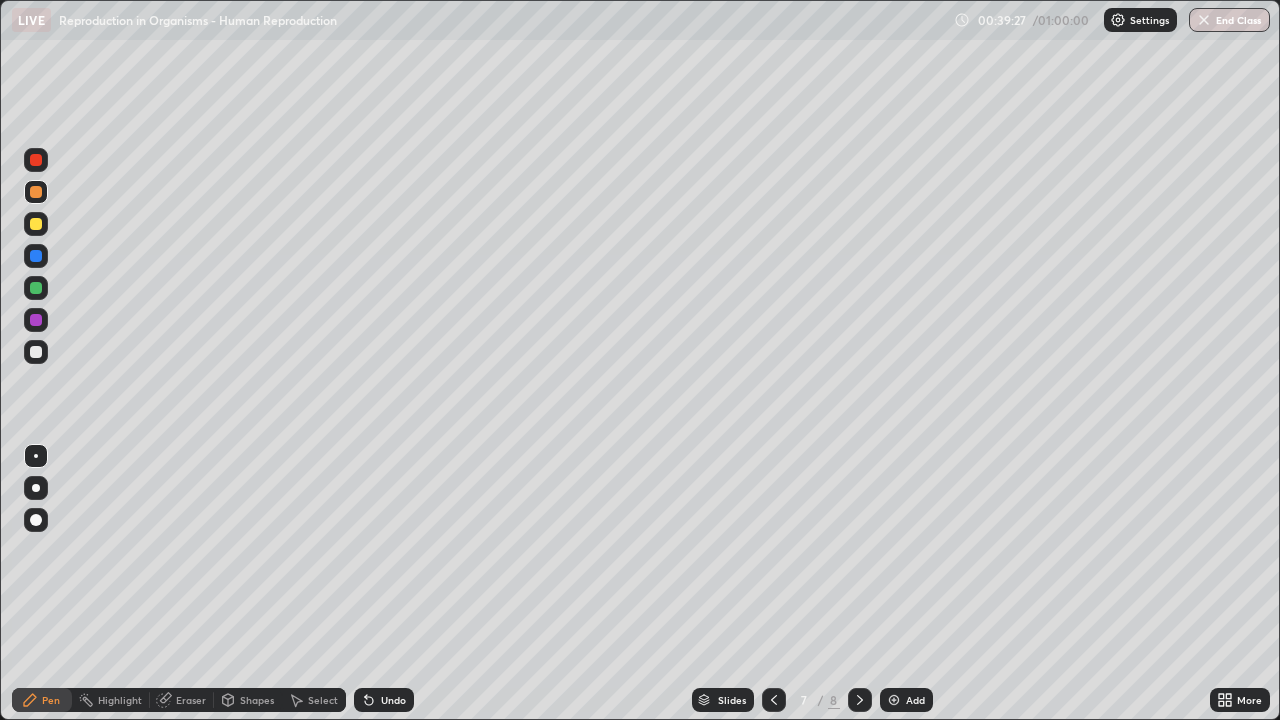 click at bounding box center [860, 700] 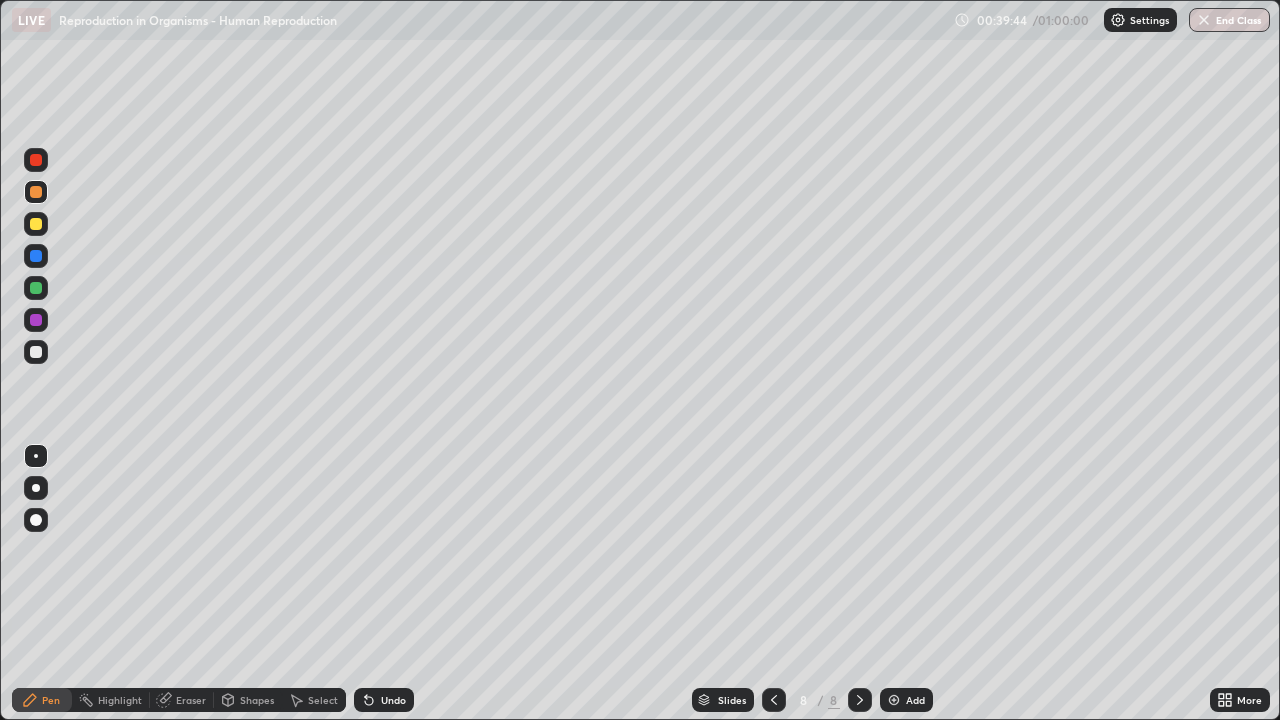 click at bounding box center [36, 320] 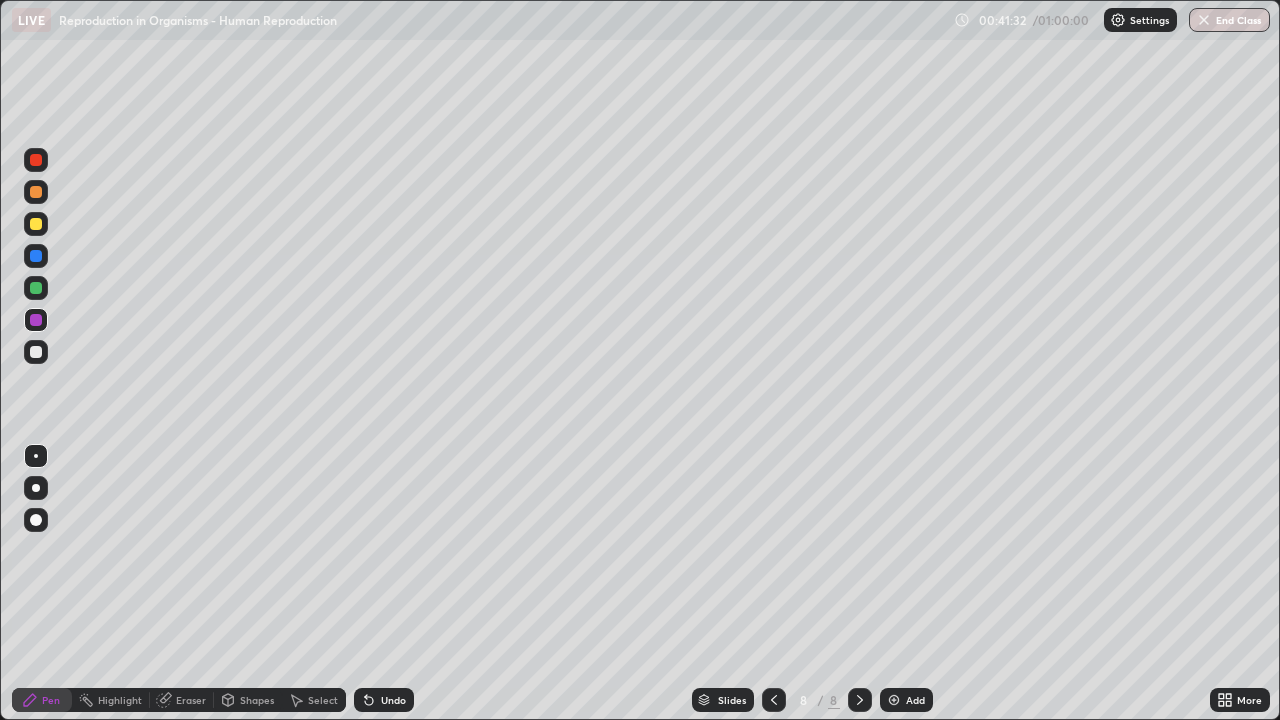 click 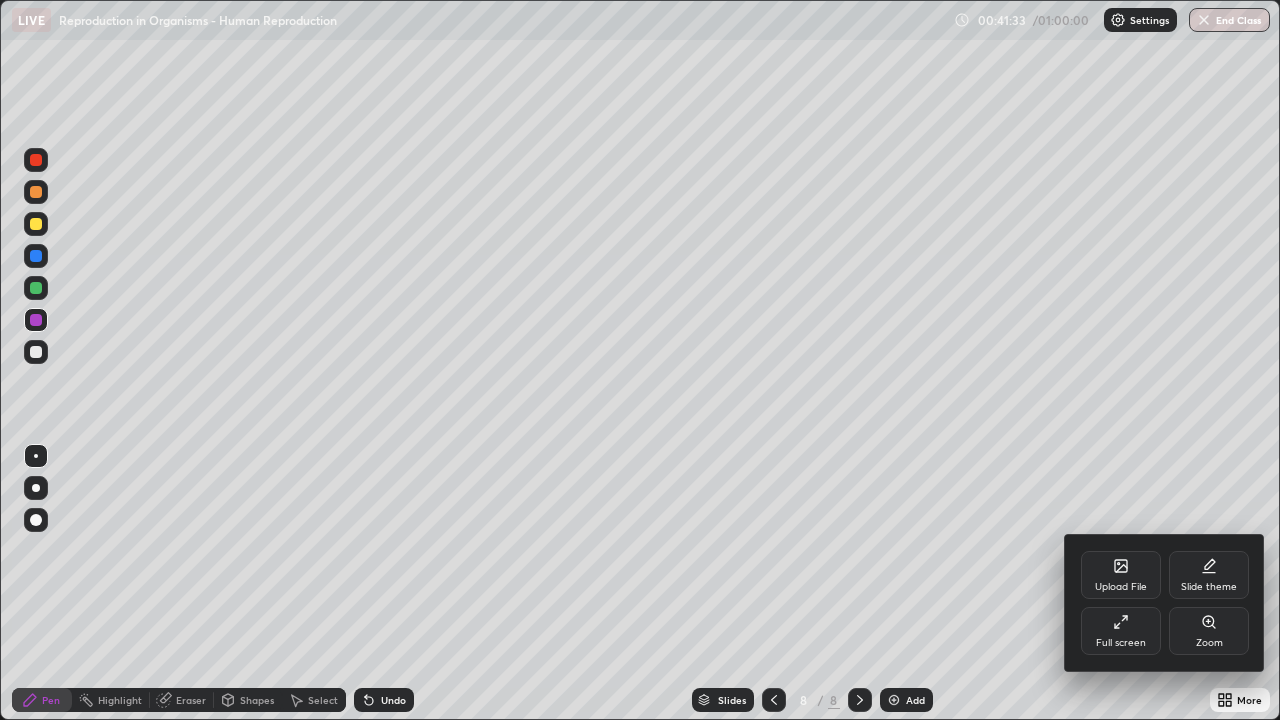 click on "Upload File" at bounding box center (1121, 575) 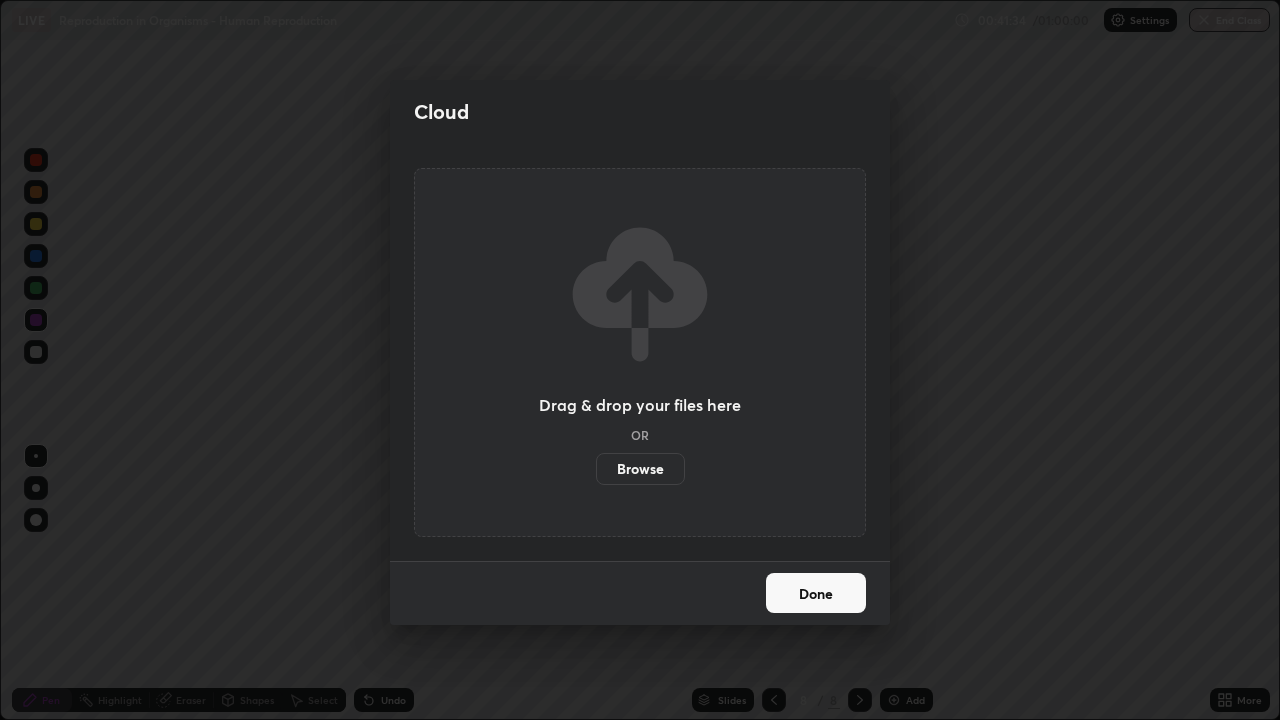 click on "Browse" at bounding box center [640, 469] 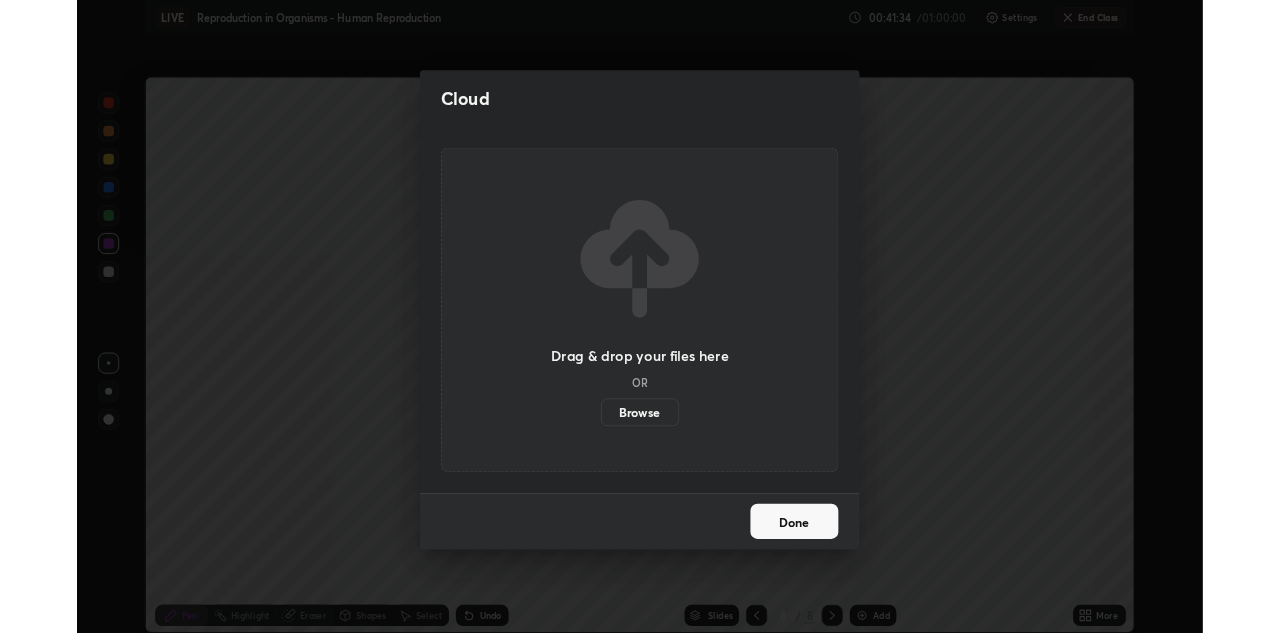scroll, scrollTop: 633, scrollLeft: 1280, axis: both 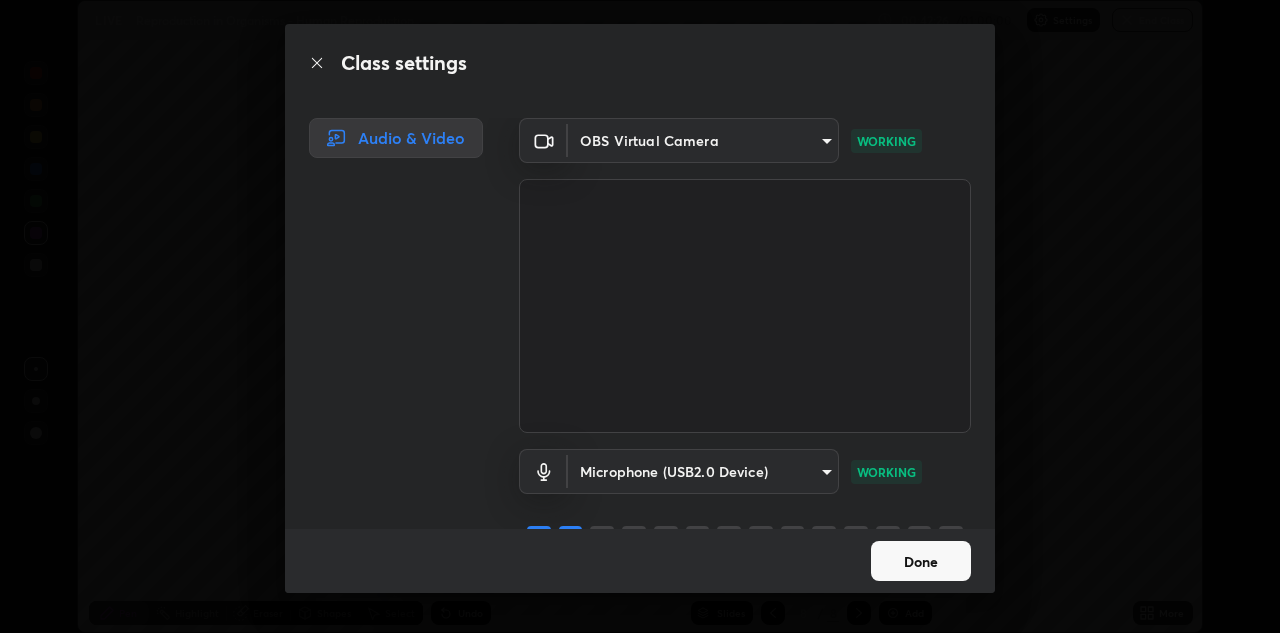 click on "Done" at bounding box center [921, 561] 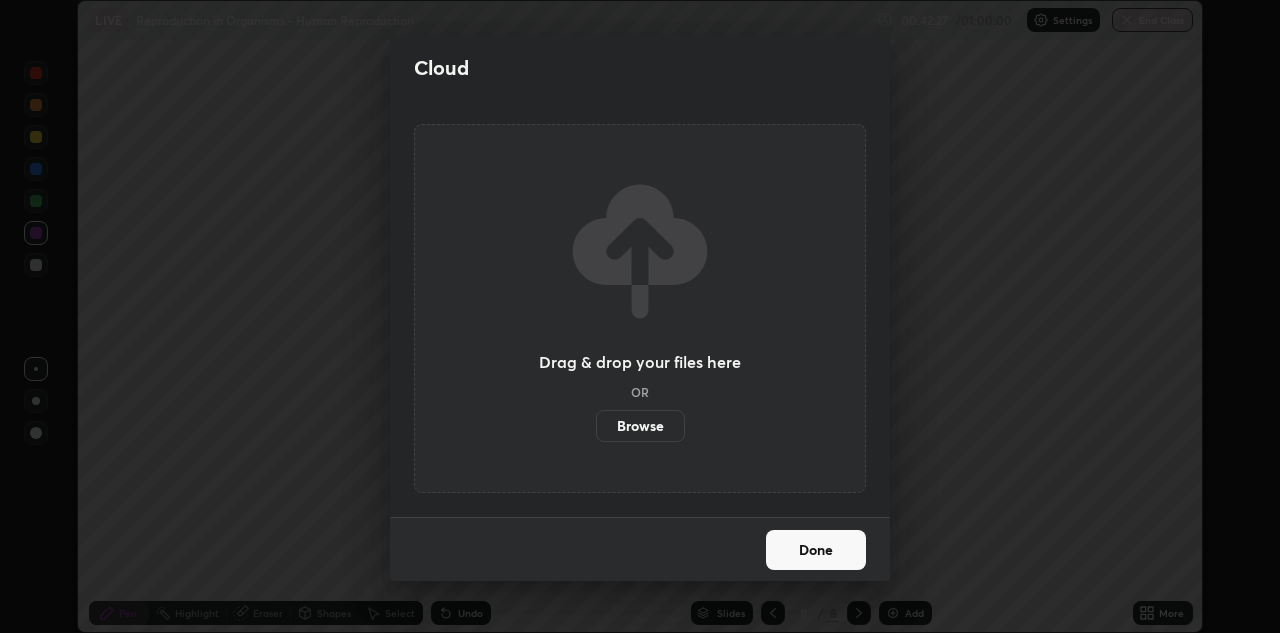 click on "Done" at bounding box center (816, 550) 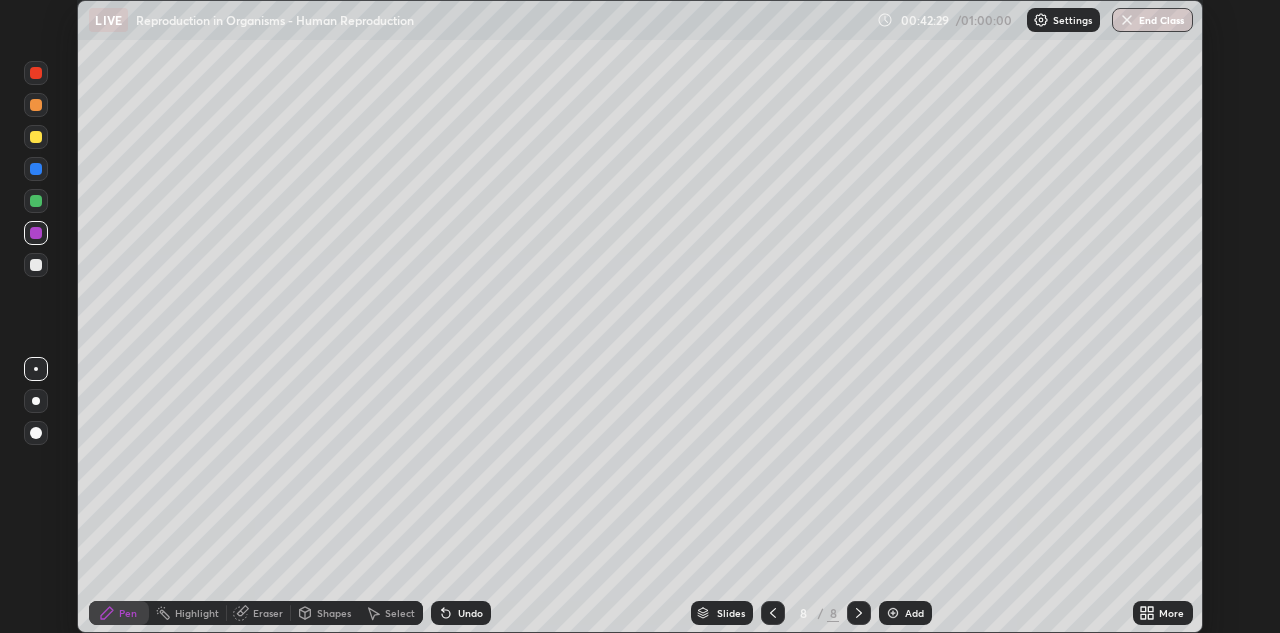 click at bounding box center (893, 613) 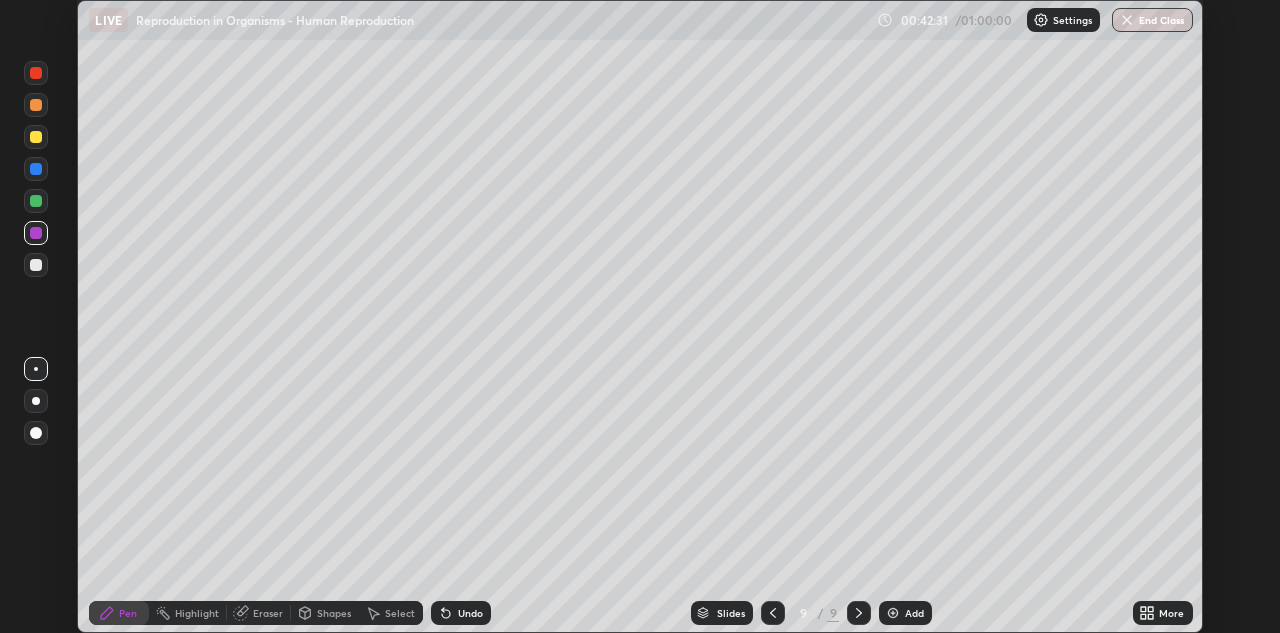 click at bounding box center [36, 137] 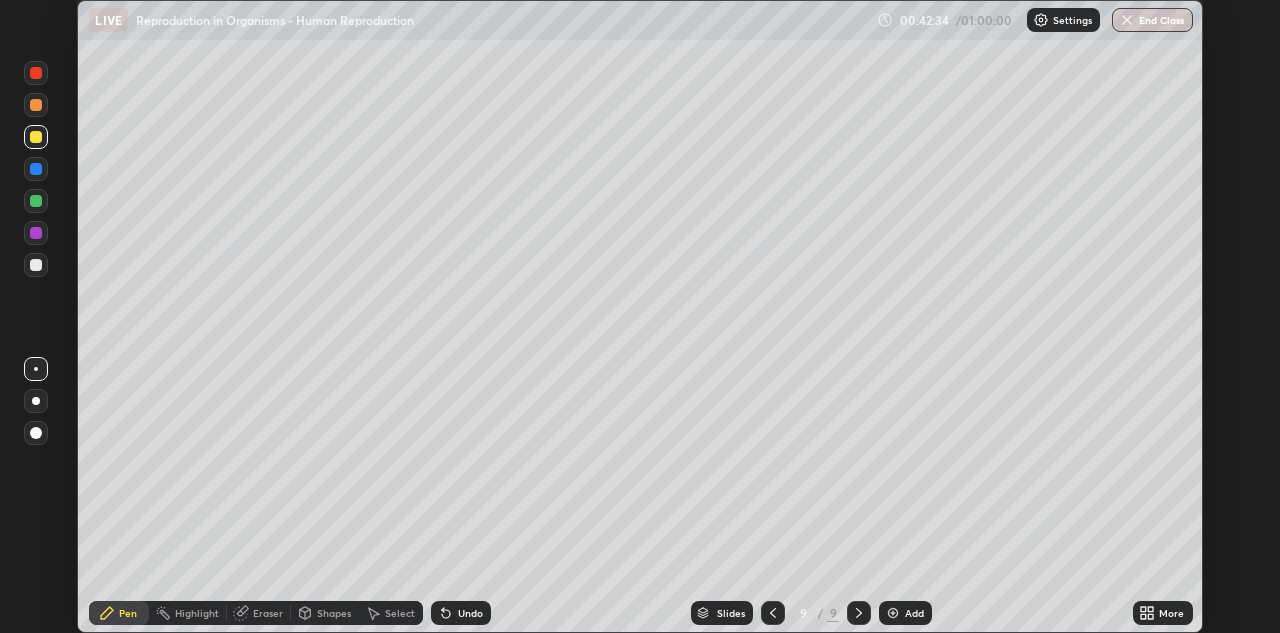 click 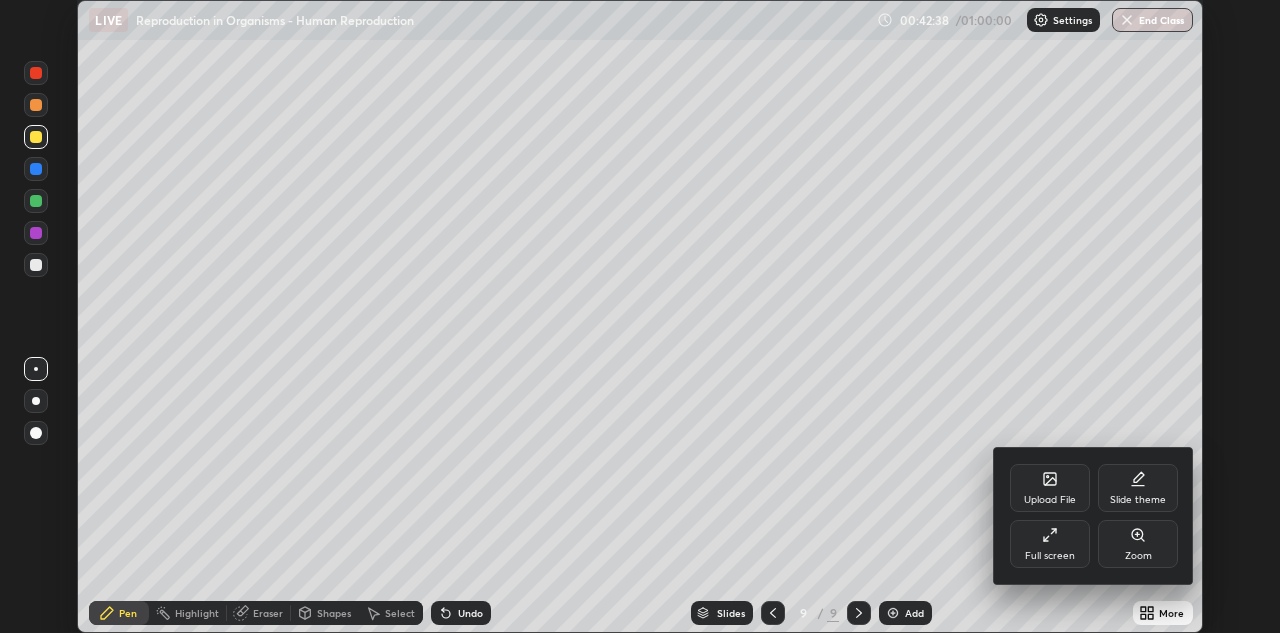 click 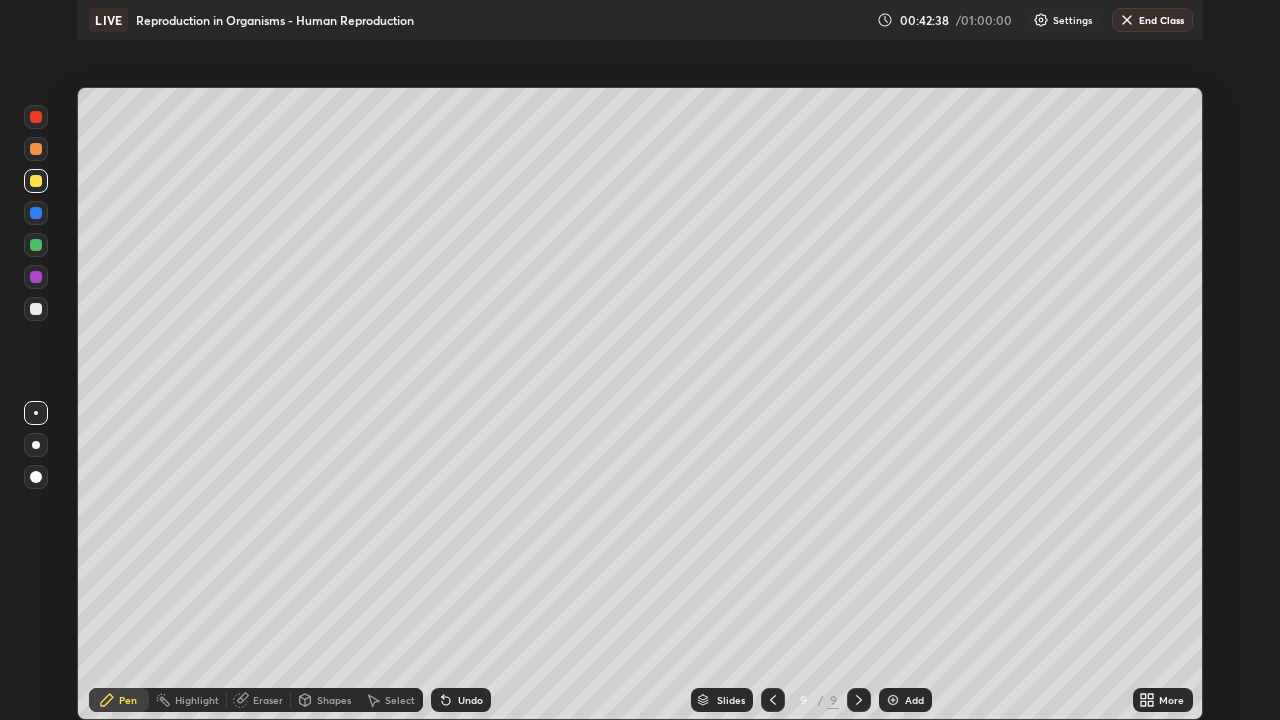 scroll, scrollTop: 99280, scrollLeft: 98720, axis: both 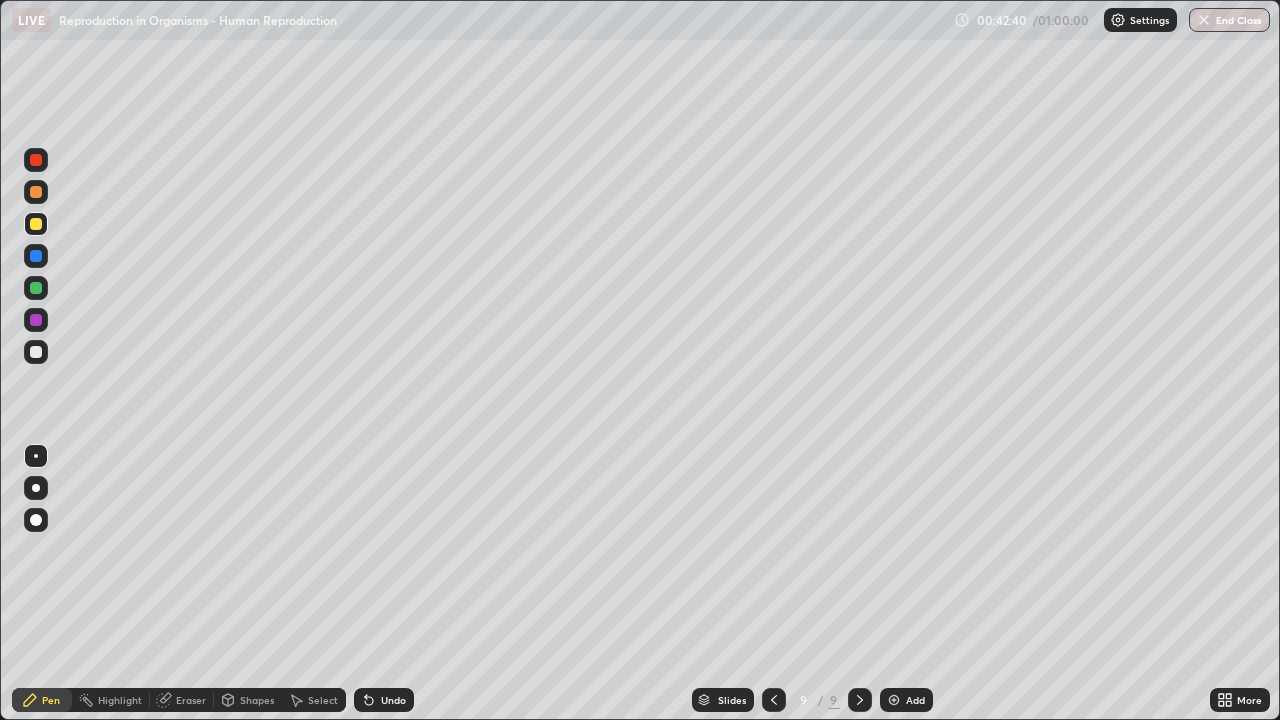 click at bounding box center (36, 256) 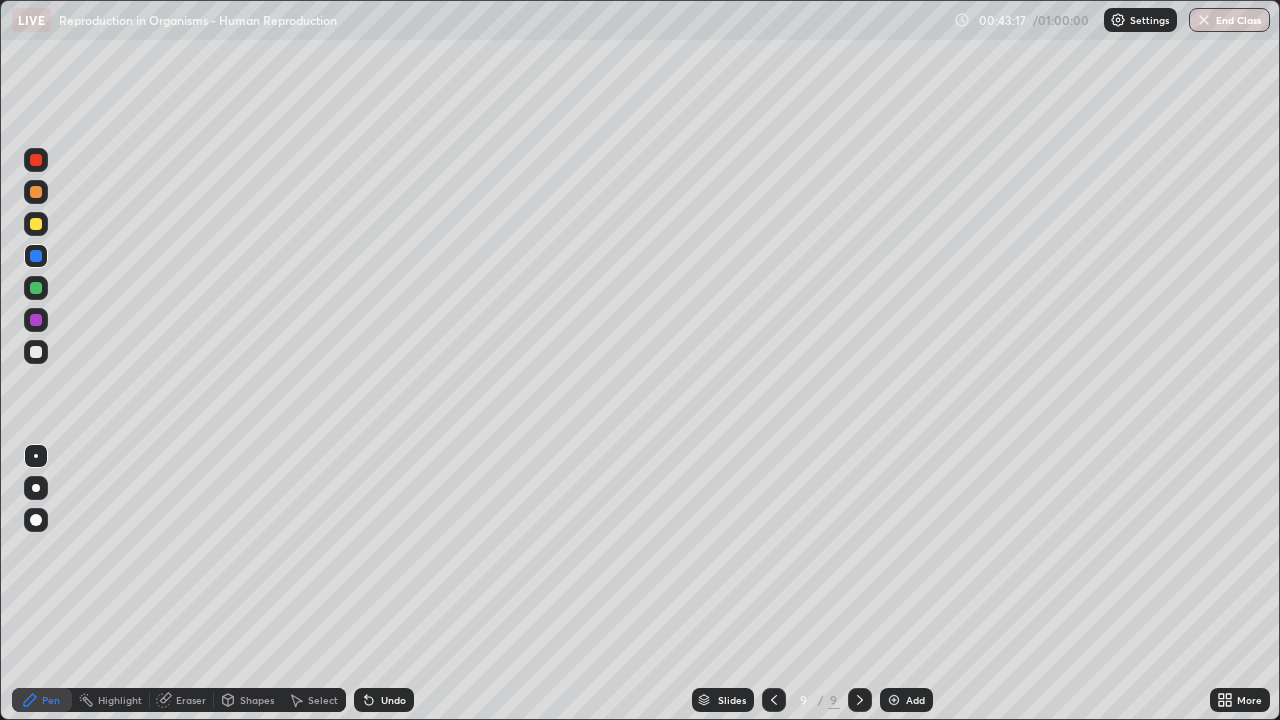 click at bounding box center [36, 288] 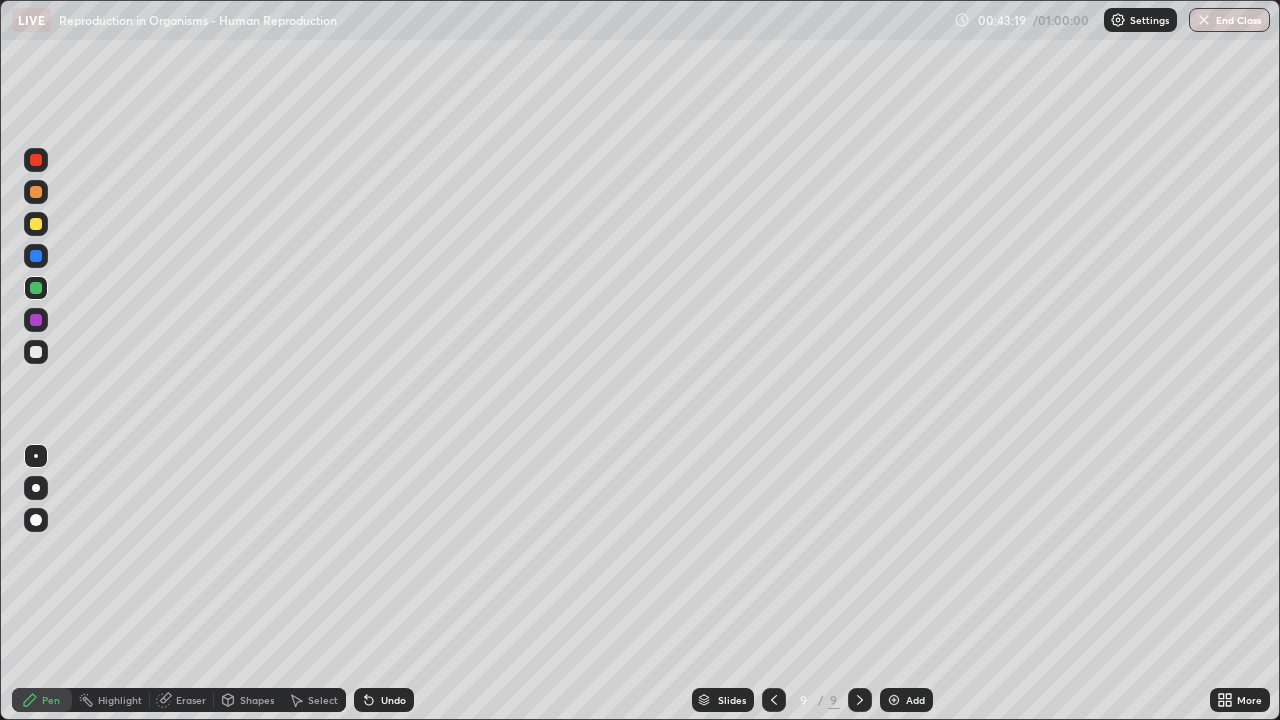 click at bounding box center (36, 192) 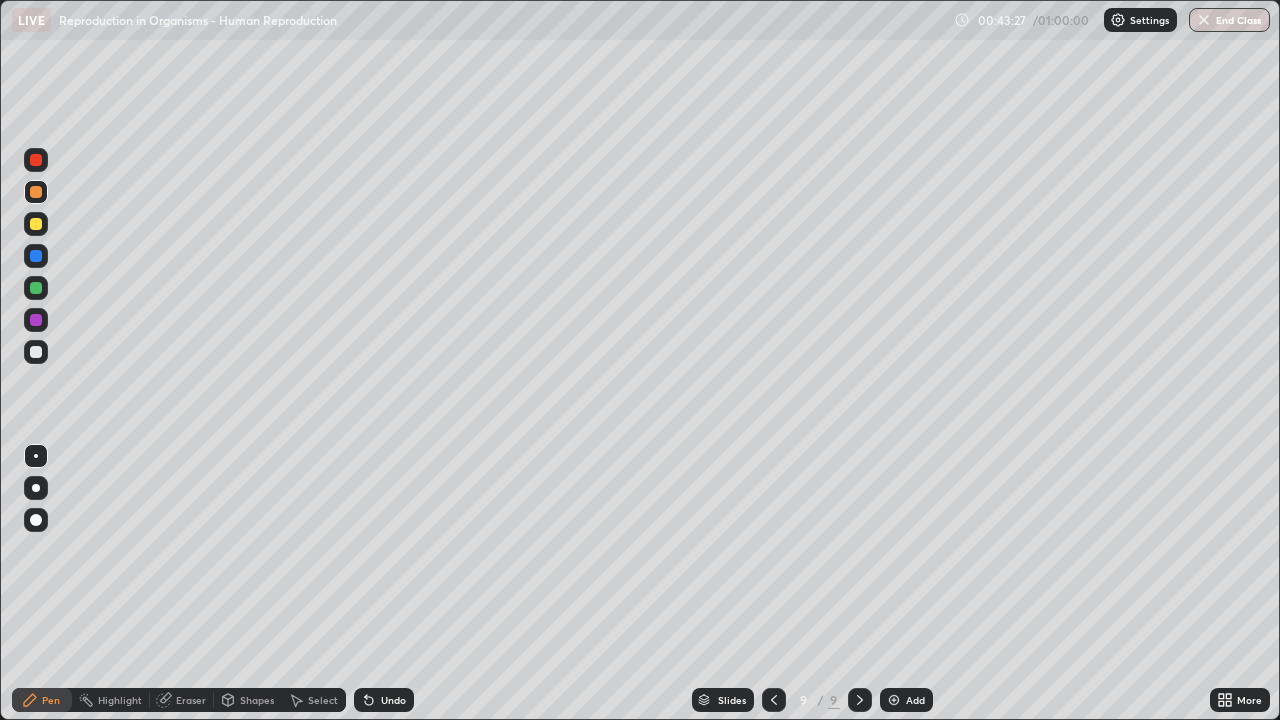click at bounding box center [36, 224] 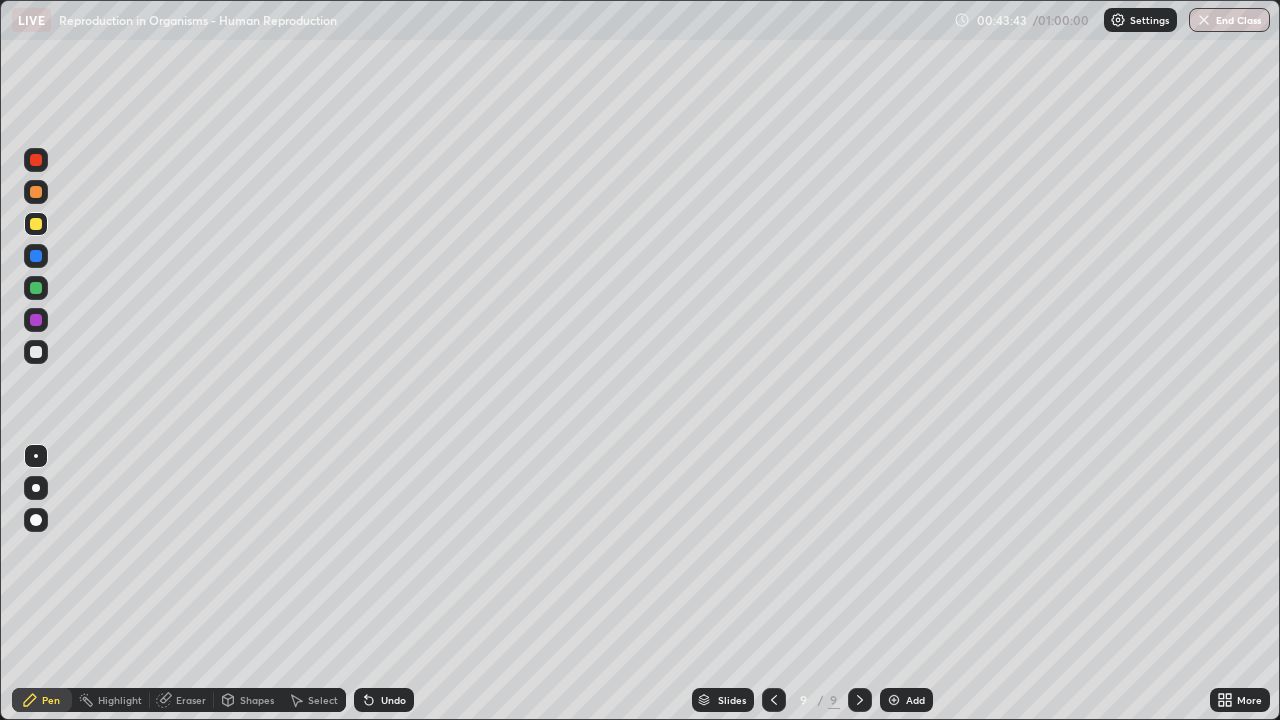 click at bounding box center [36, 288] 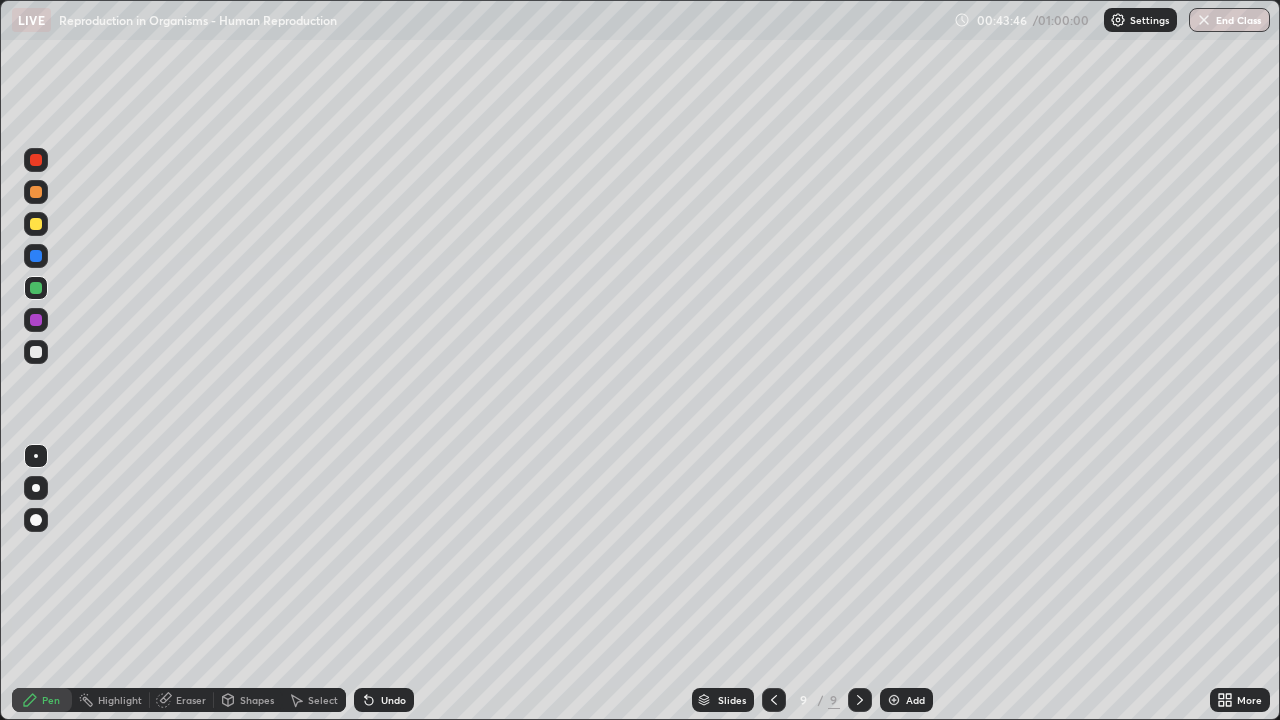 click at bounding box center [36, 192] 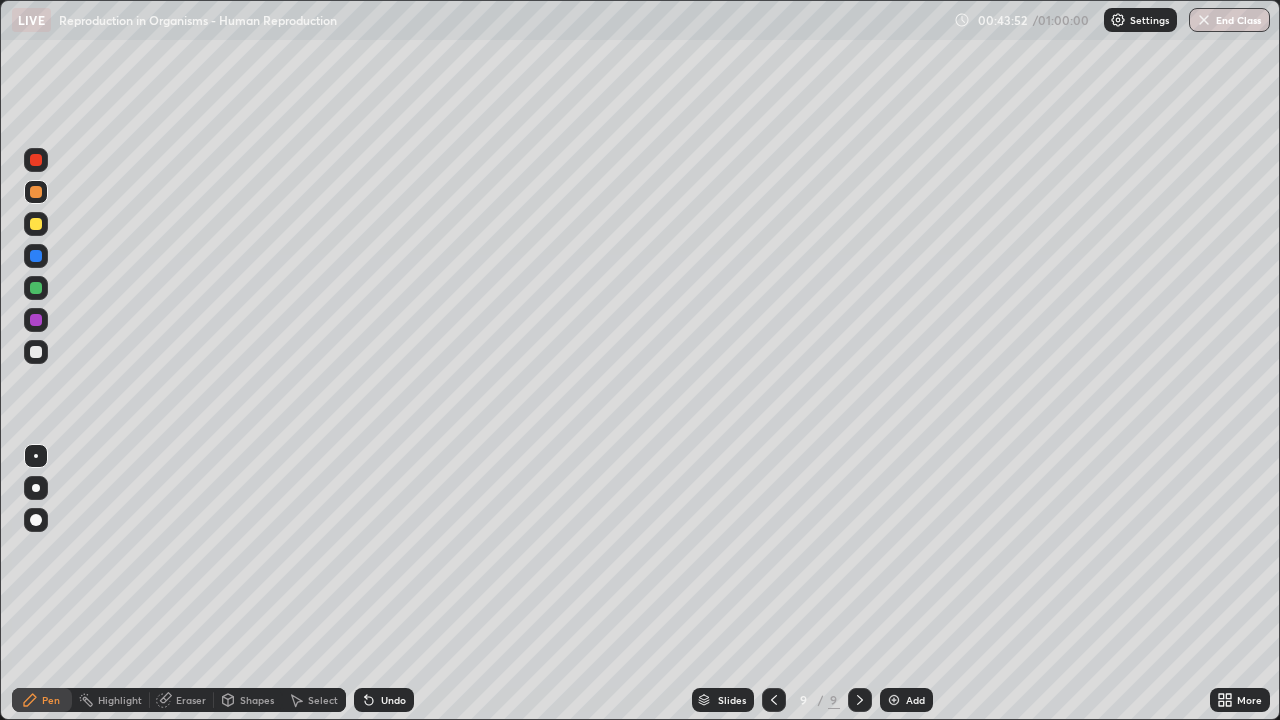 click at bounding box center (36, 224) 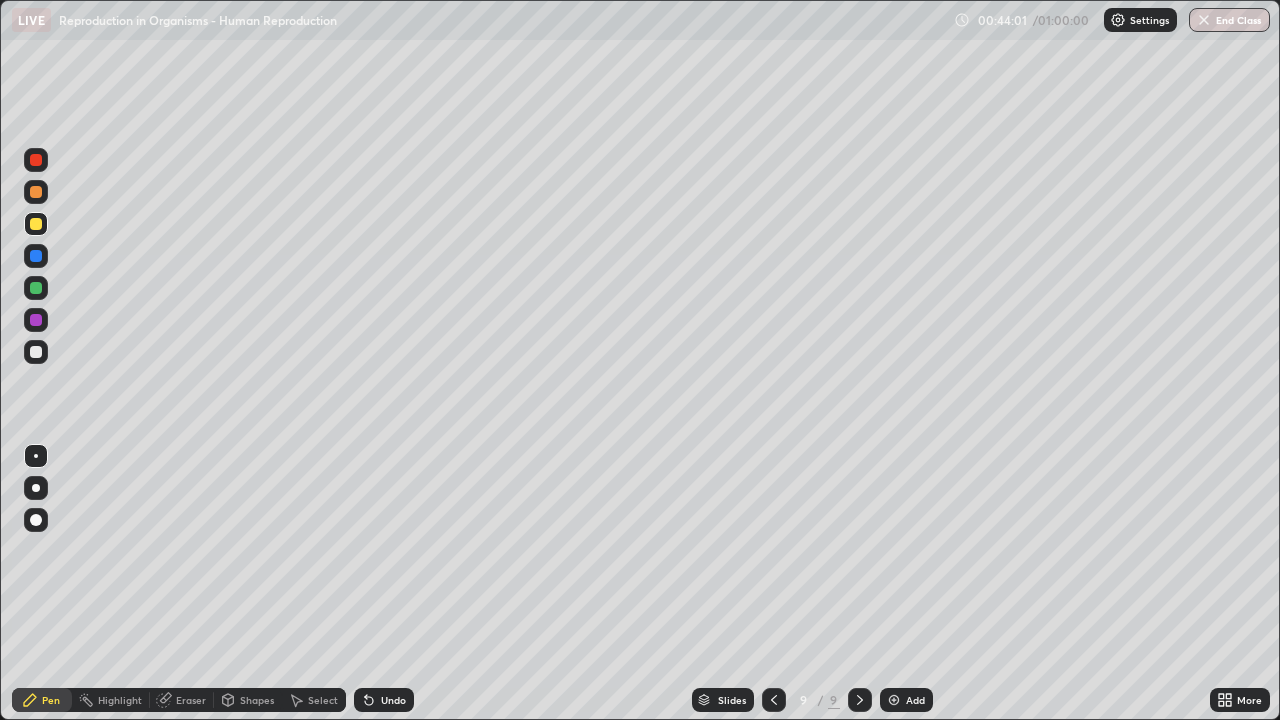click at bounding box center [36, 224] 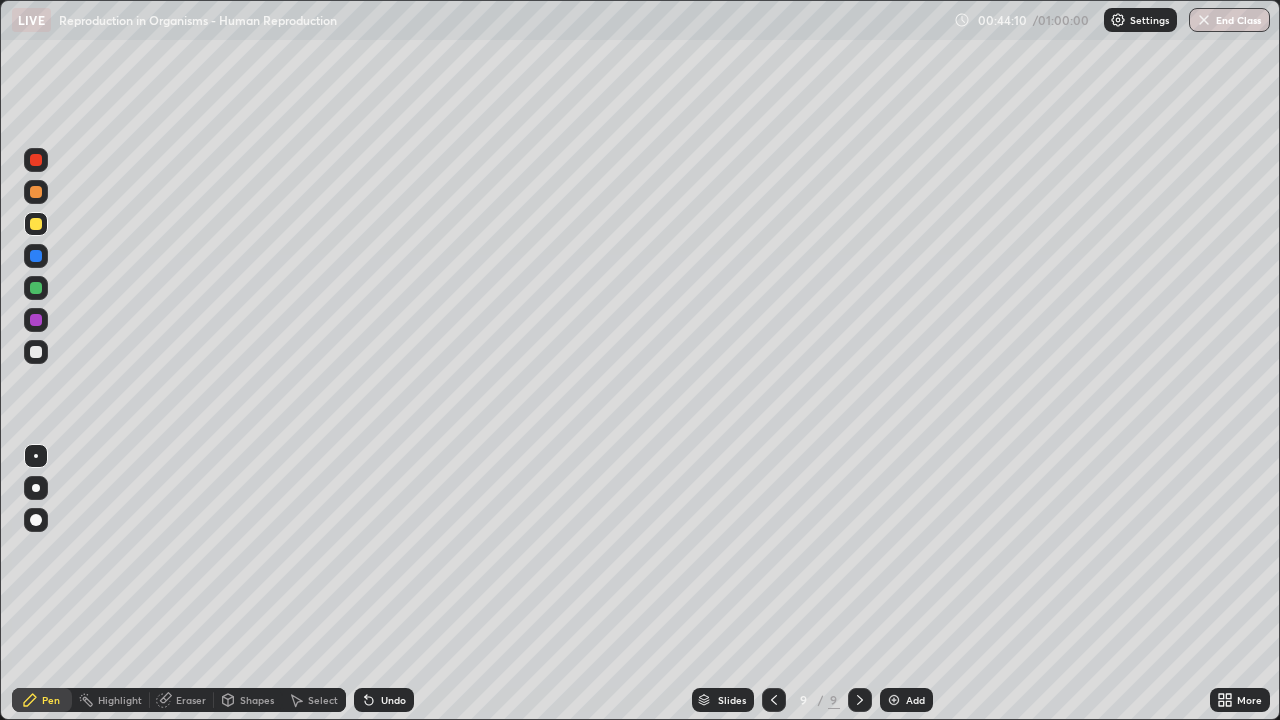 click at bounding box center [36, 288] 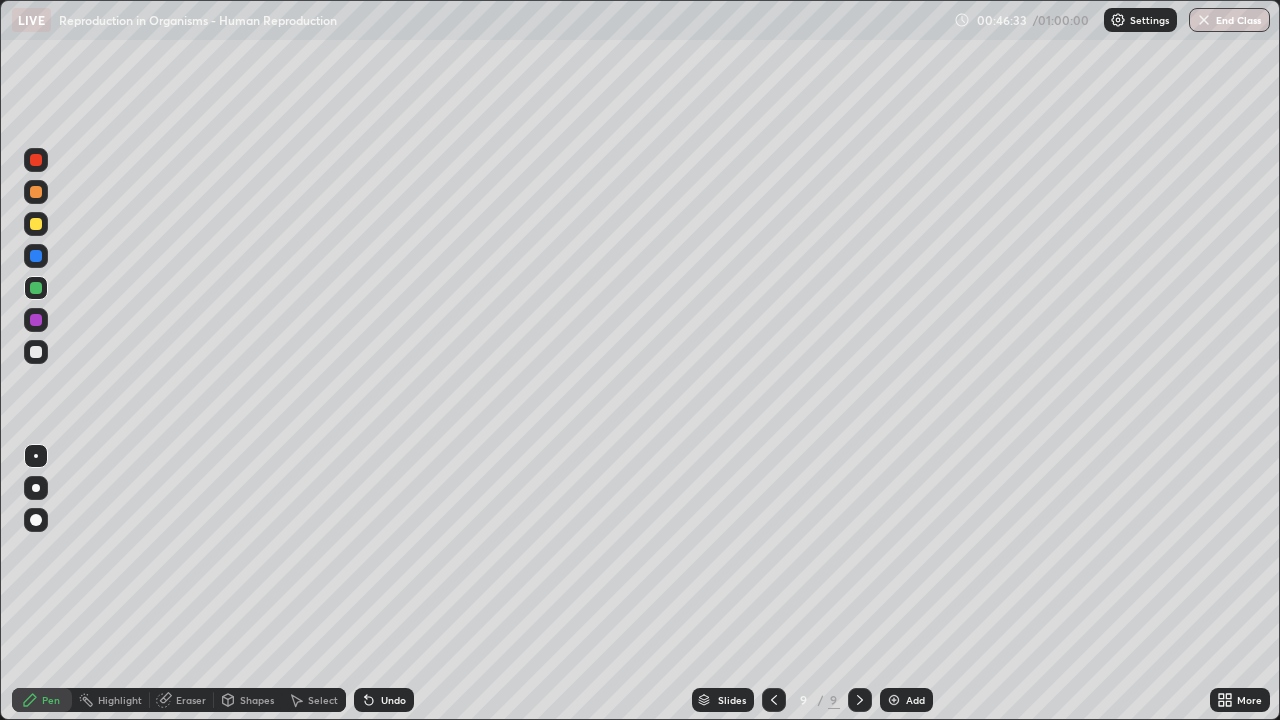 click at bounding box center [894, 700] 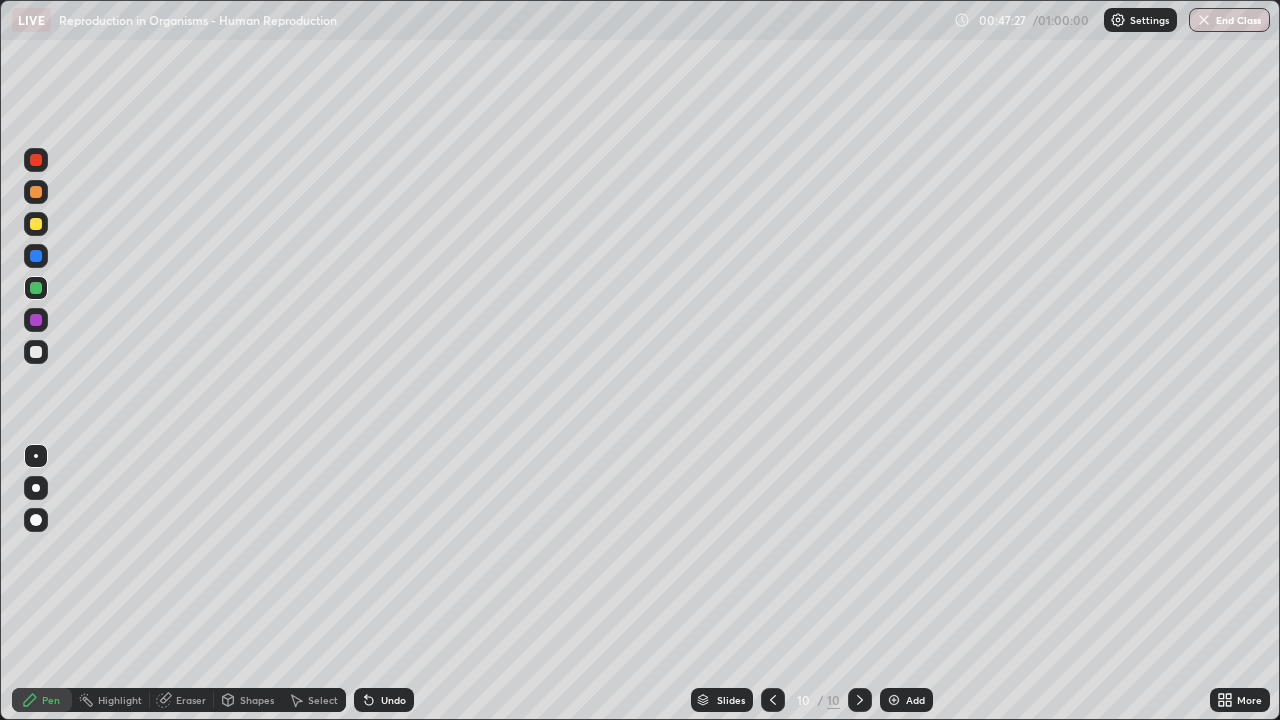 click at bounding box center (36, 256) 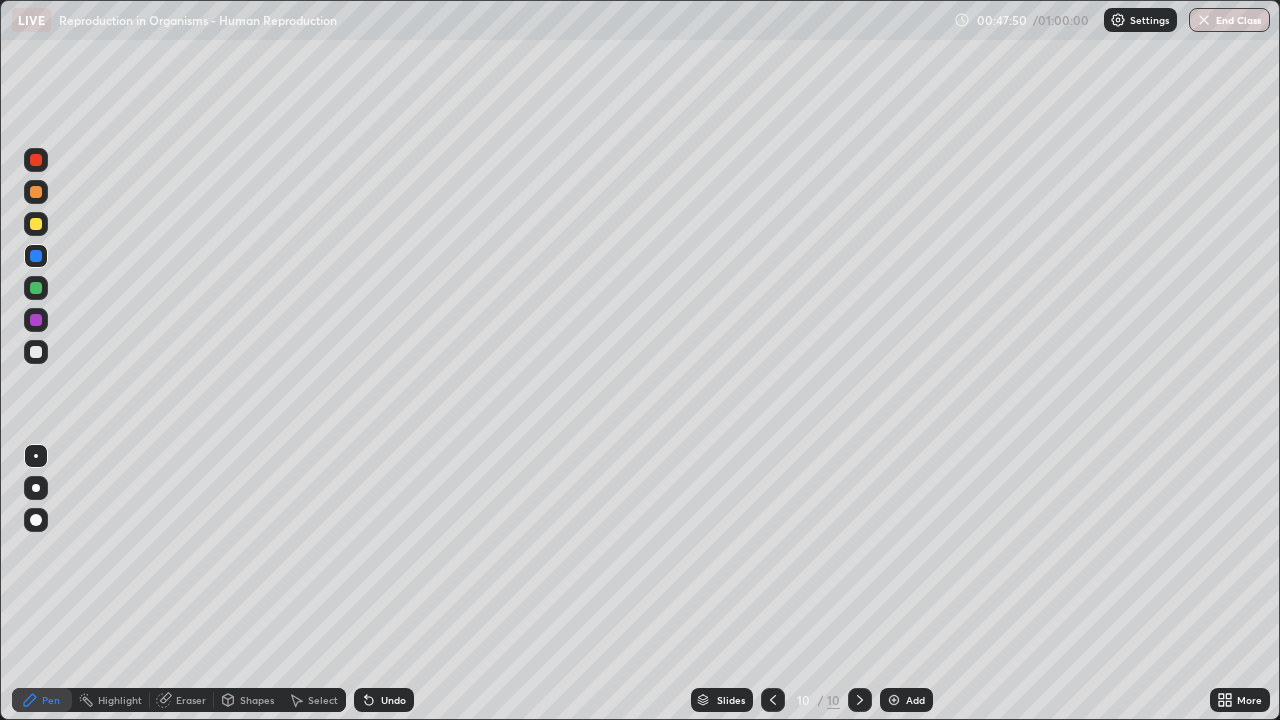 click at bounding box center [36, 288] 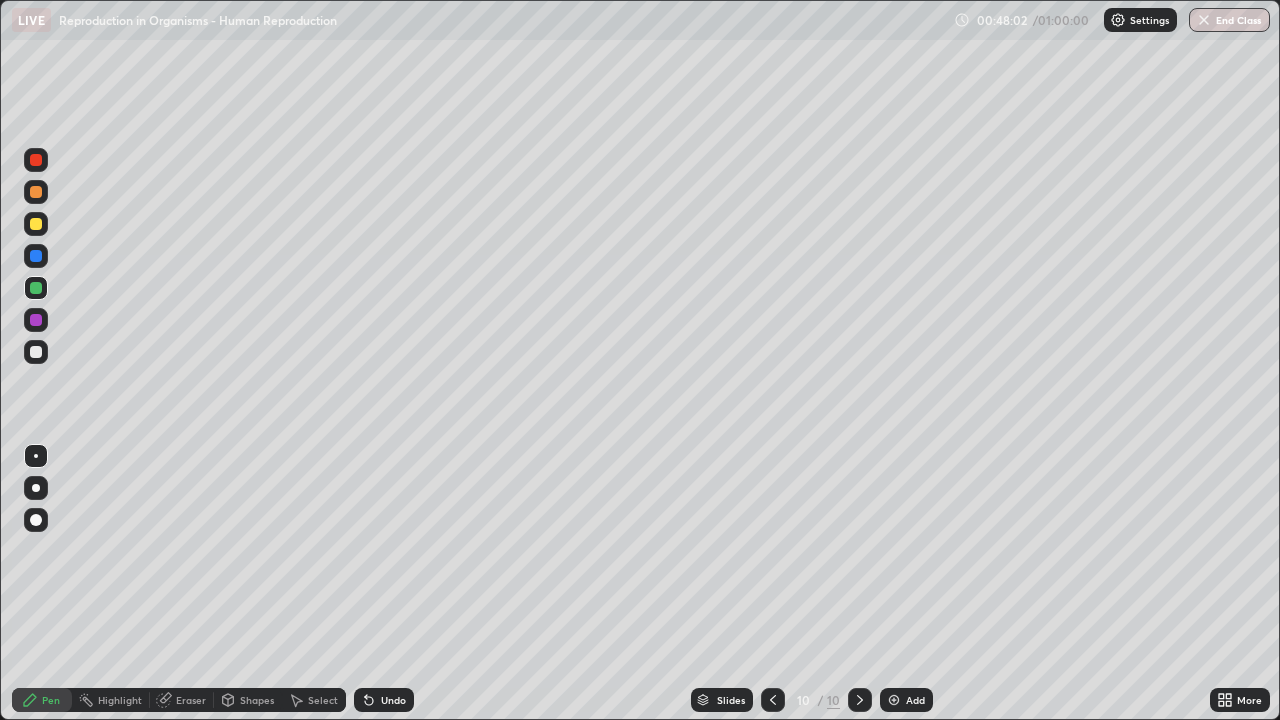 click at bounding box center (36, 352) 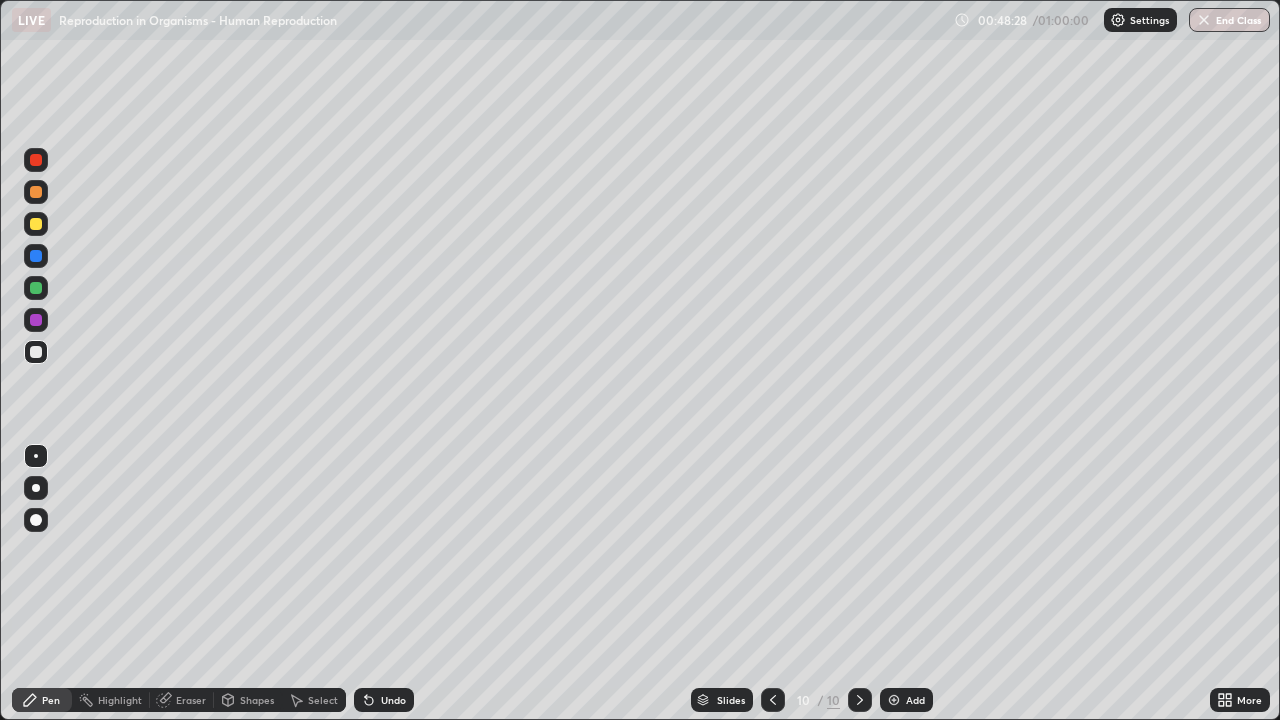 click 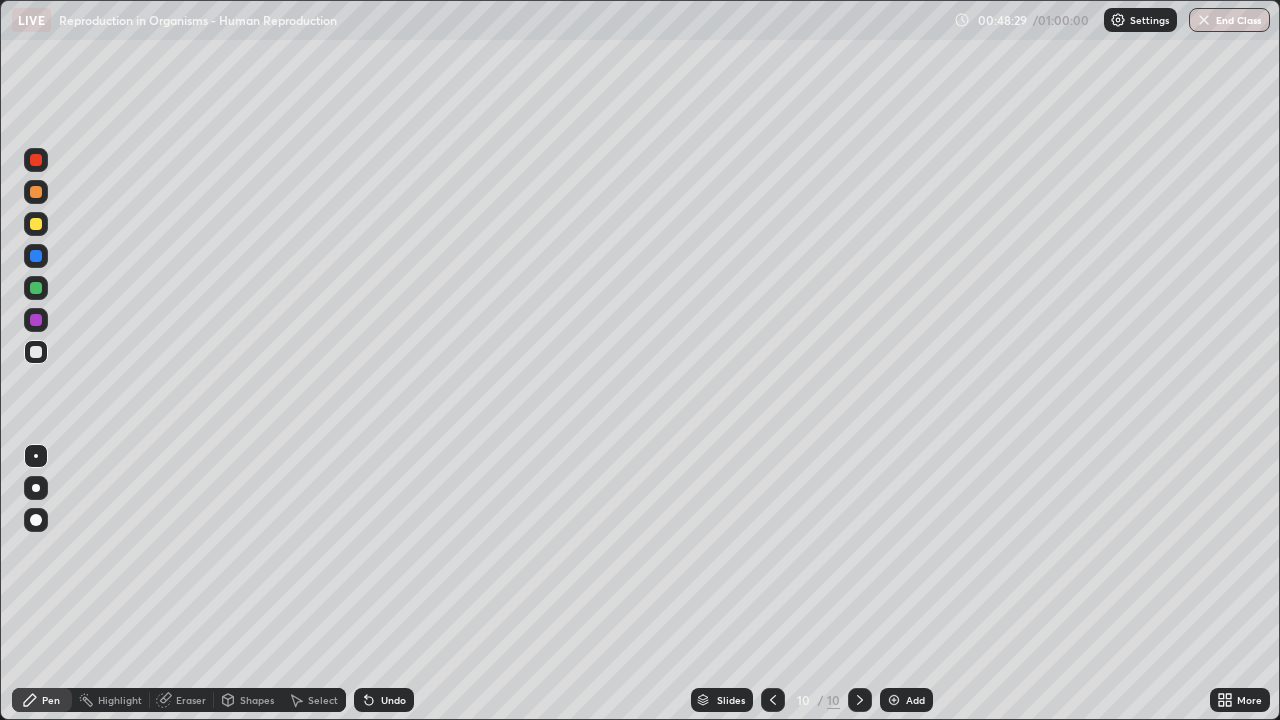 click on "Eraser" at bounding box center (191, 700) 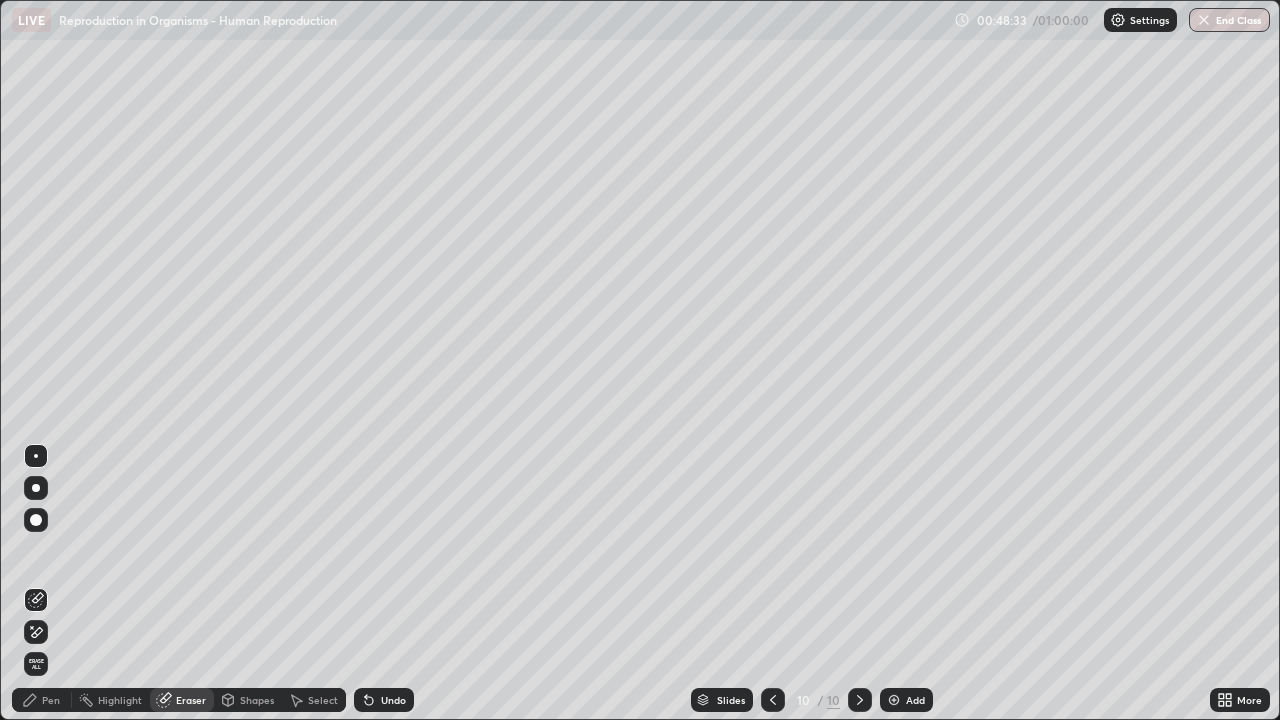 click on "Pen" at bounding box center (51, 700) 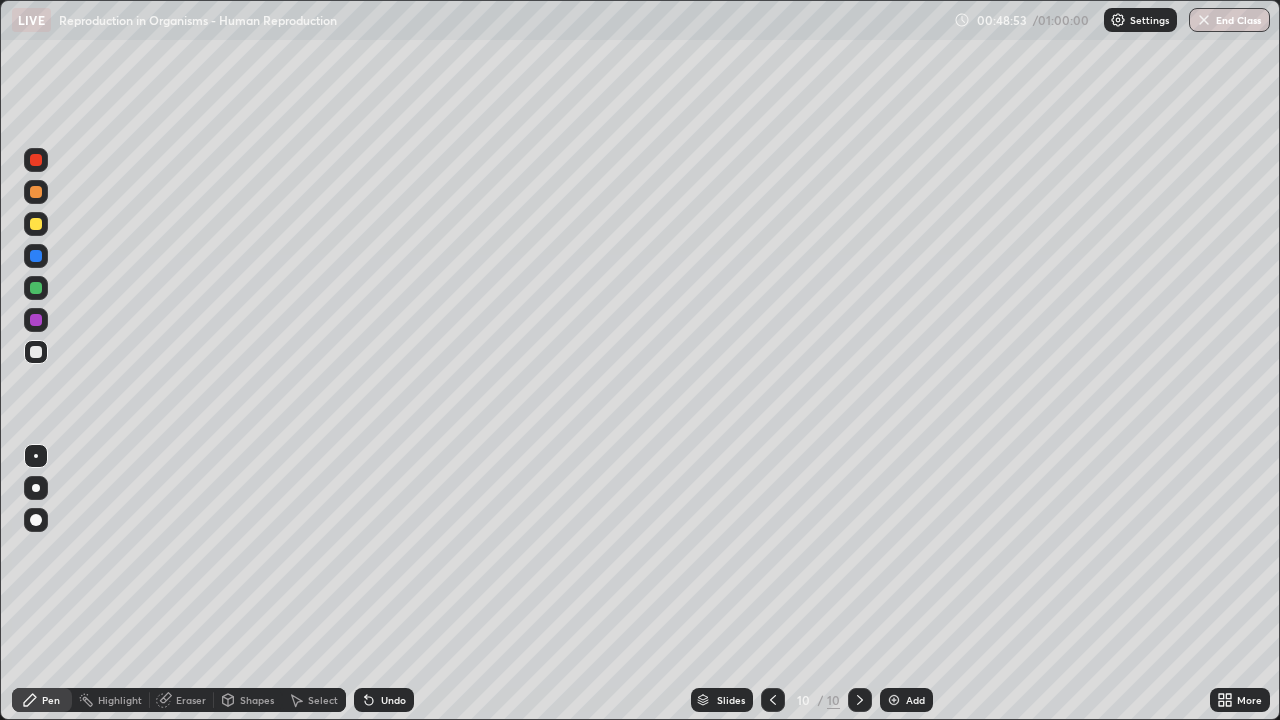 click on "Eraser" at bounding box center (191, 700) 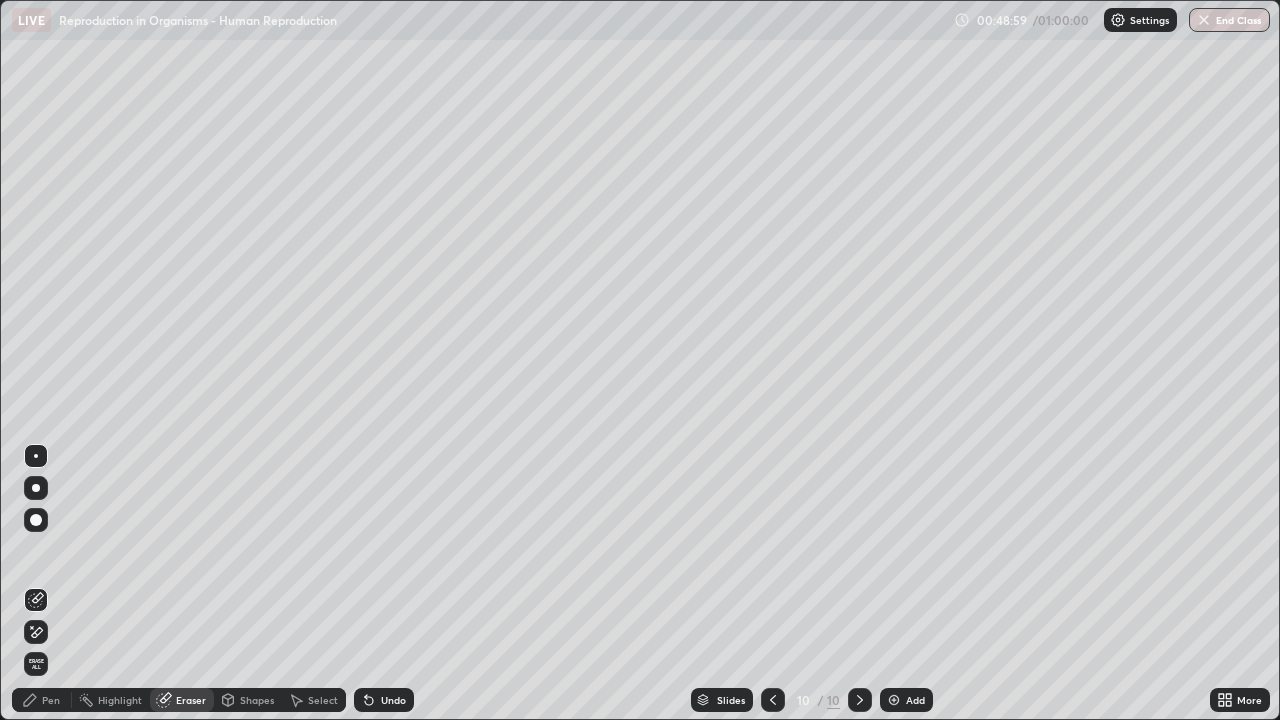 click on "Pen" at bounding box center (51, 700) 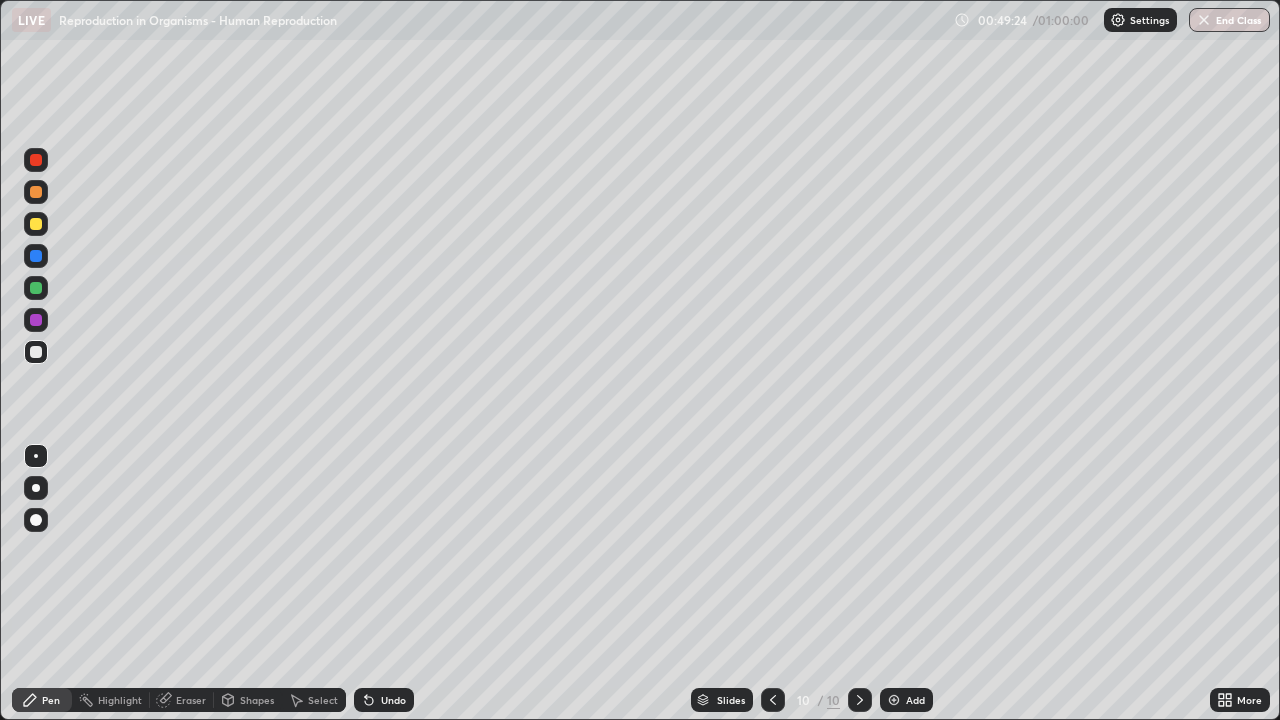 click at bounding box center (36, 288) 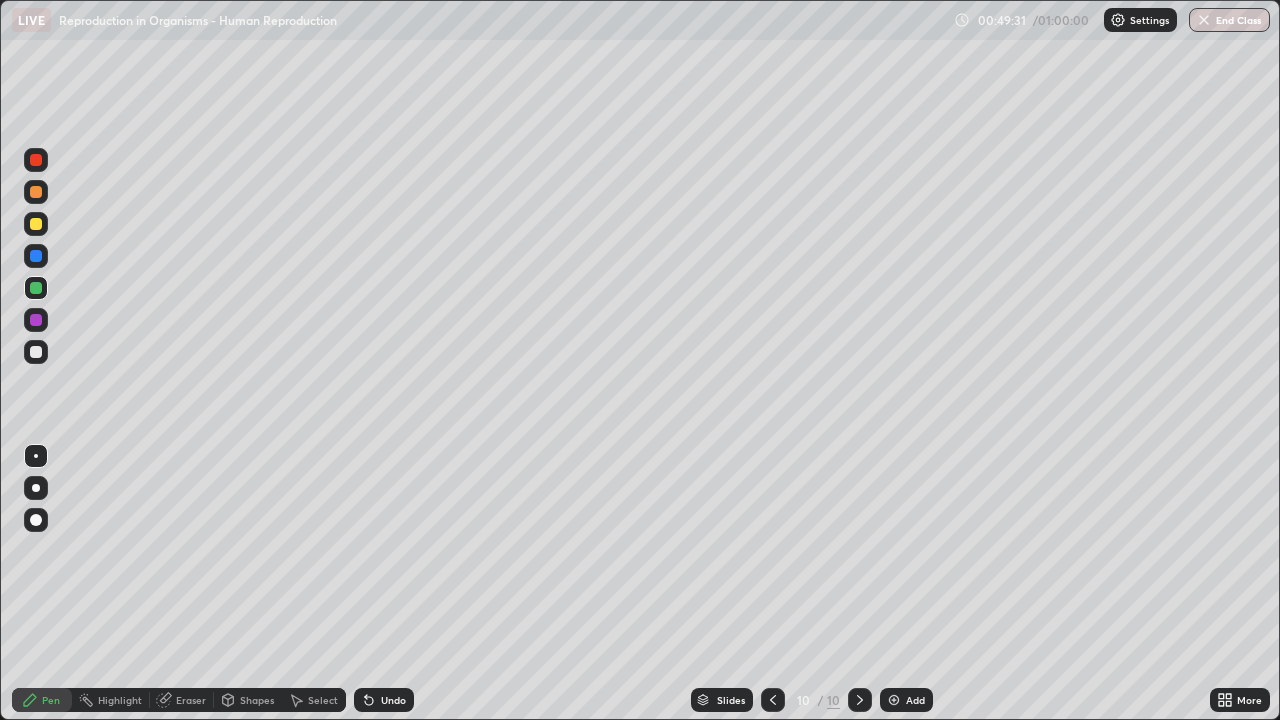 click at bounding box center (36, 256) 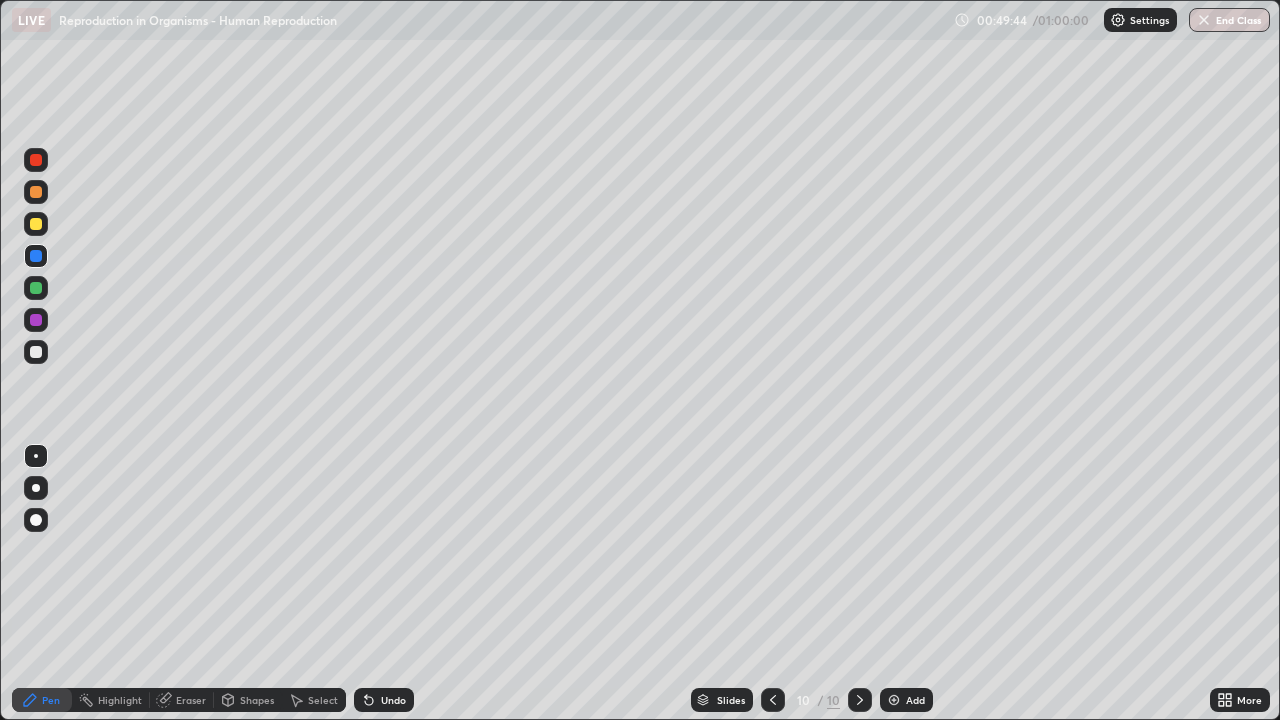 click on "Select" at bounding box center [323, 700] 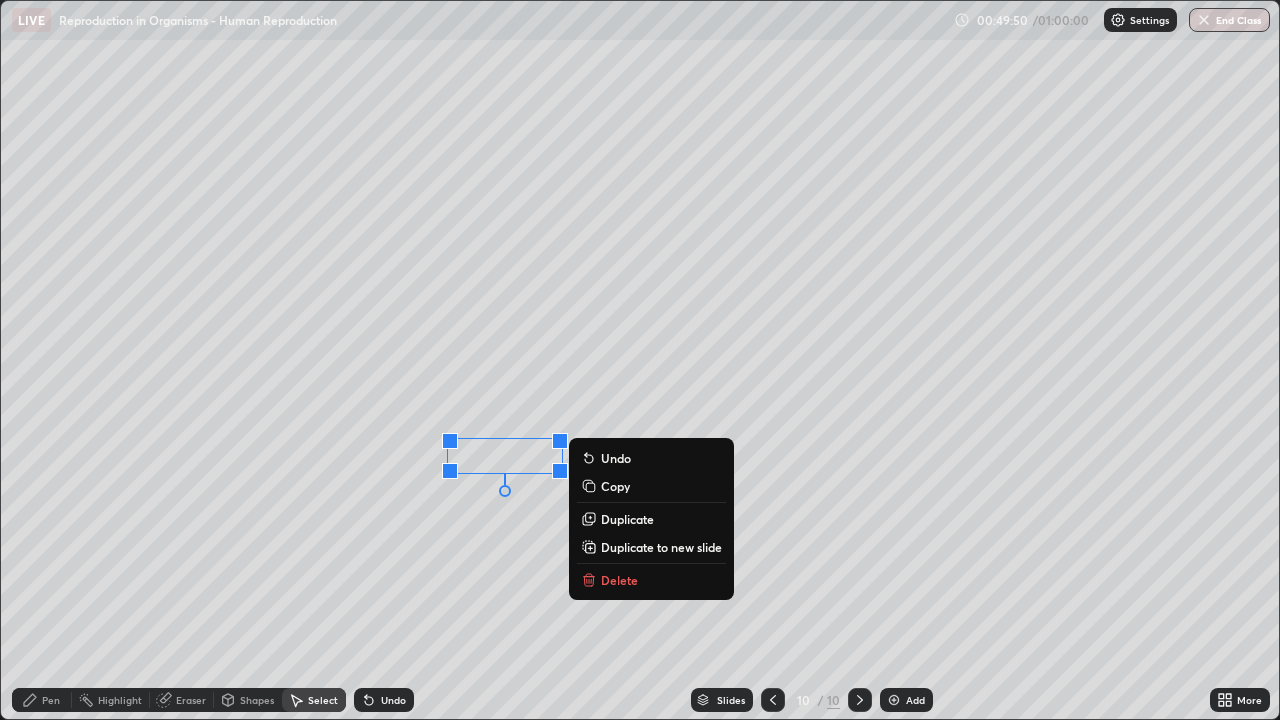 click on "0 ° Undo Copy Duplicate Duplicate to new slide Delete" at bounding box center [640, 360] 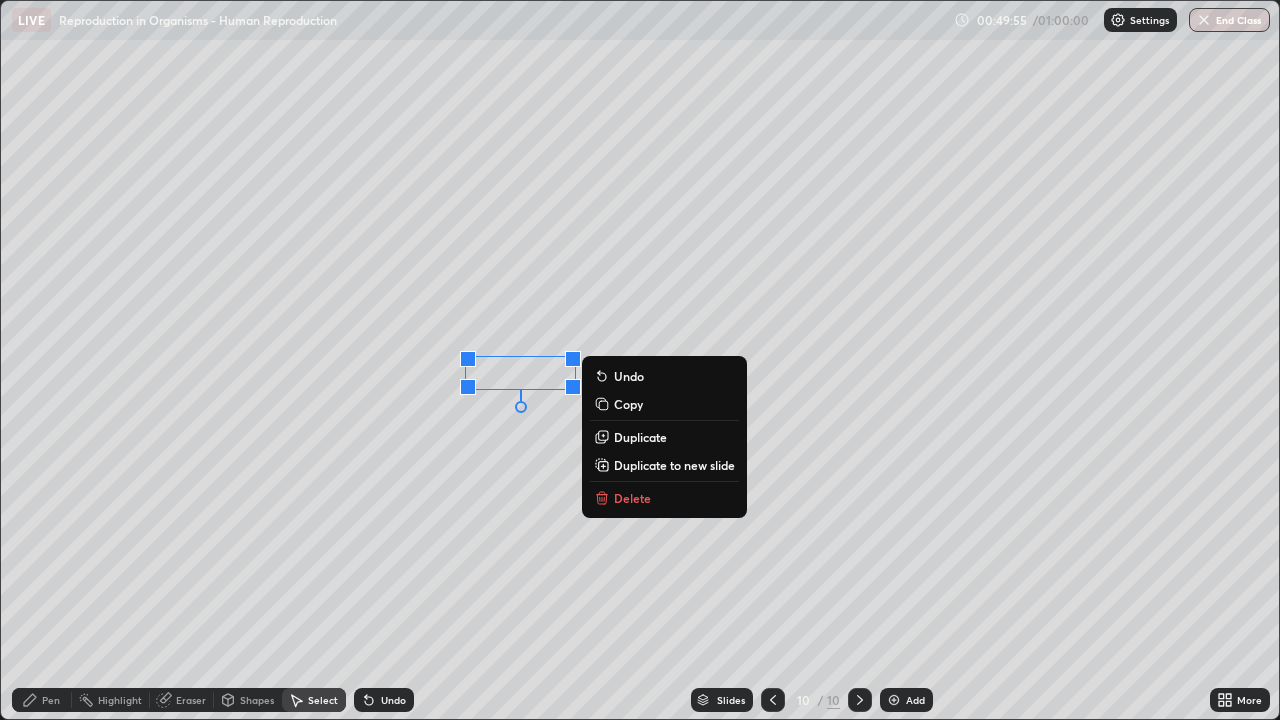click on "0 ° Undo Copy Duplicate Duplicate to new slide Delete" at bounding box center [640, 360] 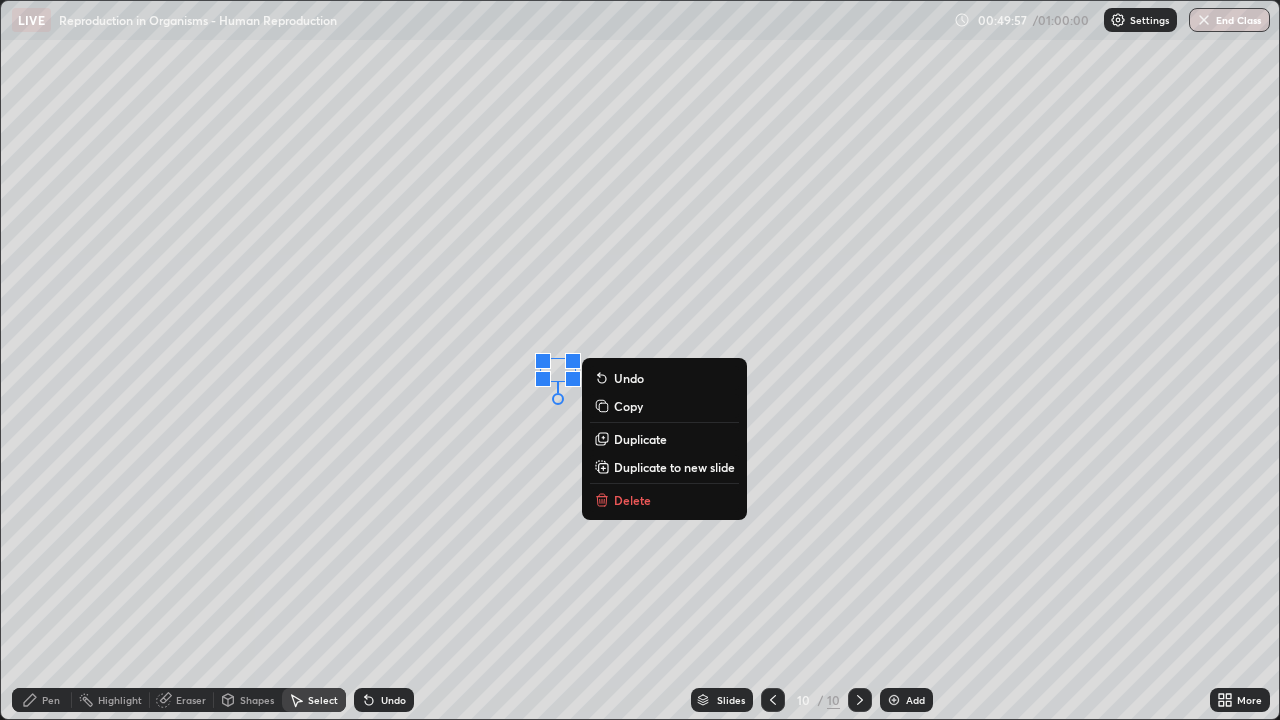 click on "0 ° Undo Copy Duplicate Duplicate to new slide Delete" at bounding box center [640, 360] 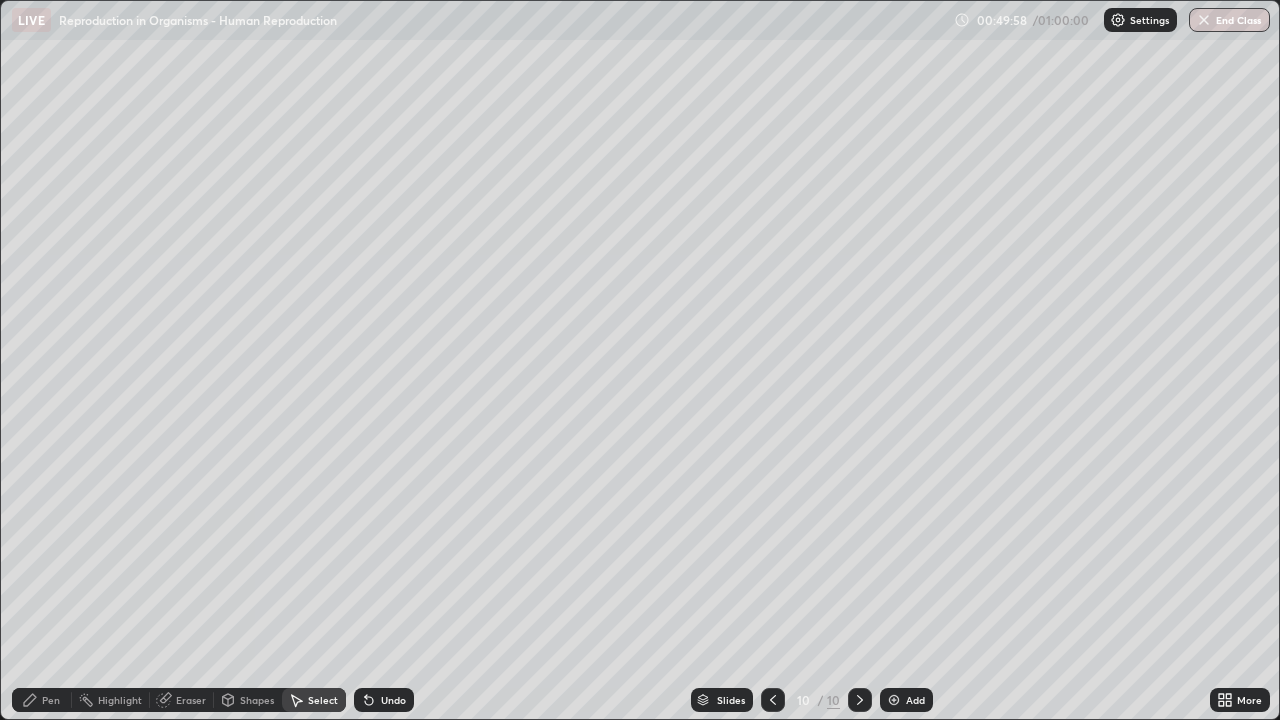 click on "Pen" at bounding box center (51, 700) 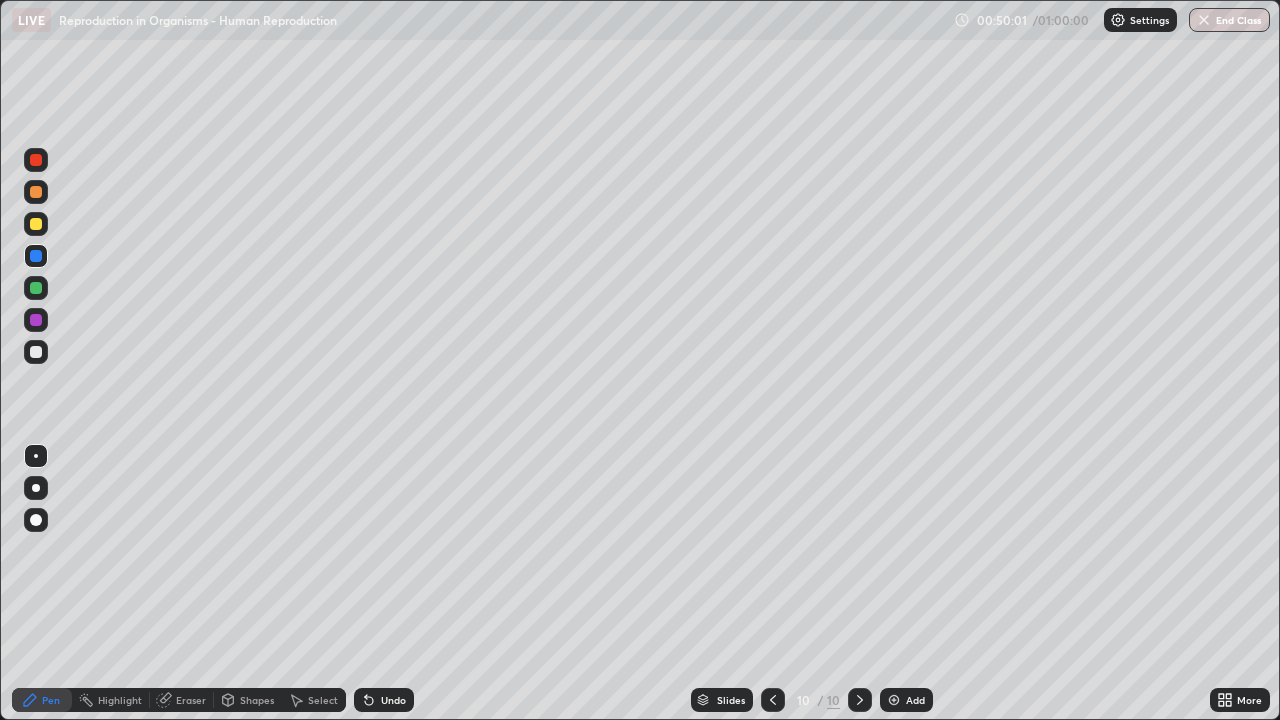 click at bounding box center [36, 352] 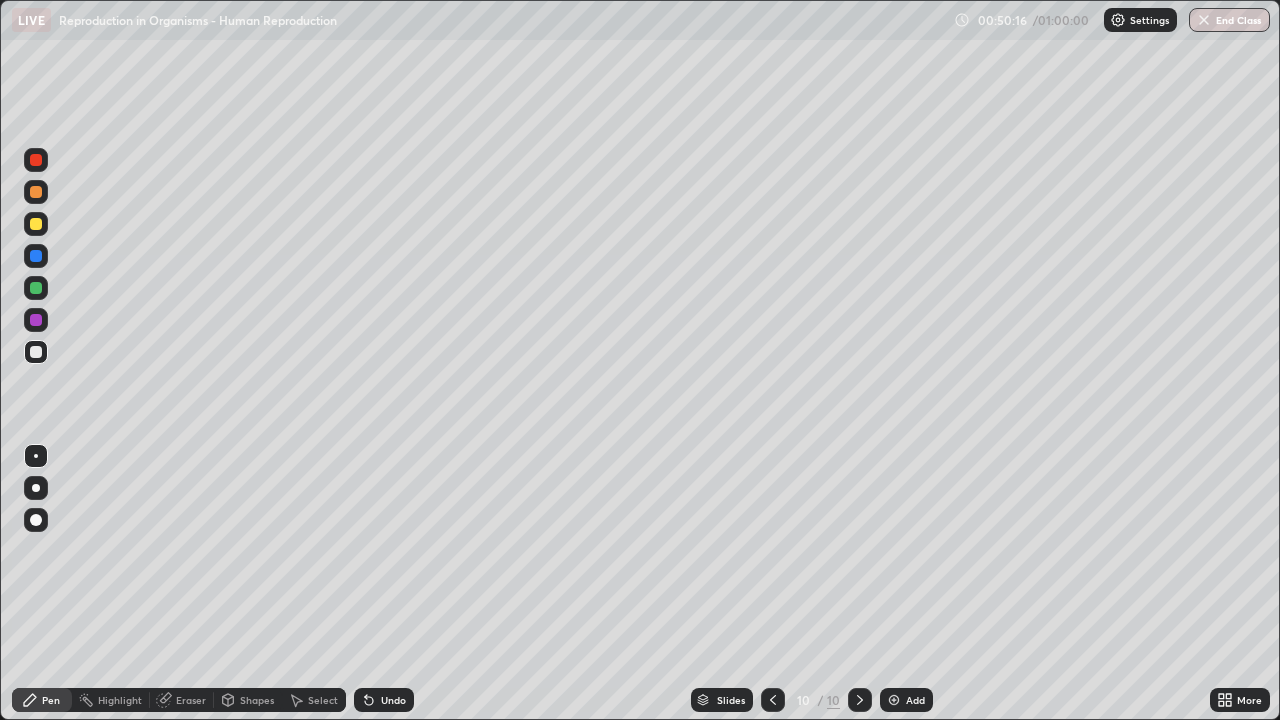 click at bounding box center (36, 320) 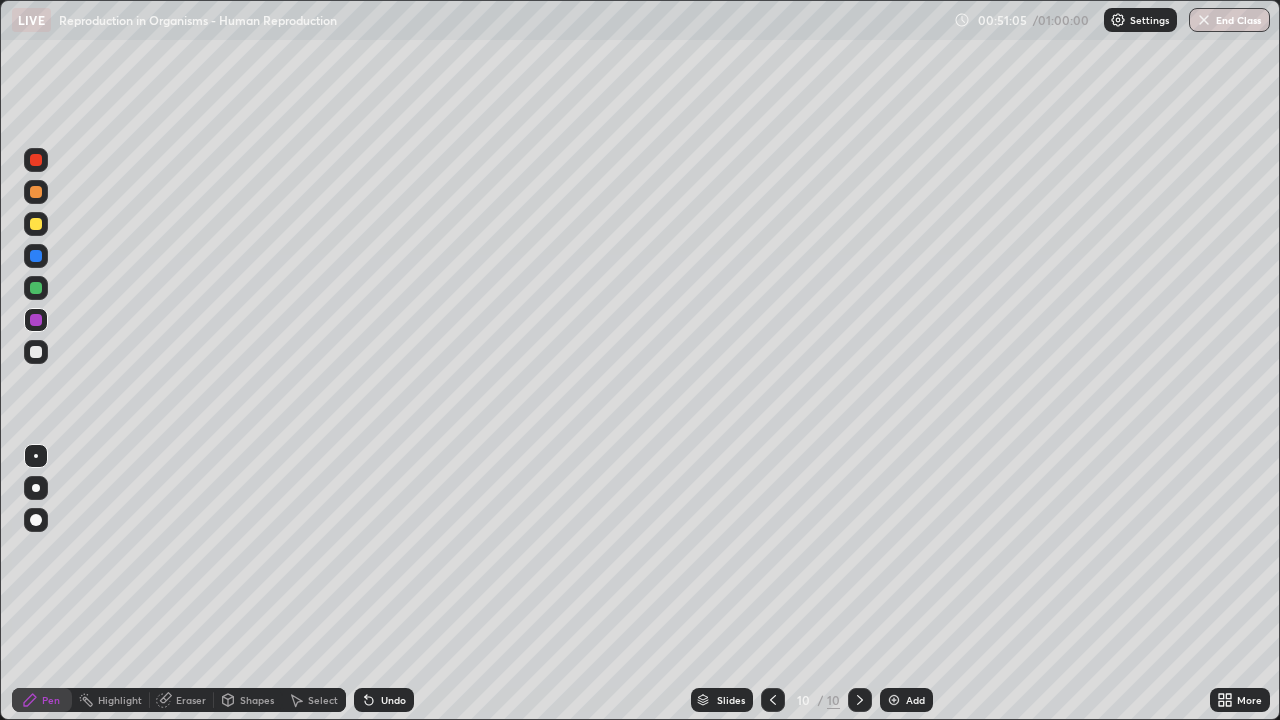 click on "End Class" at bounding box center [1229, 20] 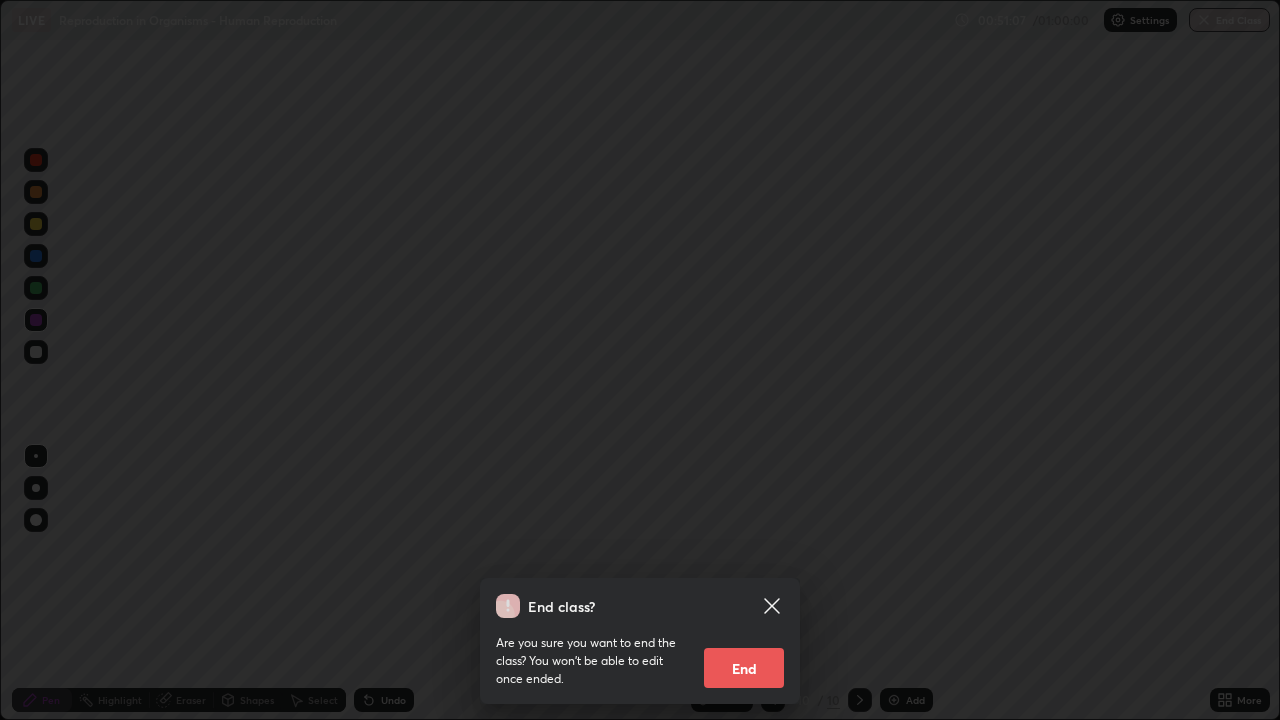 click on "End" at bounding box center (744, 668) 